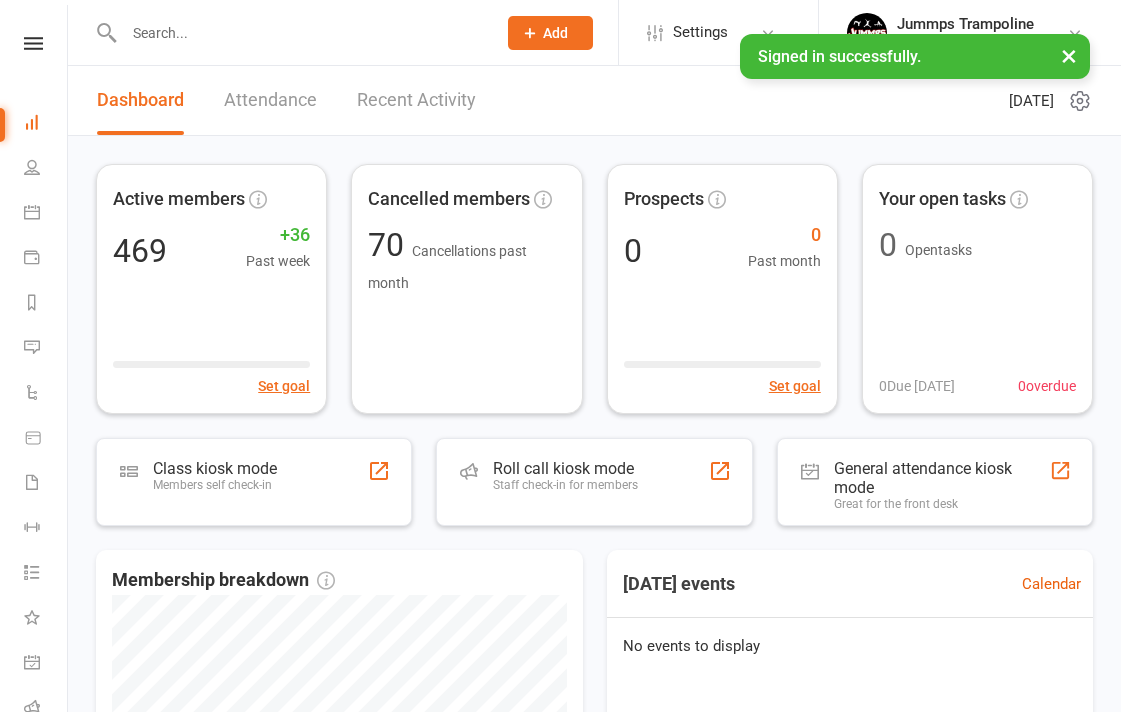 scroll, scrollTop: 0, scrollLeft: 0, axis: both 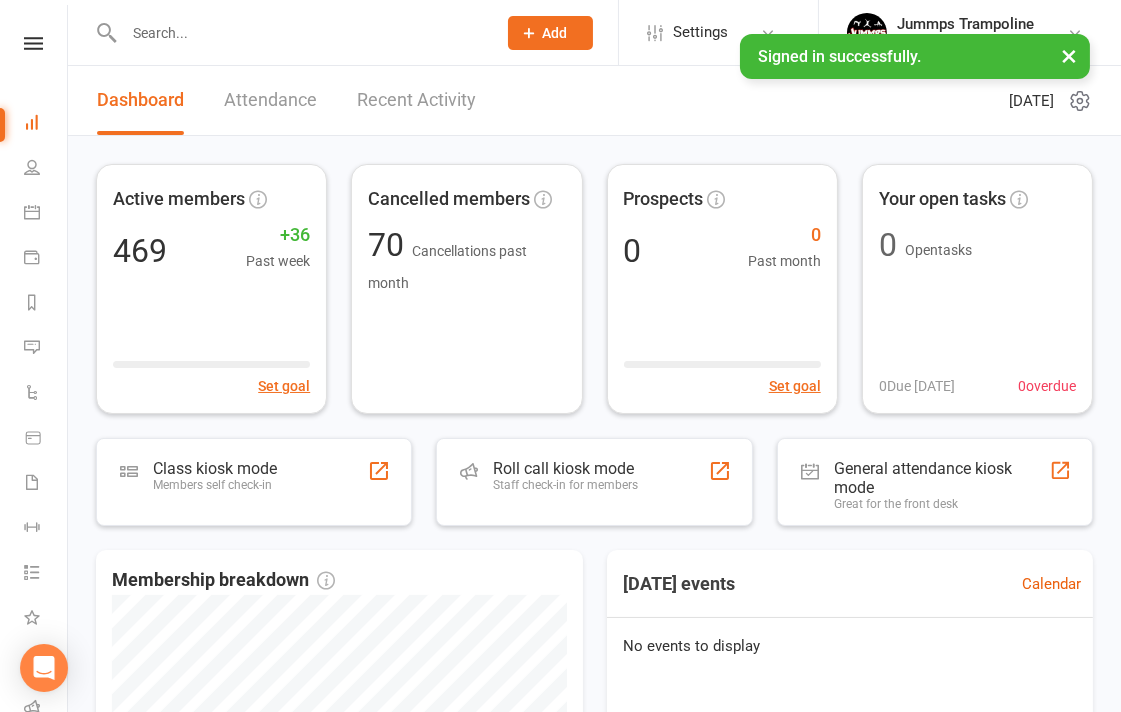 click on "Calendar" at bounding box center [33, 214] 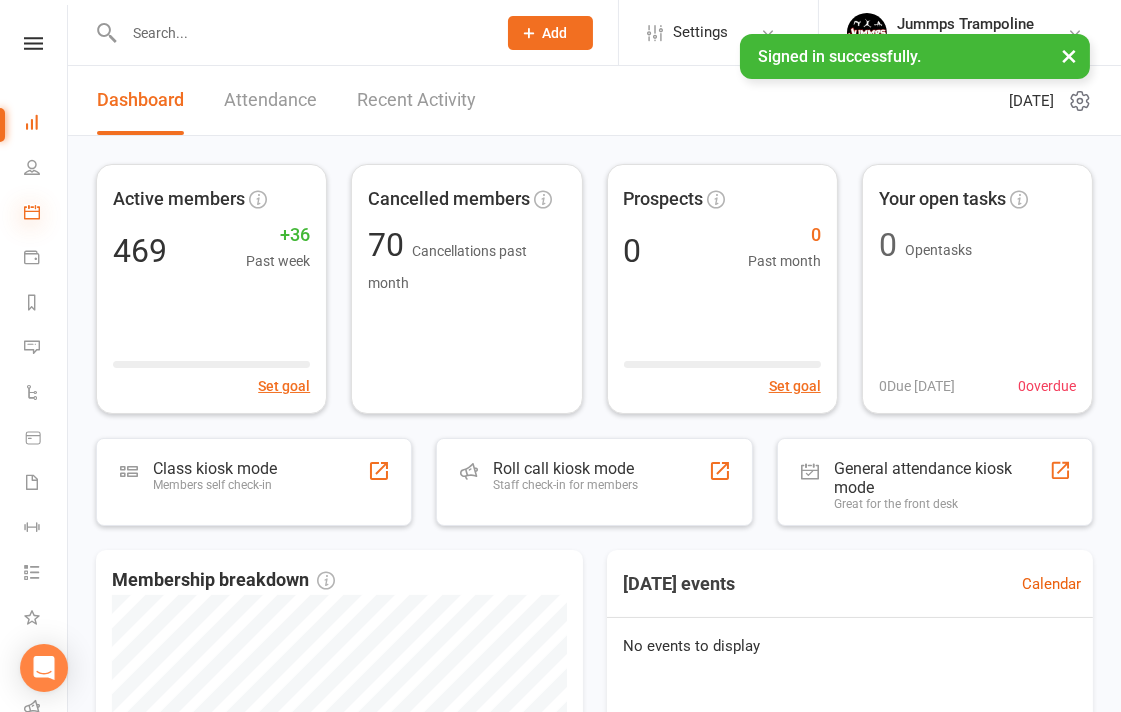 click at bounding box center [32, 212] 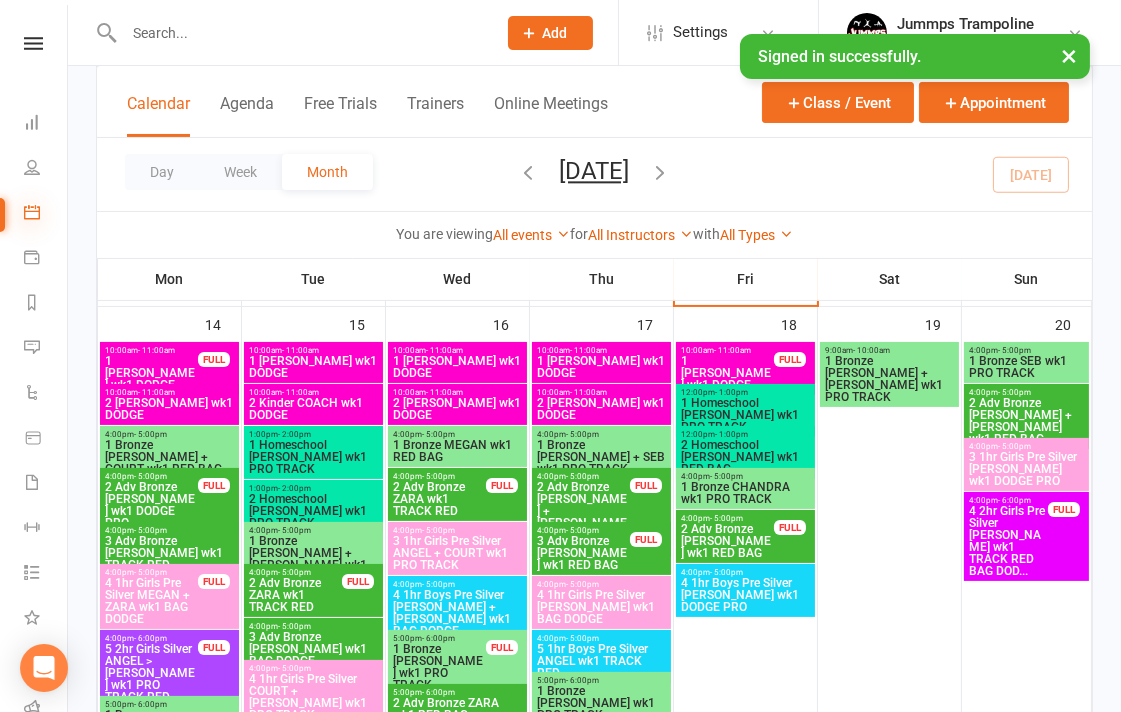 scroll, scrollTop: 354, scrollLeft: 0, axis: vertical 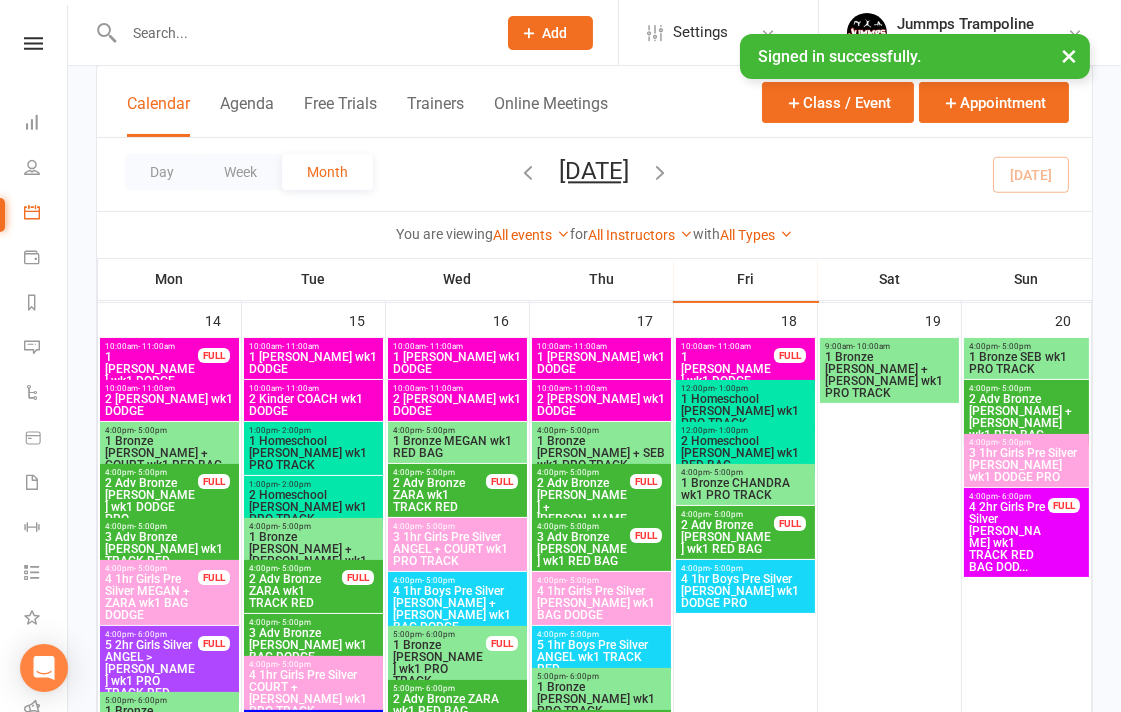click on "1 [PERSON_NAME] wk1 DODGE" at bounding box center [151, 369] 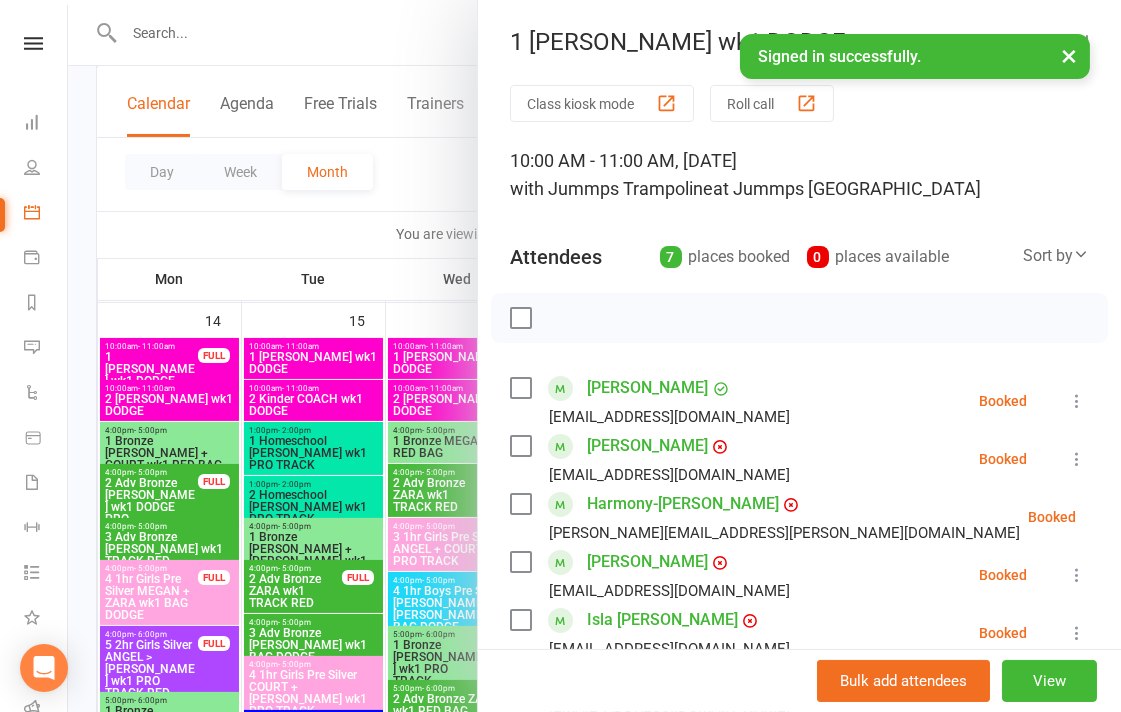 click on "×" at bounding box center [1069, 55] 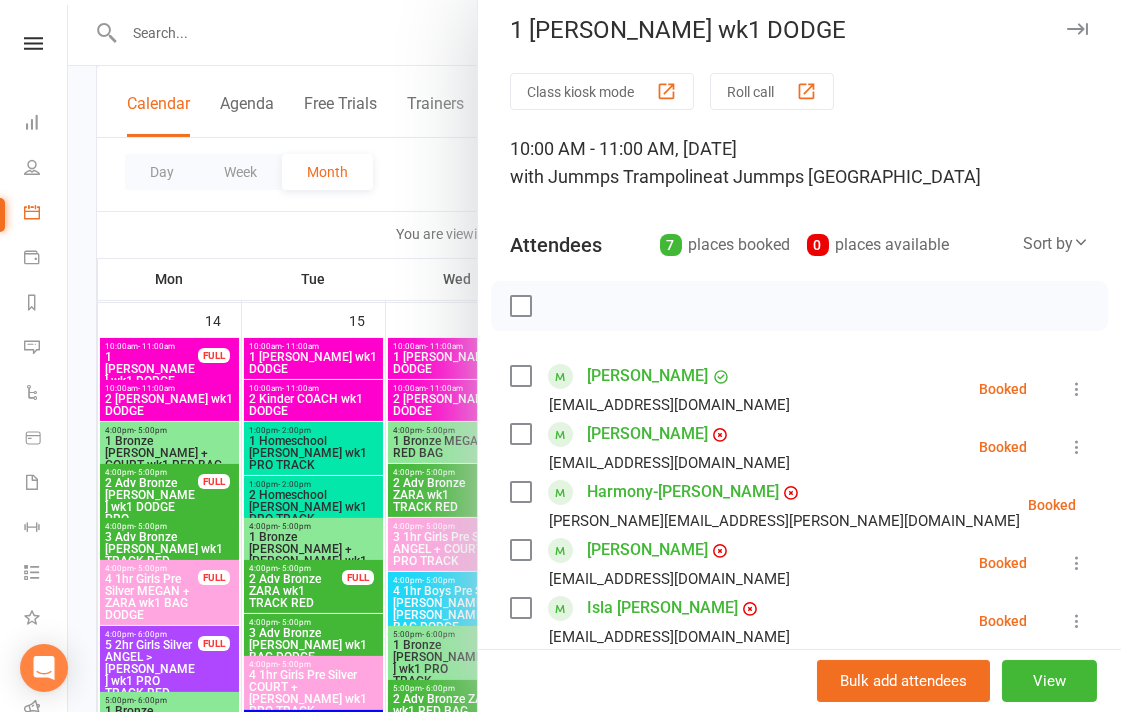 scroll, scrollTop: 13, scrollLeft: 0, axis: vertical 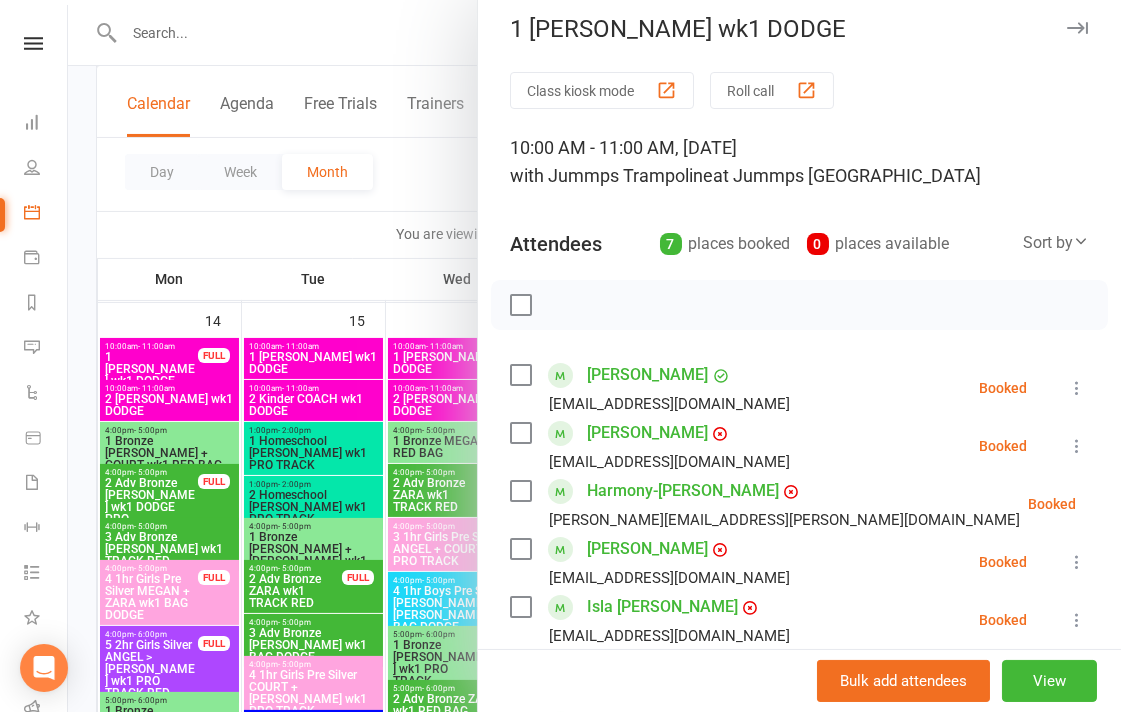 click at bounding box center [520, 305] 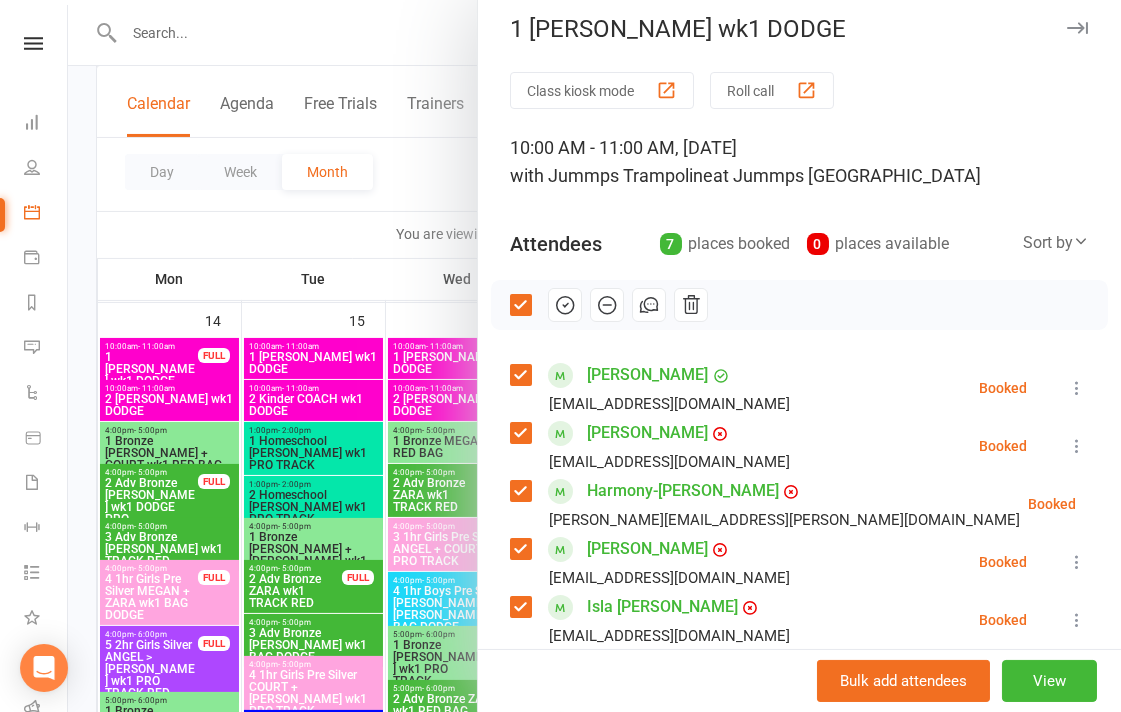 click 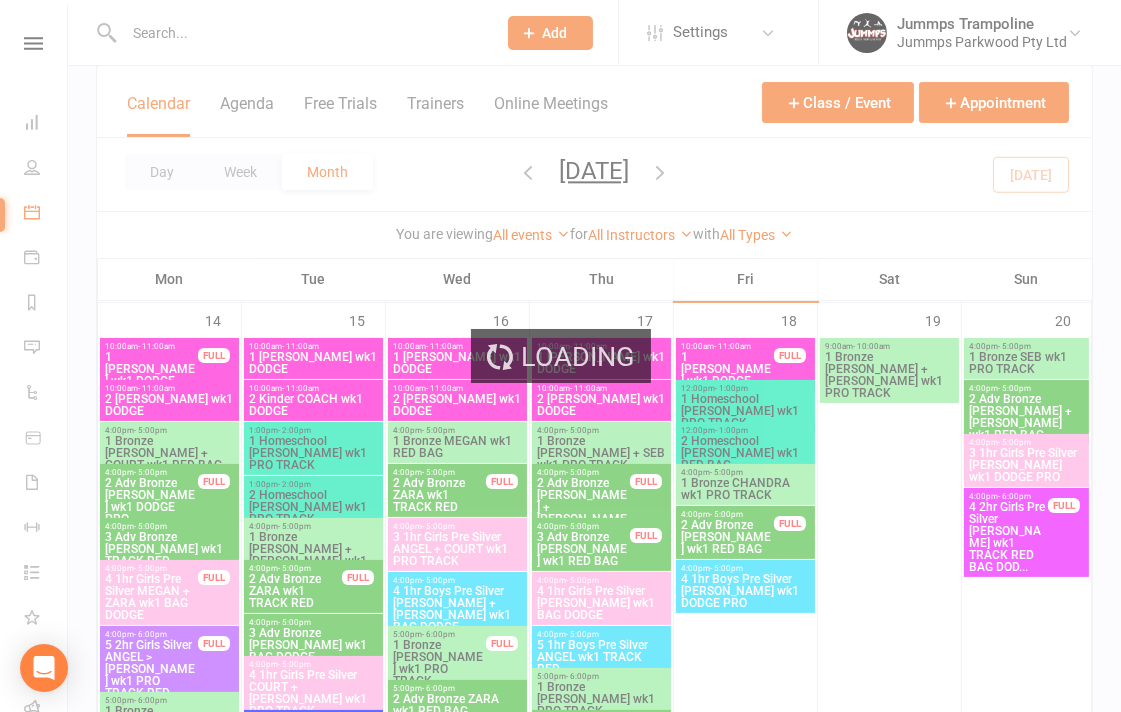 click at bounding box center (594, 356) 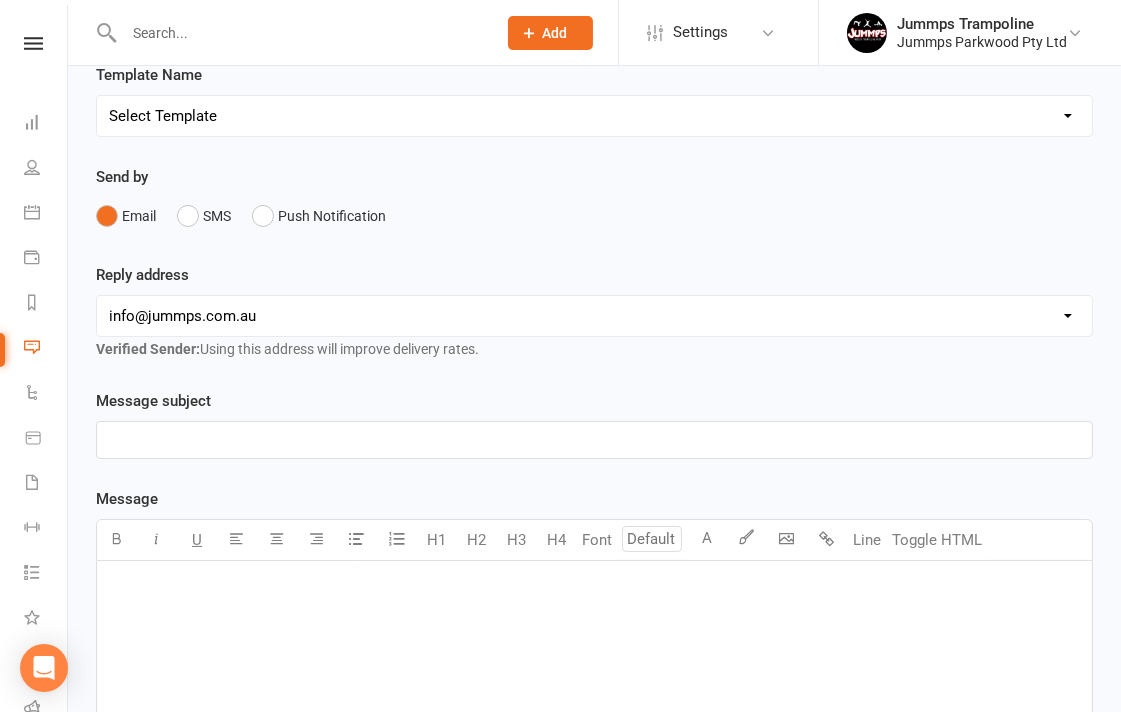 scroll, scrollTop: 270, scrollLeft: 0, axis: vertical 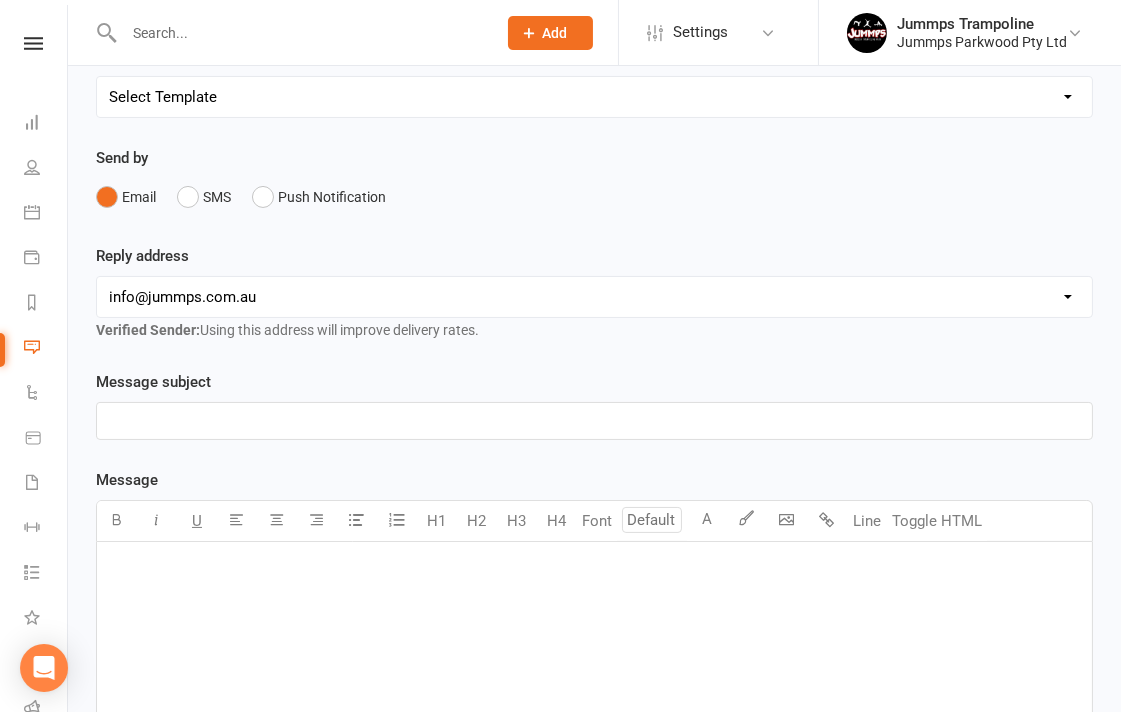 click on "hello@clubworx.com info@jummps.com.au sandra@jummps.com.au tim@jummps.com.au lorin@jummps.com.au chloe@jummps.com.au" at bounding box center [594, 297] 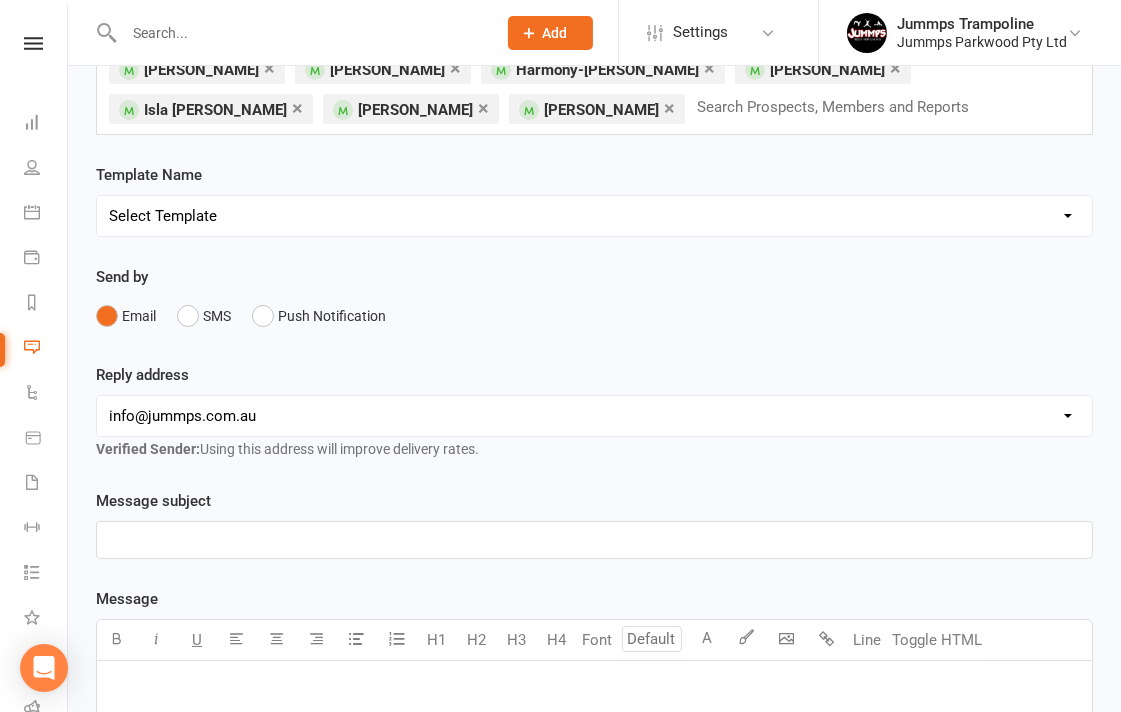 scroll, scrollTop: 140, scrollLeft: 0, axis: vertical 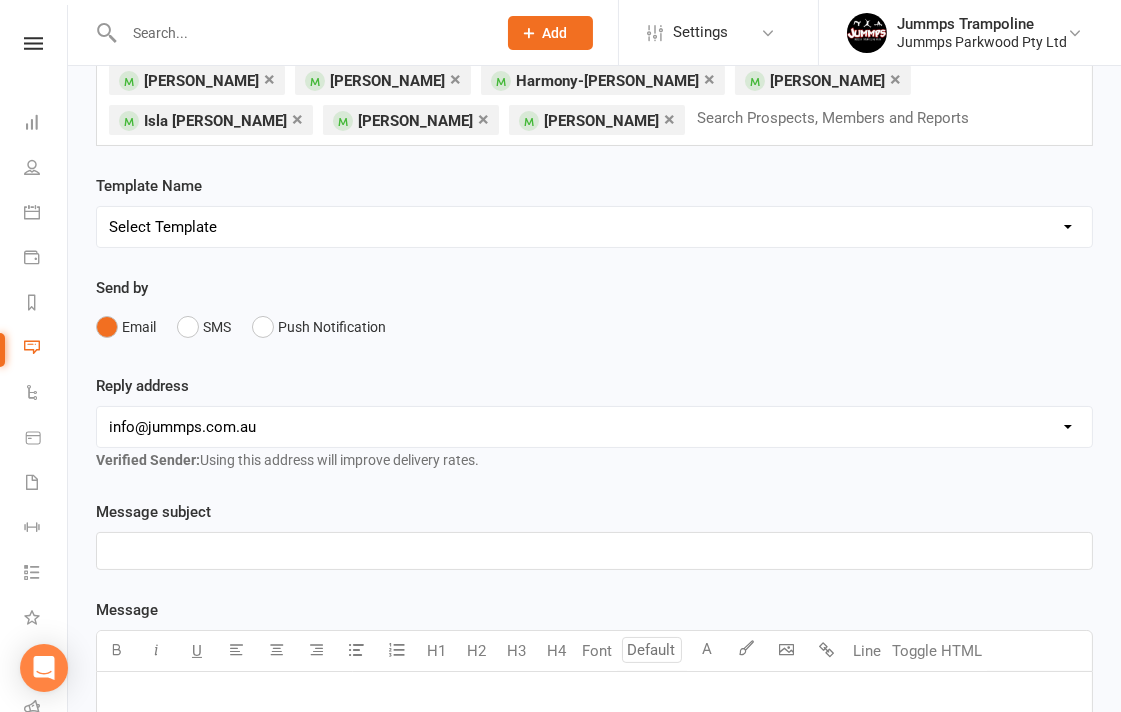 click on "Select Template [SMS] Final Term Re-enrolment Reminder's [SMS] Kinndy T3 reenrolment  [Email] re-enrolment confirmation [Email] DONT USE Term 3 Student Class Confirmation & Term Payment Details [Email] DRAFT Tumble Term Fee's - PAID IN FULL   [SMS] Jummps Bank Account [Email] Term 3 Student Class Confirmation & Term Payment Details  [SMS] Tumble Student Birthday Offer" at bounding box center (594, 227) 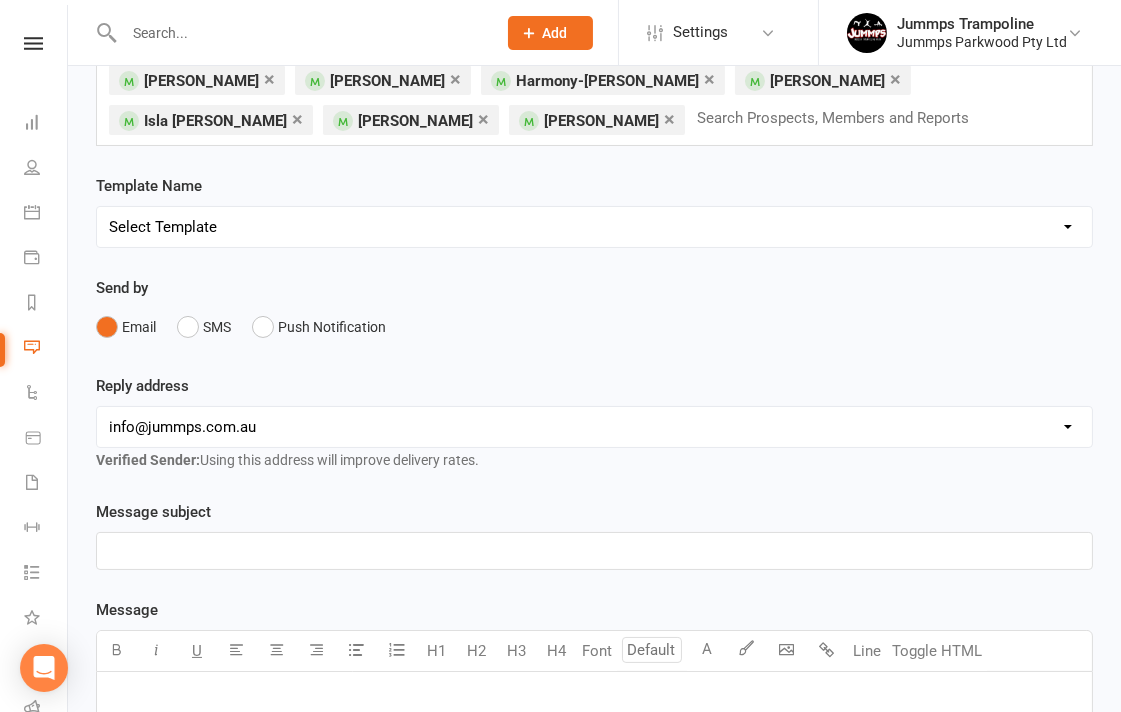 click on "Recipients × micah Bentley × Harlie Dickson × Harmony-Rose Fenson × Liam Sheriff × Isla Grace Snelgrove × Mina Song × Grace Walsh Search Prospects, Members and Reports Template Name Select Template [SMS] Final Term Re-enrolment Reminder's [SMS] Kinndy T3 reenrolment  [Email] re-enrolment confirmation [Email] DONT USE Term 3 Student Class Confirmation & Term Payment Details [Email] DRAFT Tumble Term Fee's - PAID IN FULL   [SMS] Jummps Bank Account [Email] Term 3 Student Class Confirmation & Term Payment Details  [SMS] Tumble Student Birthday Offer Send by Email SMS Push Notification Reply address hello@clubworx.com info@jummps.com.au sandra@jummps.com.au tim@jummps.com.au lorin@jummps.com.au chloe@jummps.com.au Verified Sender:   Using this address will improve delivery rates. Message subject ﻿ Message U H1 H2 H3 H4 Font A Line Toggle HTML ﻿ Contact merge tags contact-first-name contact-last-name contact-email contact-phone-number contact-address what-contact-interested-in how-contact-contacted-us" at bounding box center [594, 800] 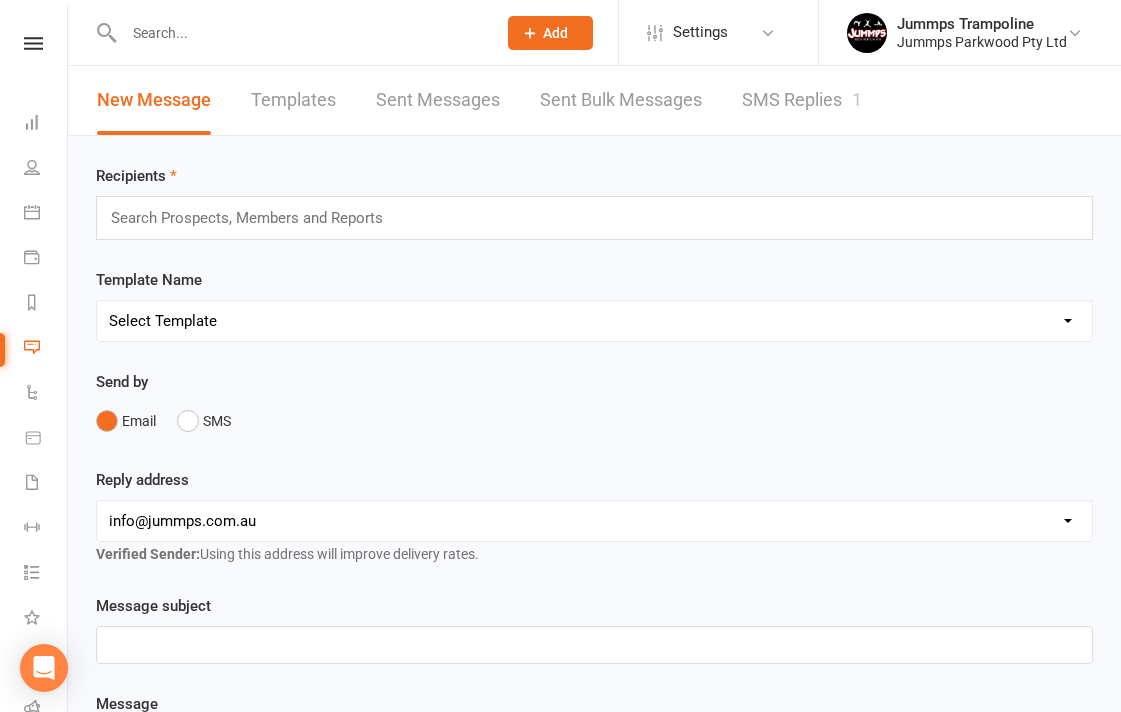 scroll, scrollTop: 0, scrollLeft: 0, axis: both 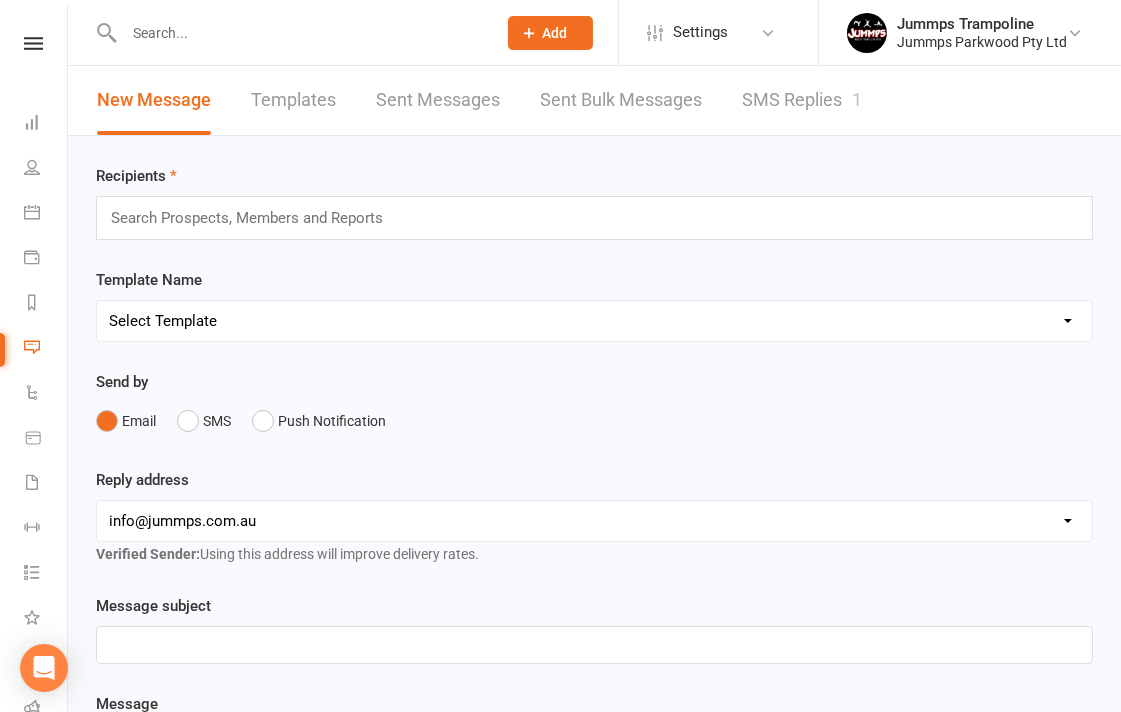 click on "Select Template [SMS] Final Term Re-enrolment Reminder's [SMS] Kinndy [MEDICAL_DATA] reenrolment  [Email] re-enrolment confirmation [Email] 1. Term 3 Student Class Confirmation & Term Payment Details  [Email] DONT USE Term 3 Student Class Confirmation & Term Payment Details [Email] DRAFT Tumble Term Fee's - PAID IN FULL   [SMS] Jummps Bank Account [SMS] Tumble Student Birthday Offer" at bounding box center (594, 321) 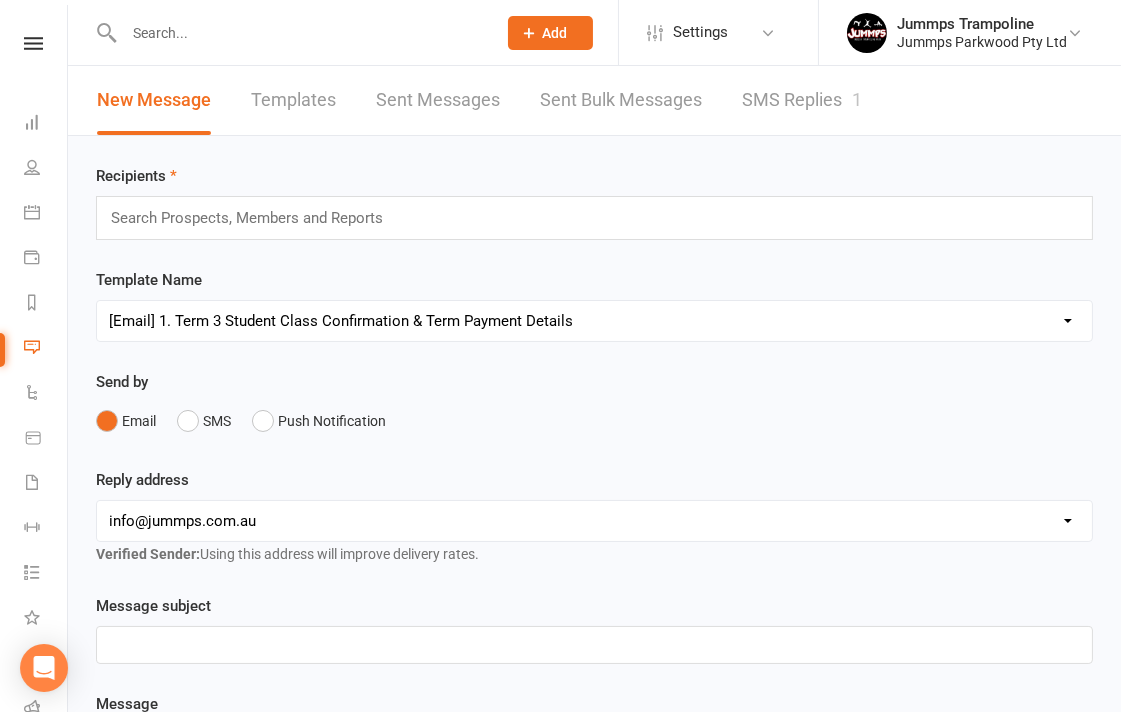 click on "Select Template [SMS] Final Term Re-enrolment Reminder's [SMS] Kinndy [MEDICAL_DATA] reenrolment  [Email] re-enrolment confirmation [Email] 1. Term 3 Student Class Confirmation & Term Payment Details  [Email] DONT USE Term 3 Student Class Confirmation & Term Payment Details [Email] DRAFT Tumble Term Fee's - PAID IN FULL   [SMS] Jummps Bank Account [SMS] Tumble Student Birthday Offer" at bounding box center [594, 321] 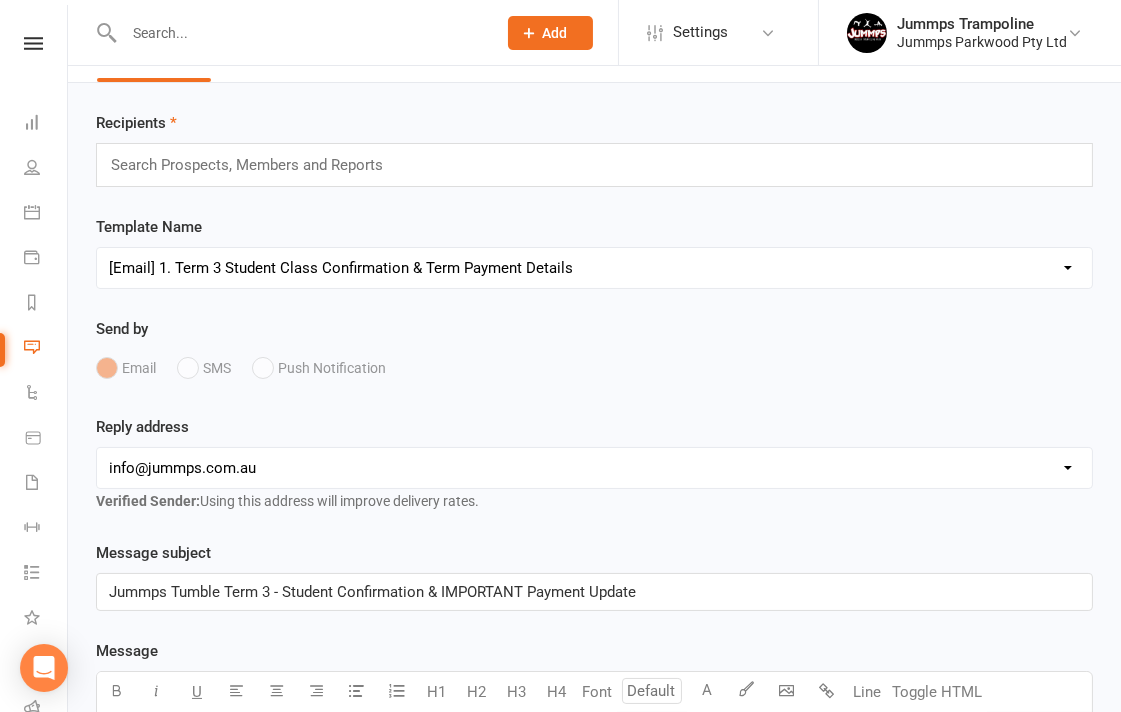scroll, scrollTop: 0, scrollLeft: 0, axis: both 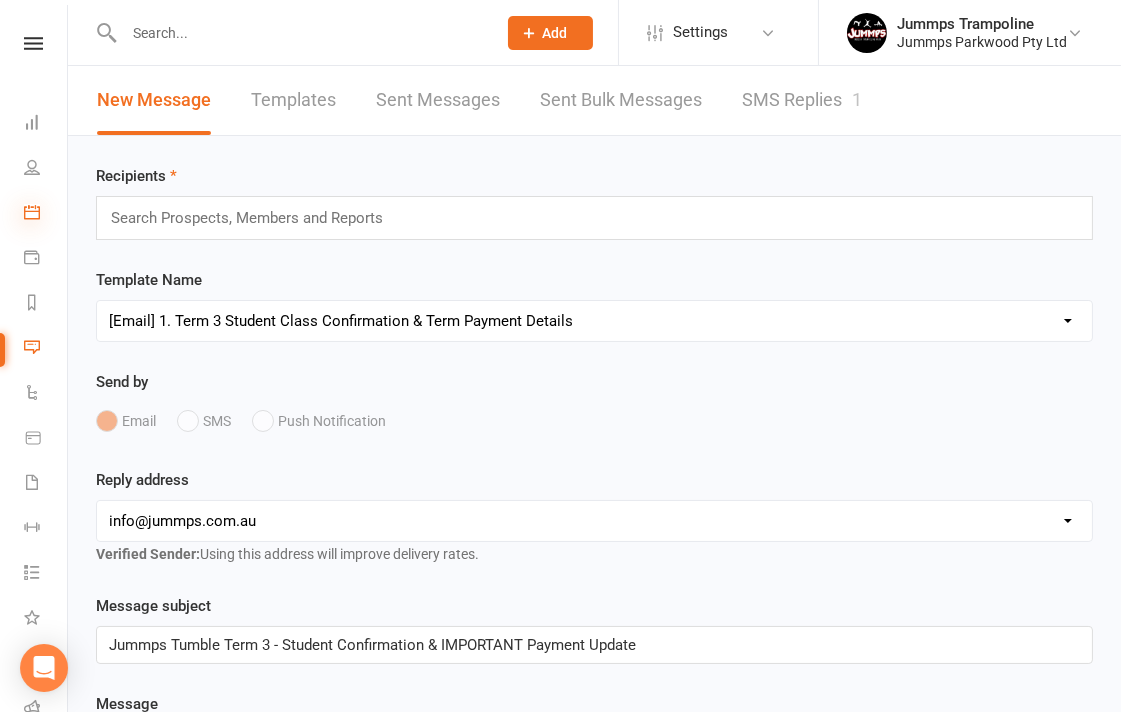 click at bounding box center [32, 212] 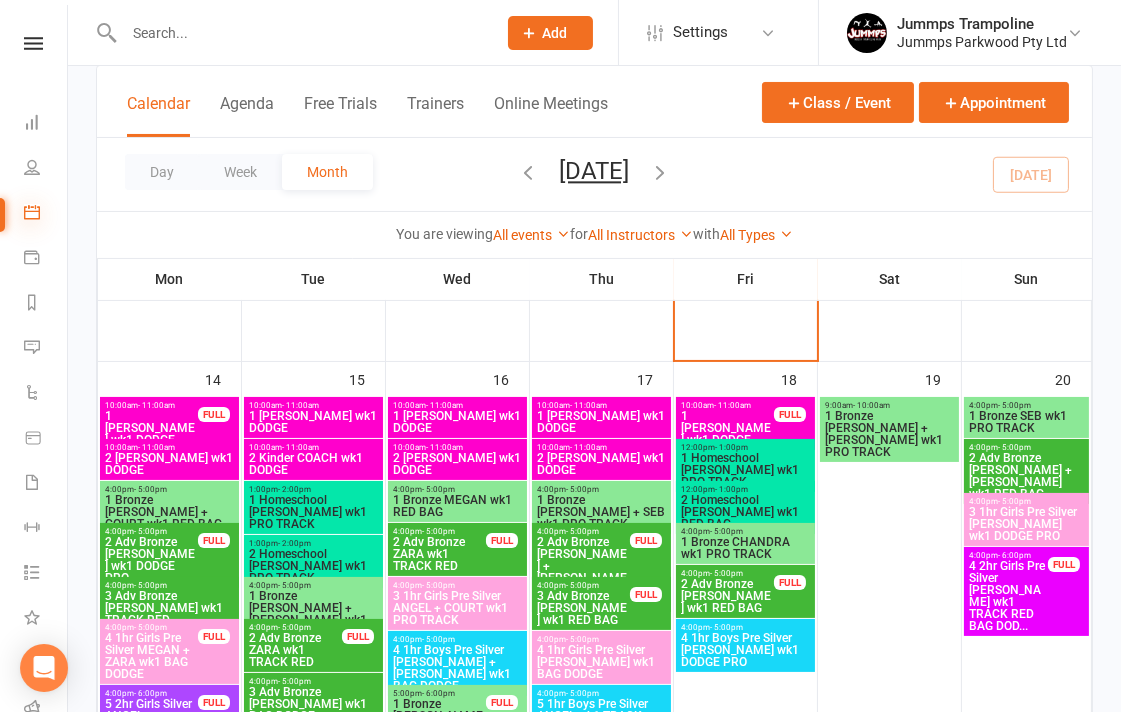 scroll, scrollTop: 311, scrollLeft: 0, axis: vertical 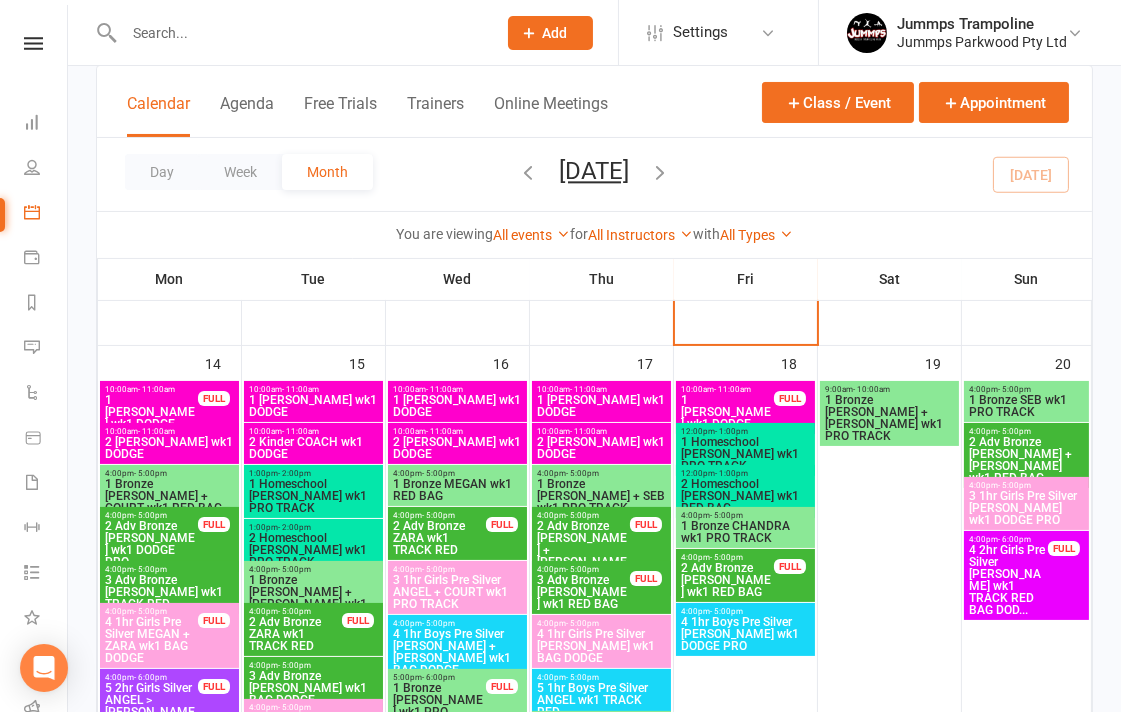 click at bounding box center (300, 33) 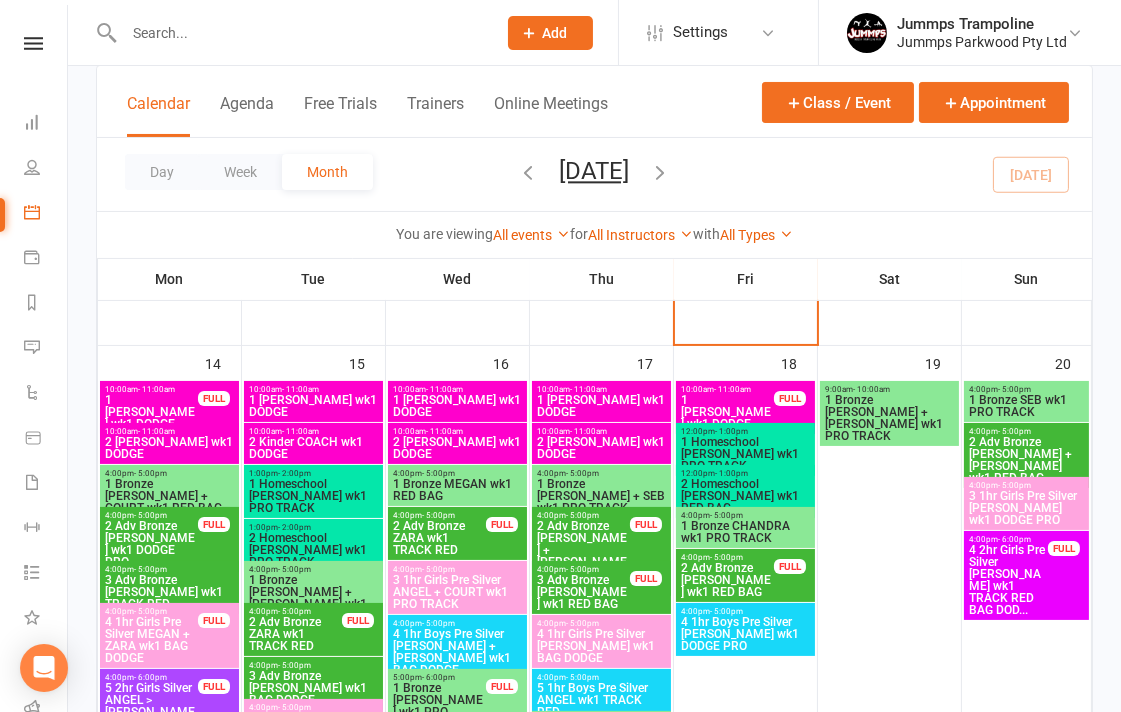 click at bounding box center (300, 33) 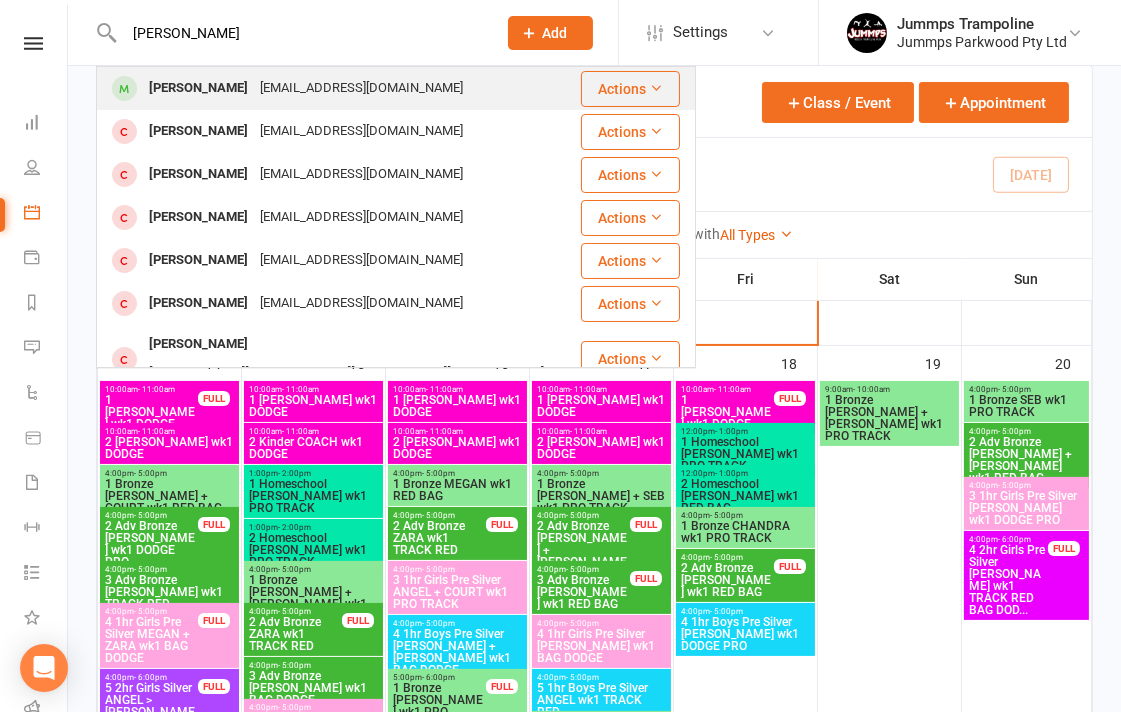 type on "[PERSON_NAME]" 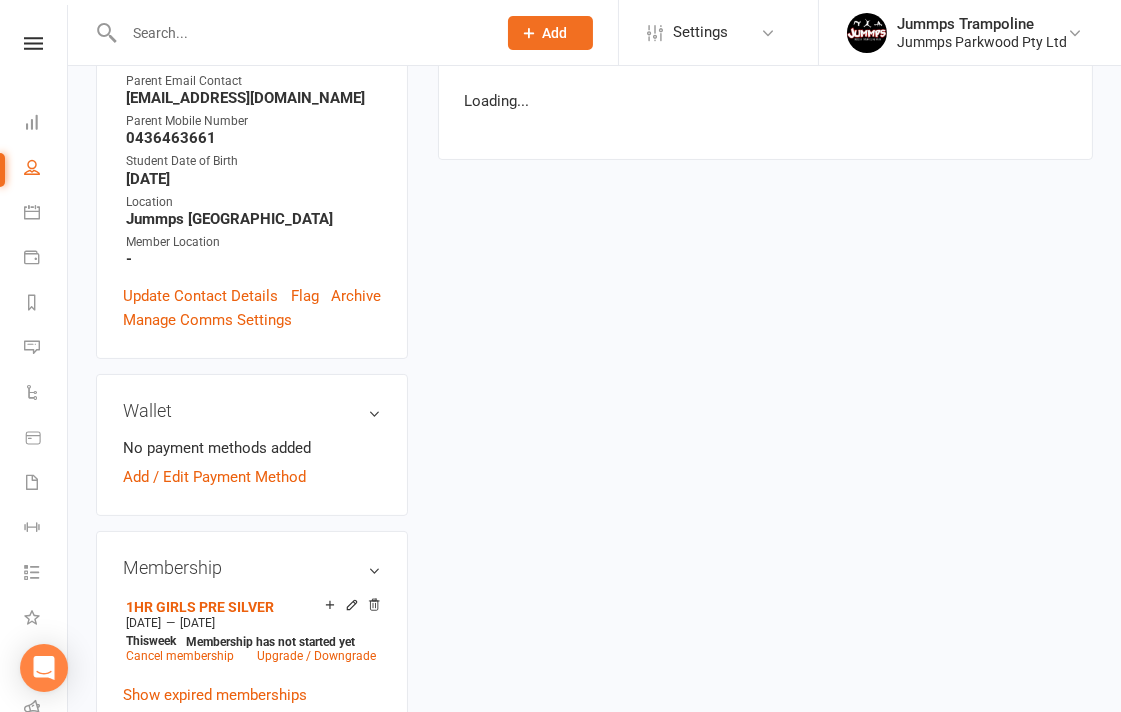 scroll, scrollTop: 0, scrollLeft: 0, axis: both 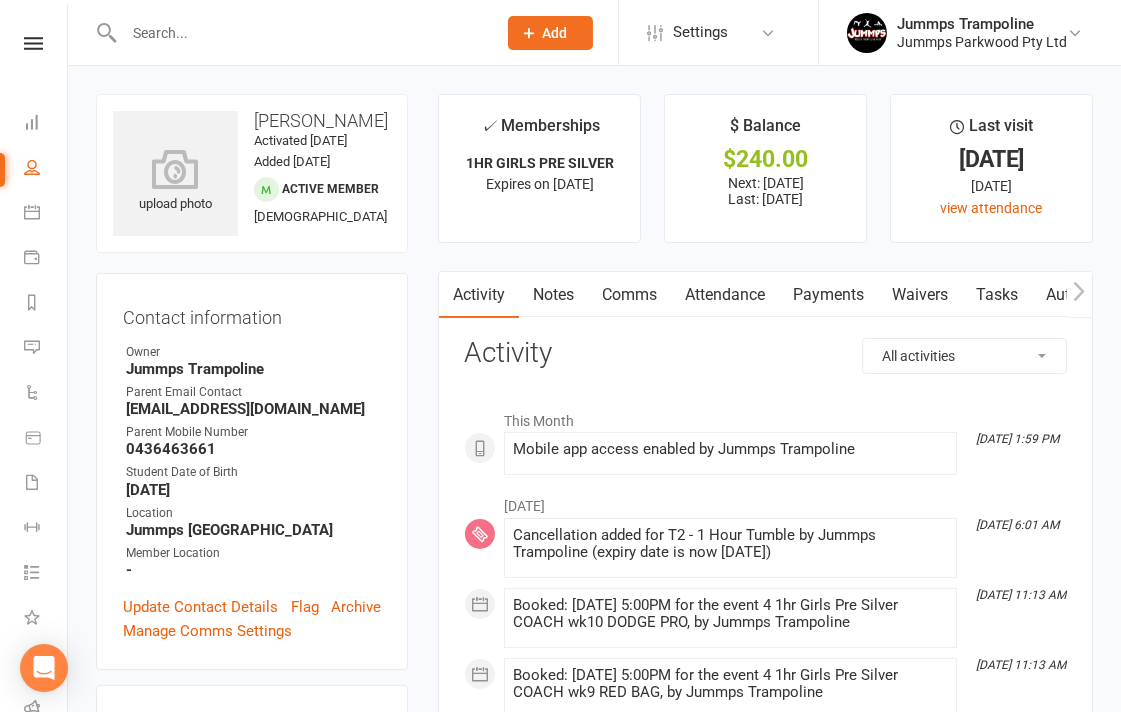 click on "Attendance" at bounding box center (725, 295) 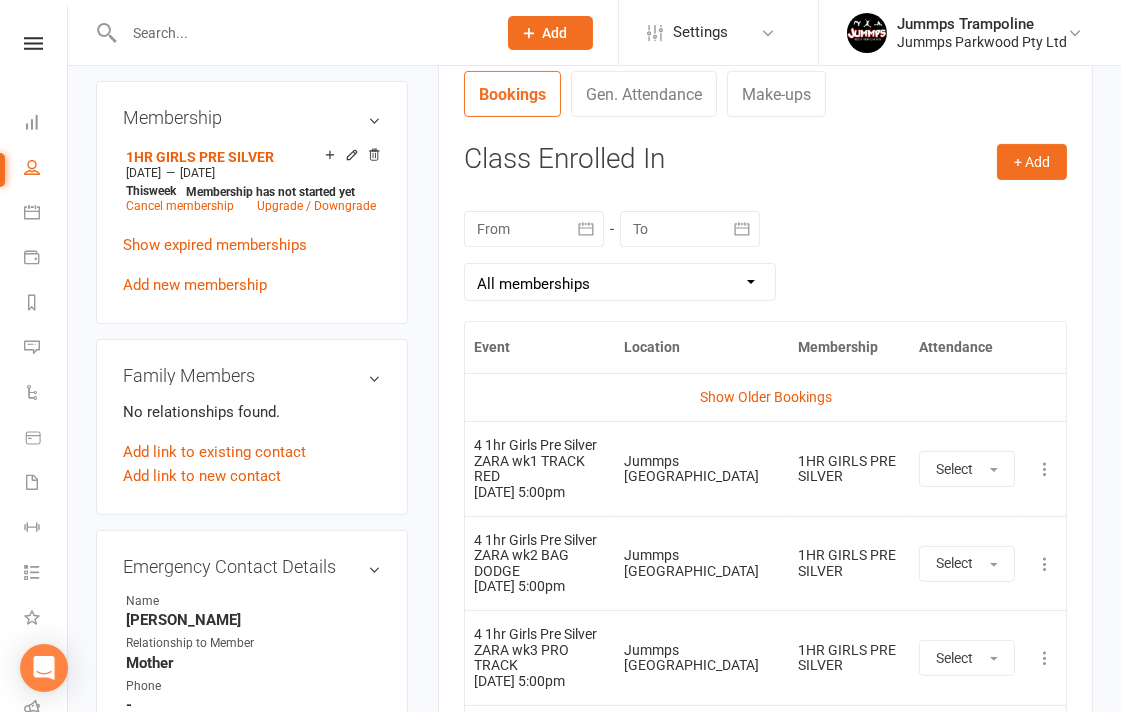scroll, scrollTop: 888, scrollLeft: 0, axis: vertical 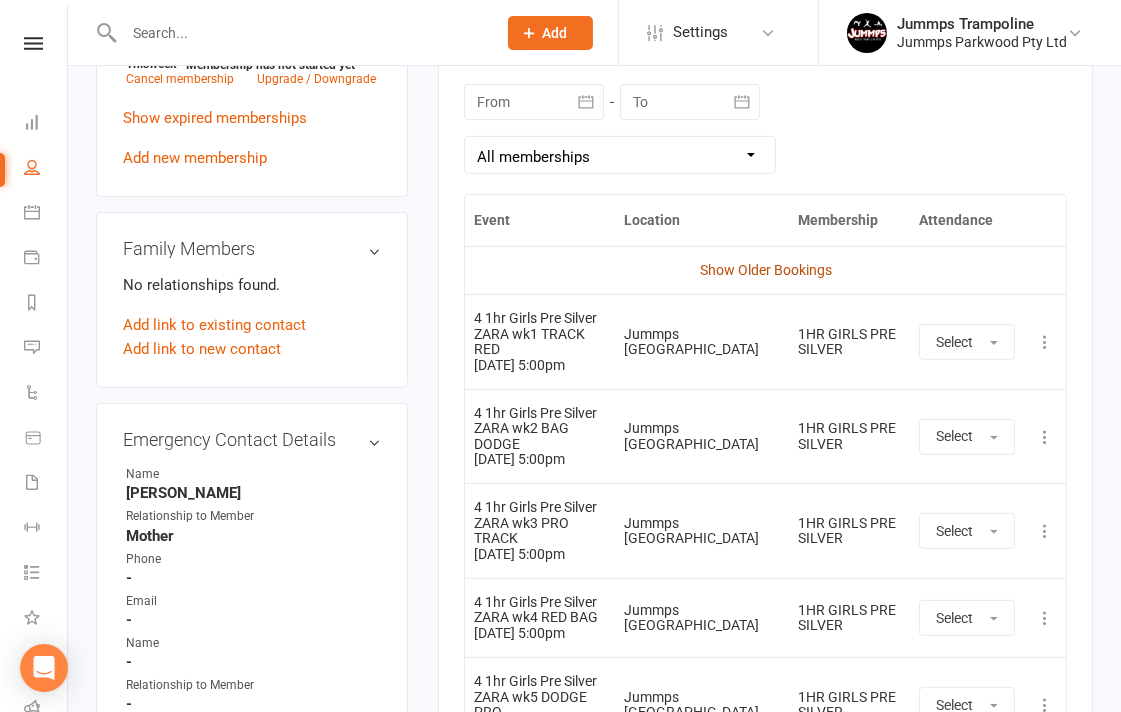 click on "Show Older Bookings" at bounding box center (766, 270) 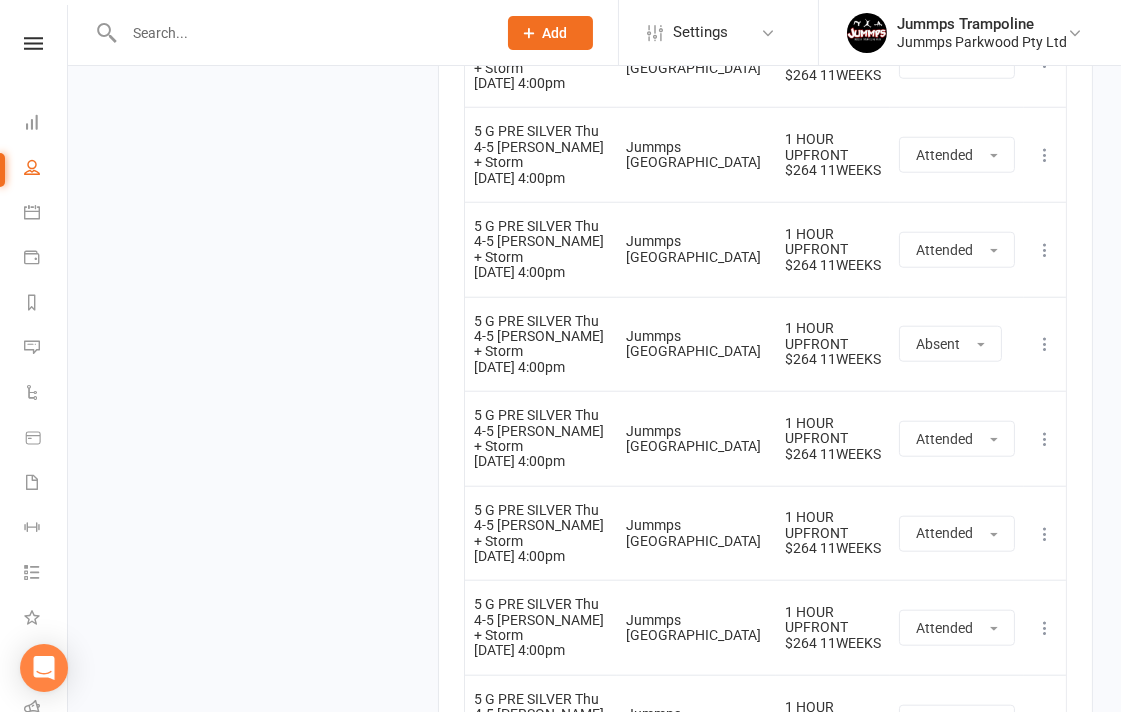 scroll, scrollTop: 12563, scrollLeft: 0, axis: vertical 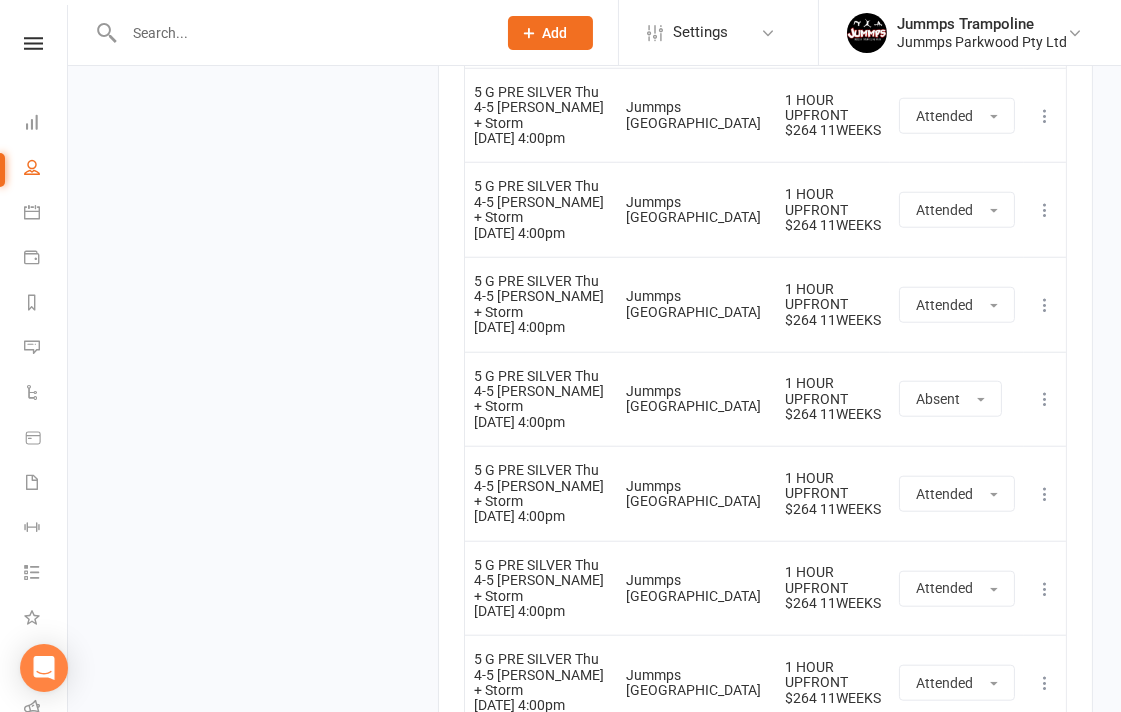 click on "Absent" at bounding box center (938, 2632) 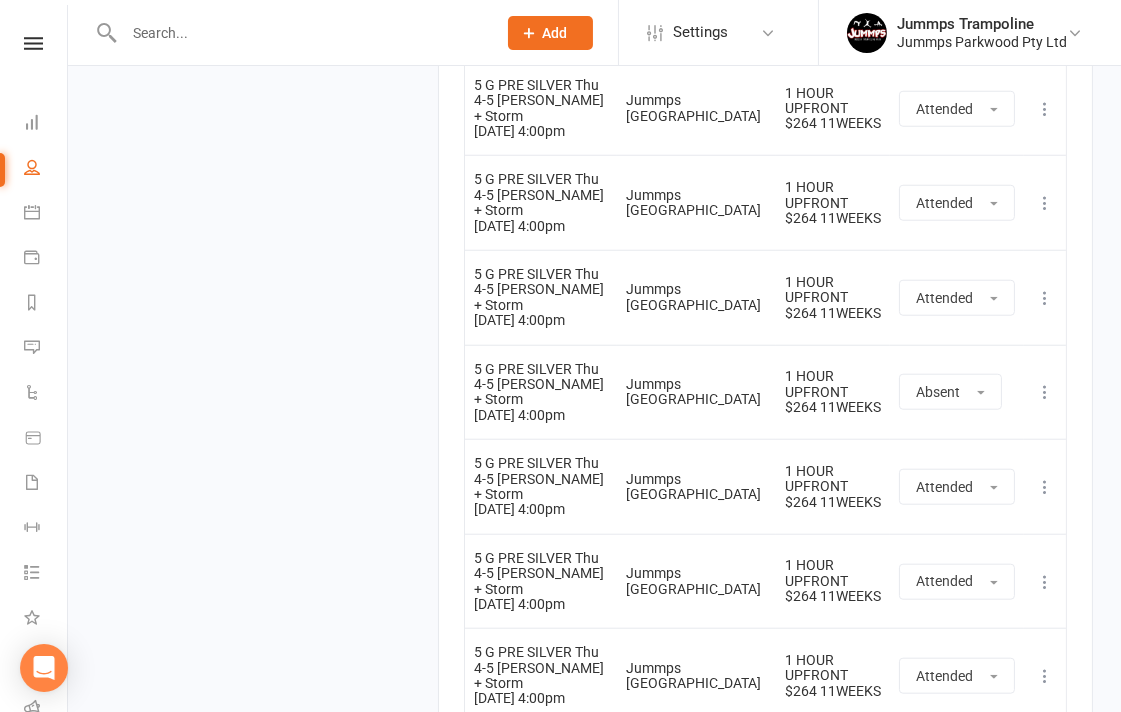 scroll, scrollTop: 12674, scrollLeft: 0, axis: vertical 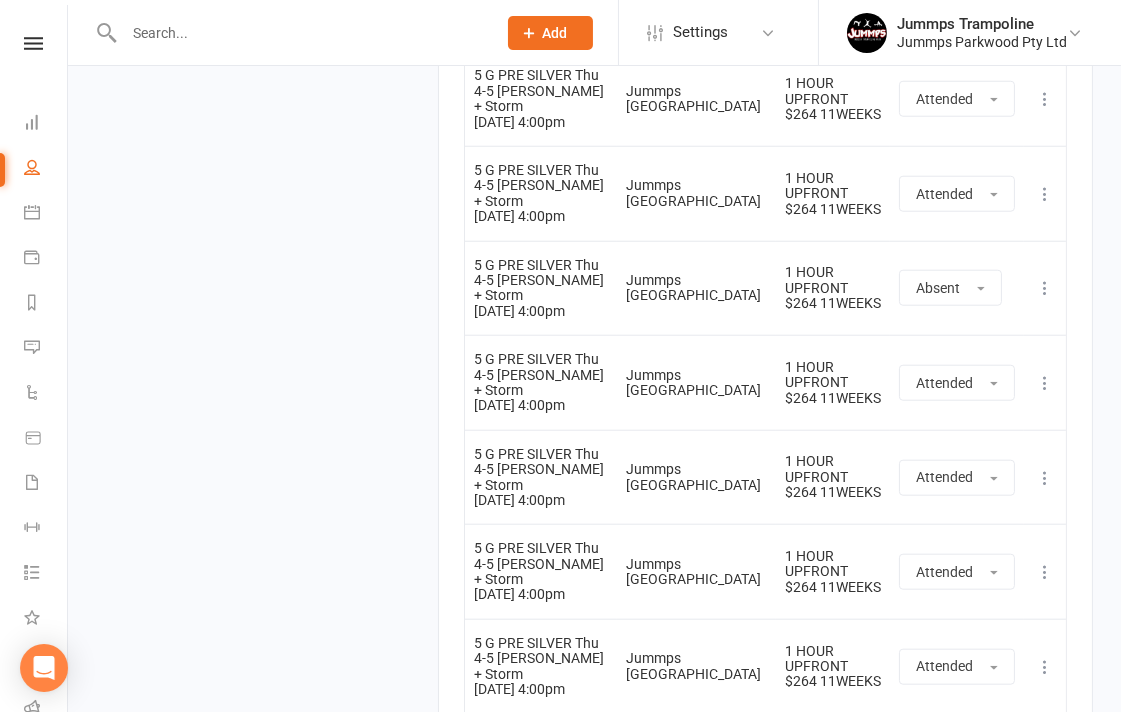 click at bounding box center (300, 33) 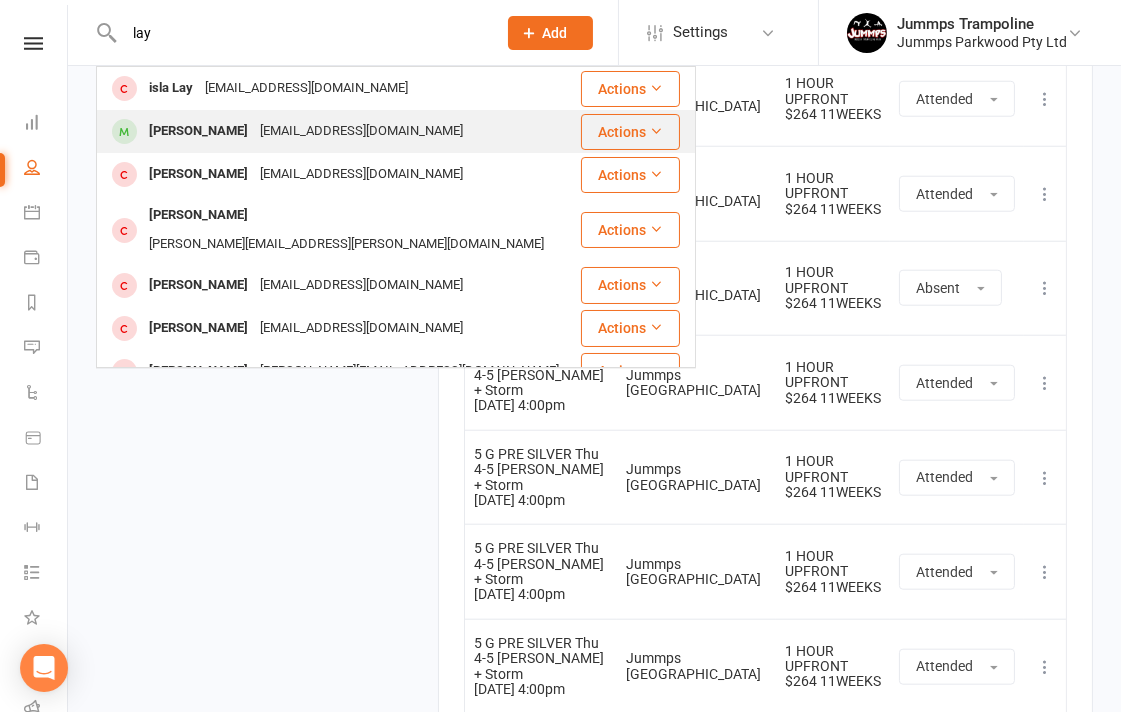 type on "lay" 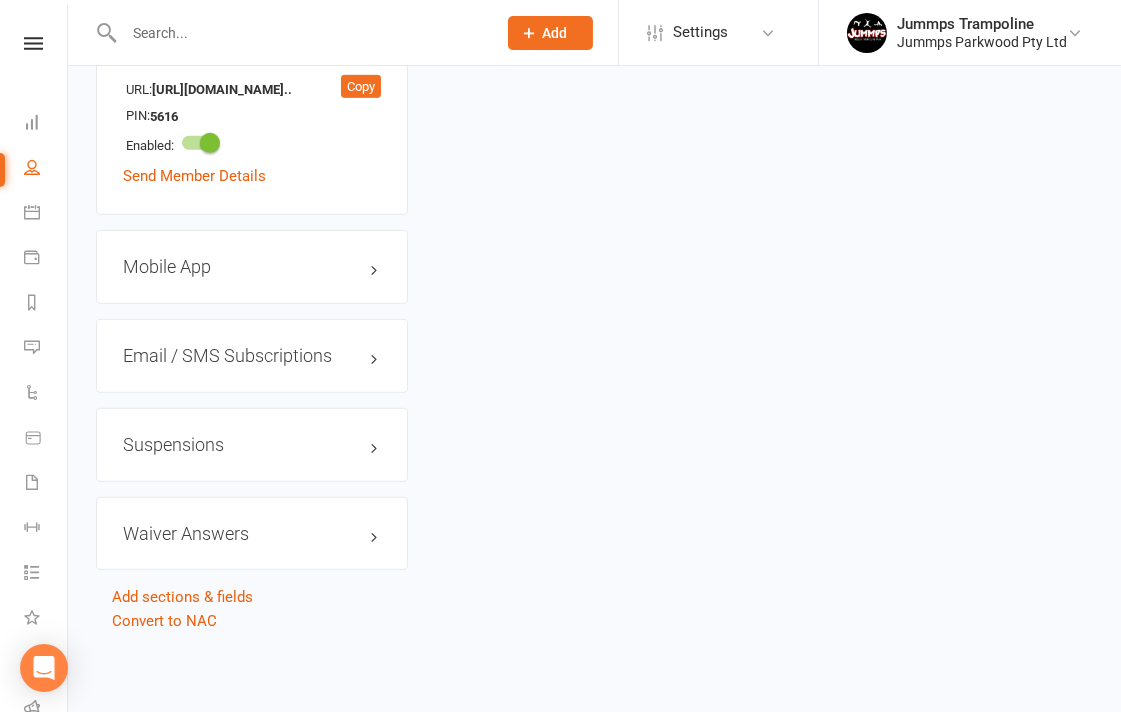 scroll, scrollTop: 0, scrollLeft: 0, axis: both 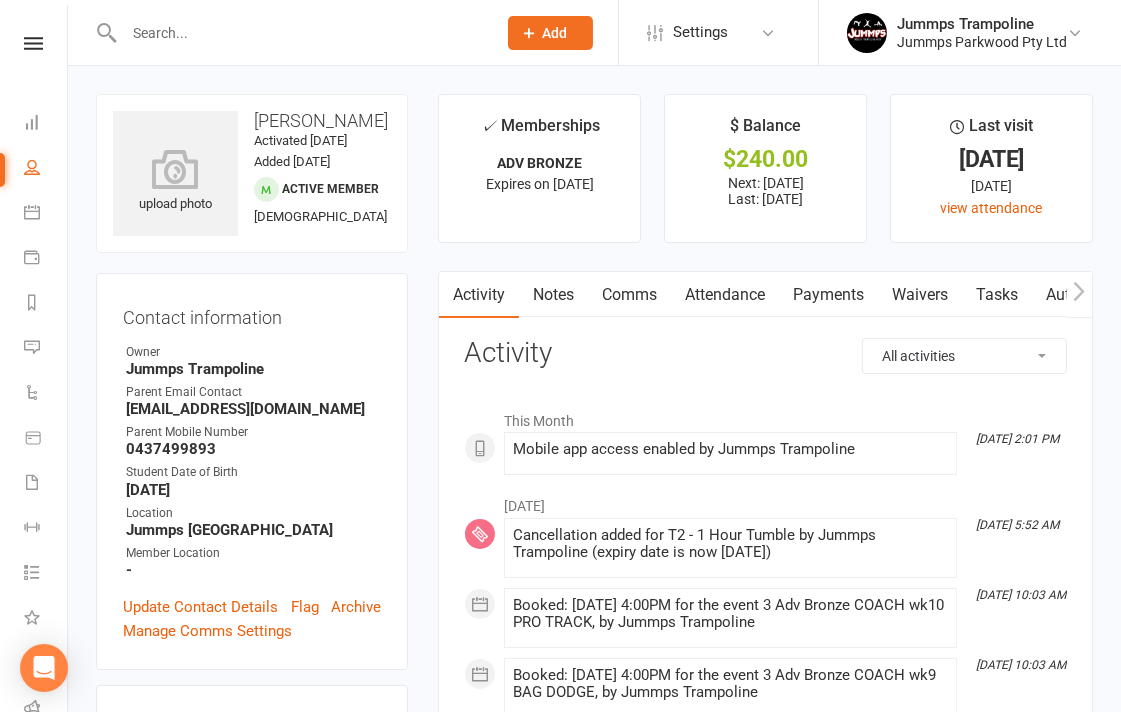 click on "Attendance" at bounding box center [725, 295] 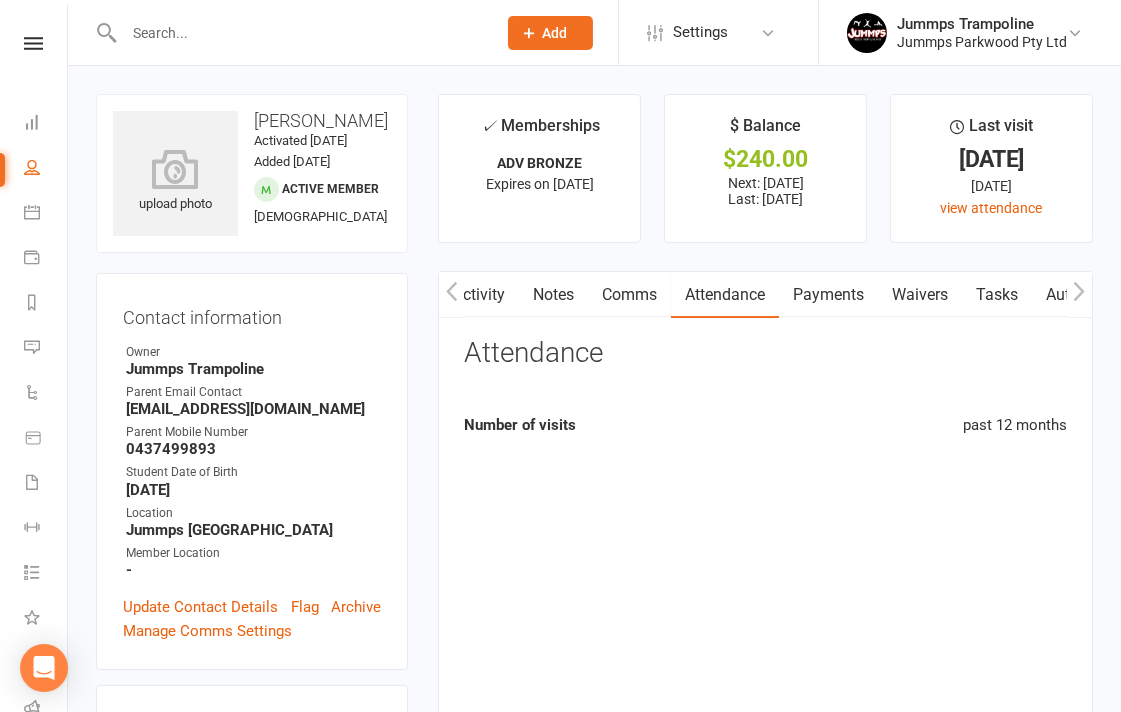 scroll, scrollTop: 0, scrollLeft: 1, axis: horizontal 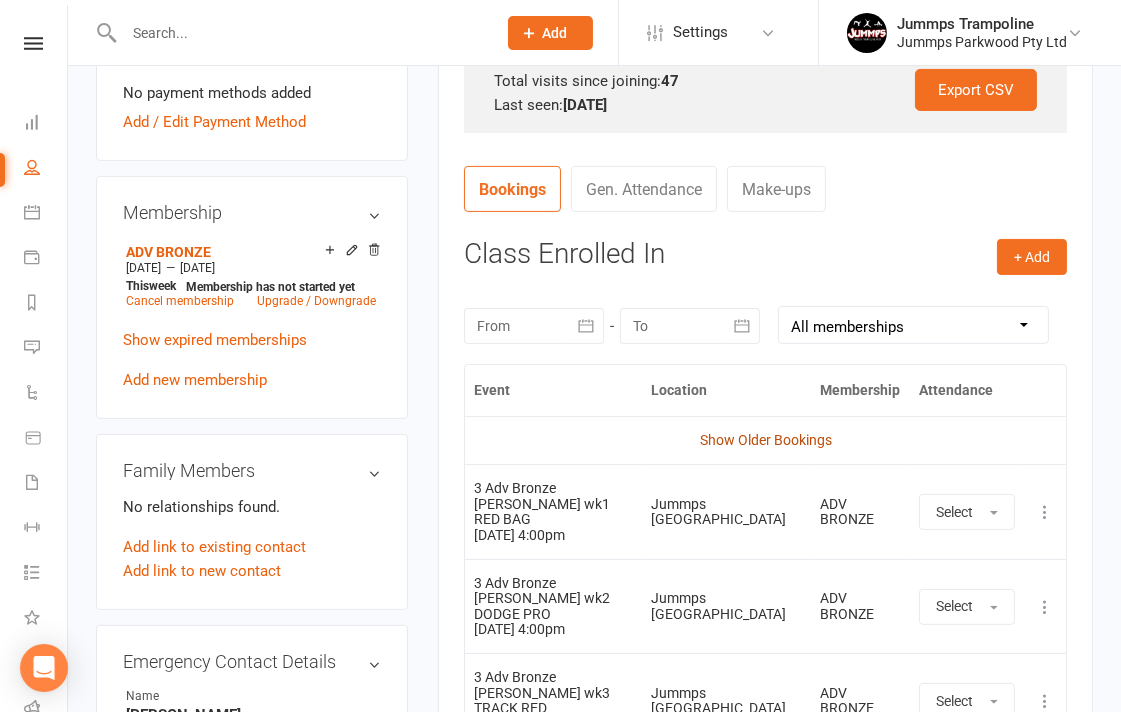 click on "Show Older Bookings" at bounding box center (766, 440) 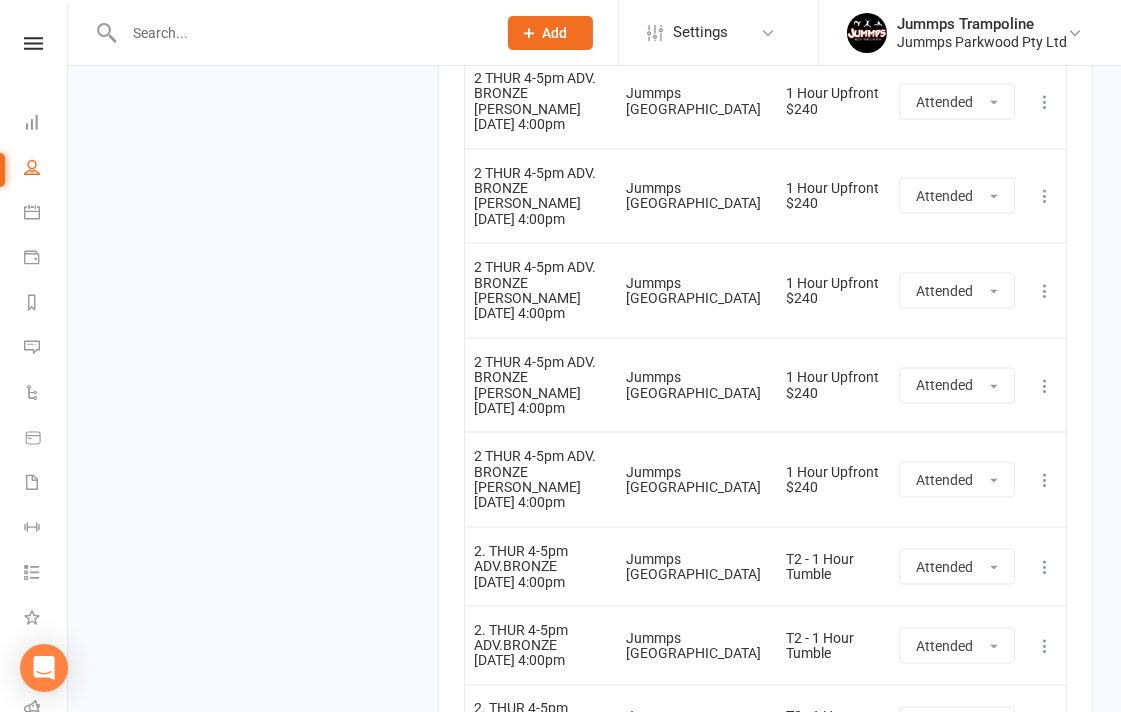 scroll, scrollTop: 4348, scrollLeft: 0, axis: vertical 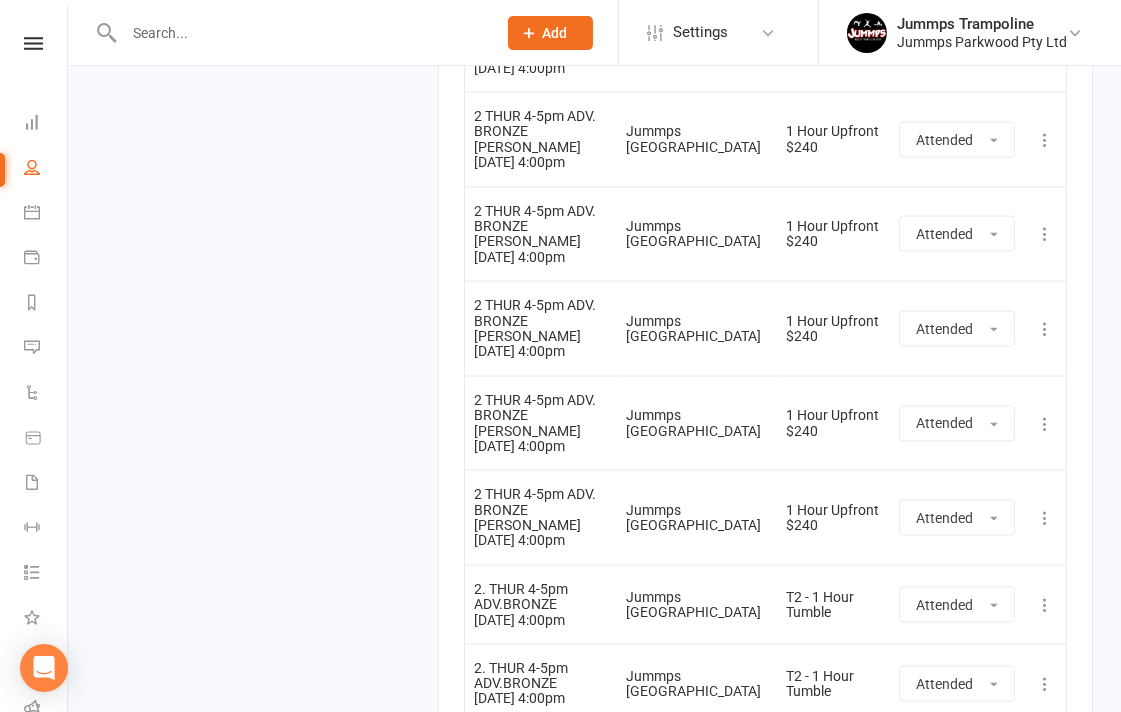 click on "Absent" at bounding box center (950, 922) 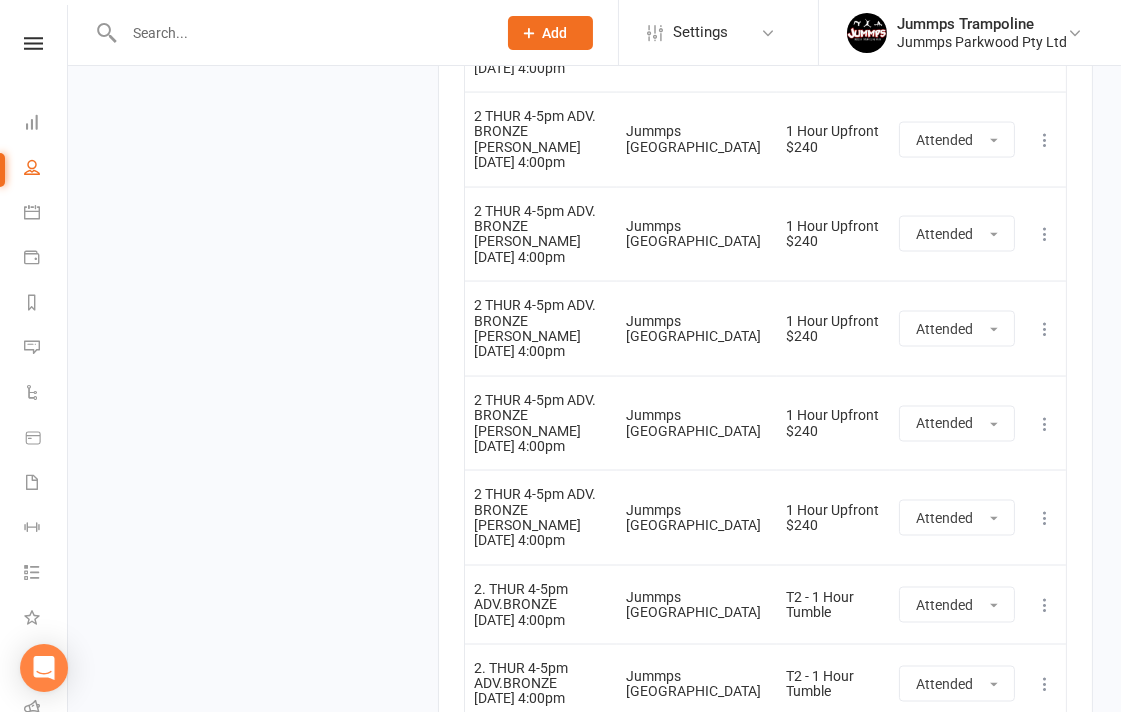 click on "Attended" at bounding box center [946, 967] 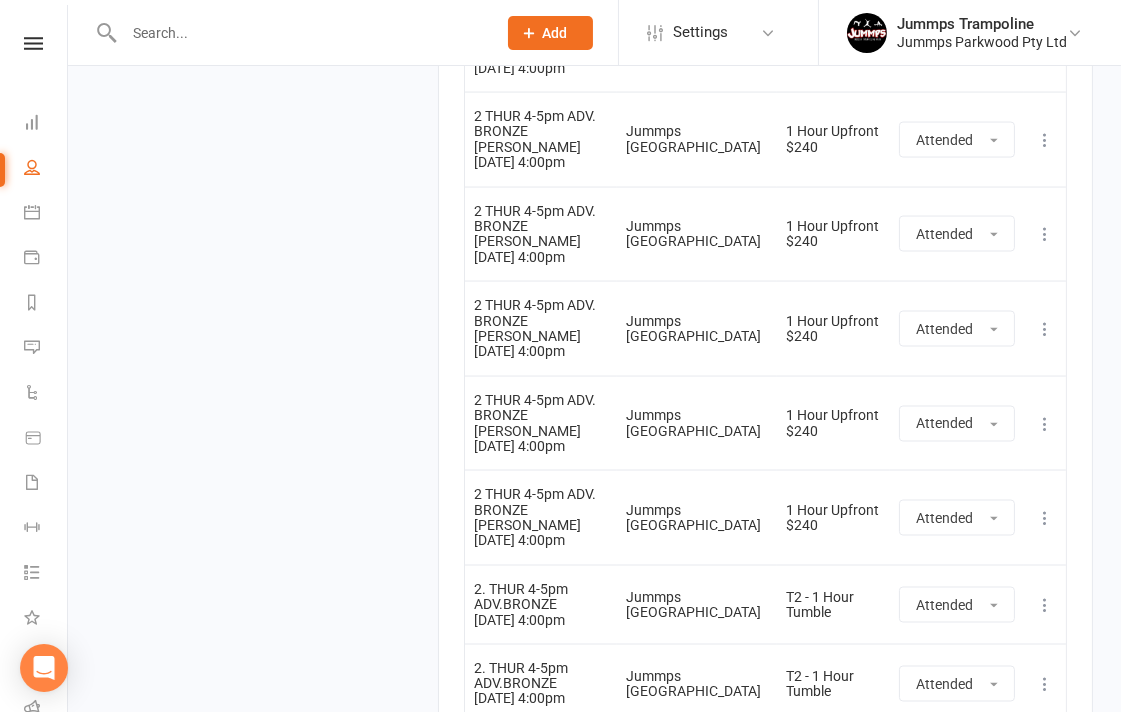 click at bounding box center [300, 33] 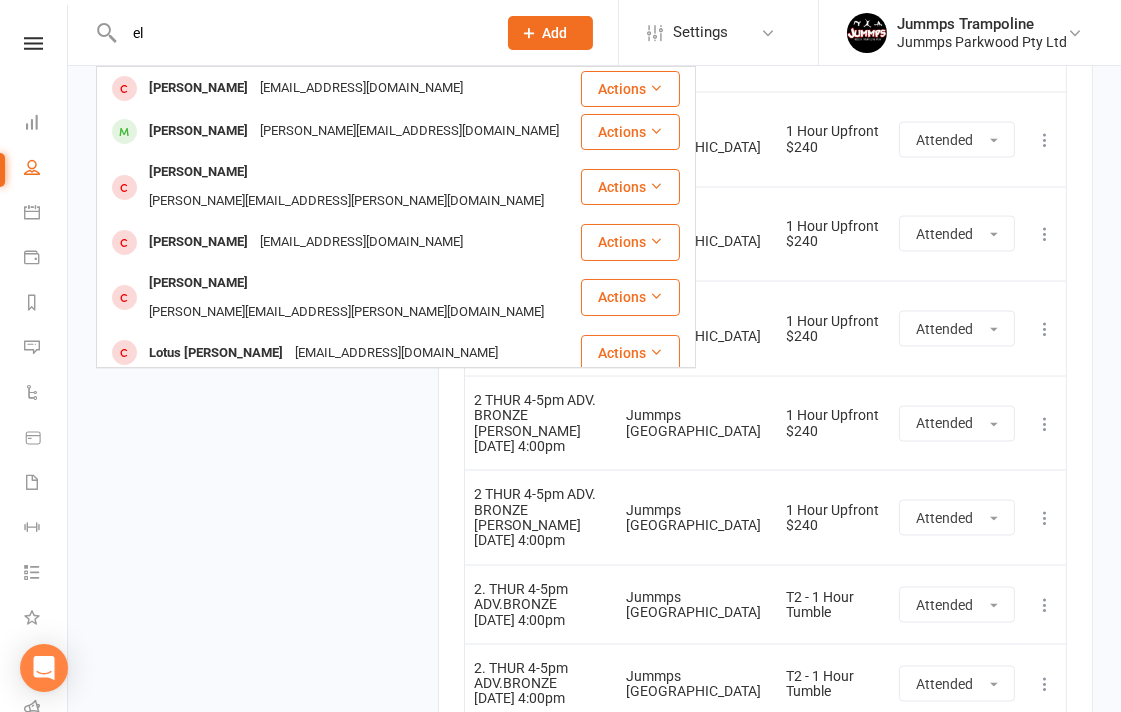type on "e" 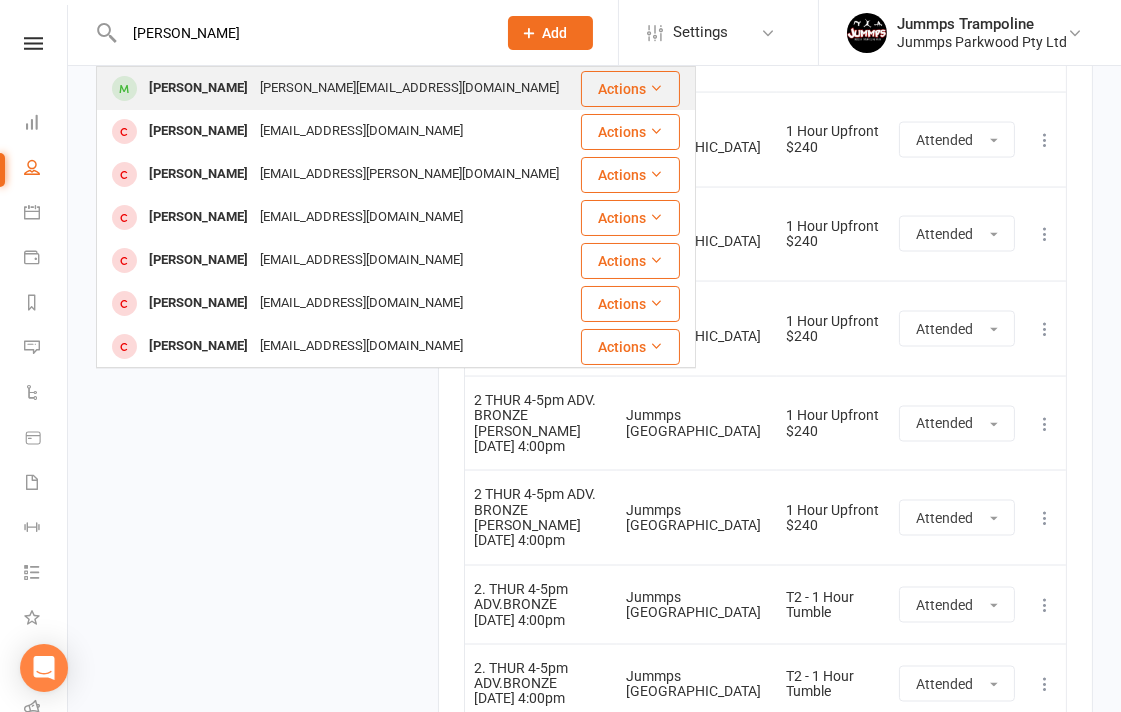 type on "[PERSON_NAME]" 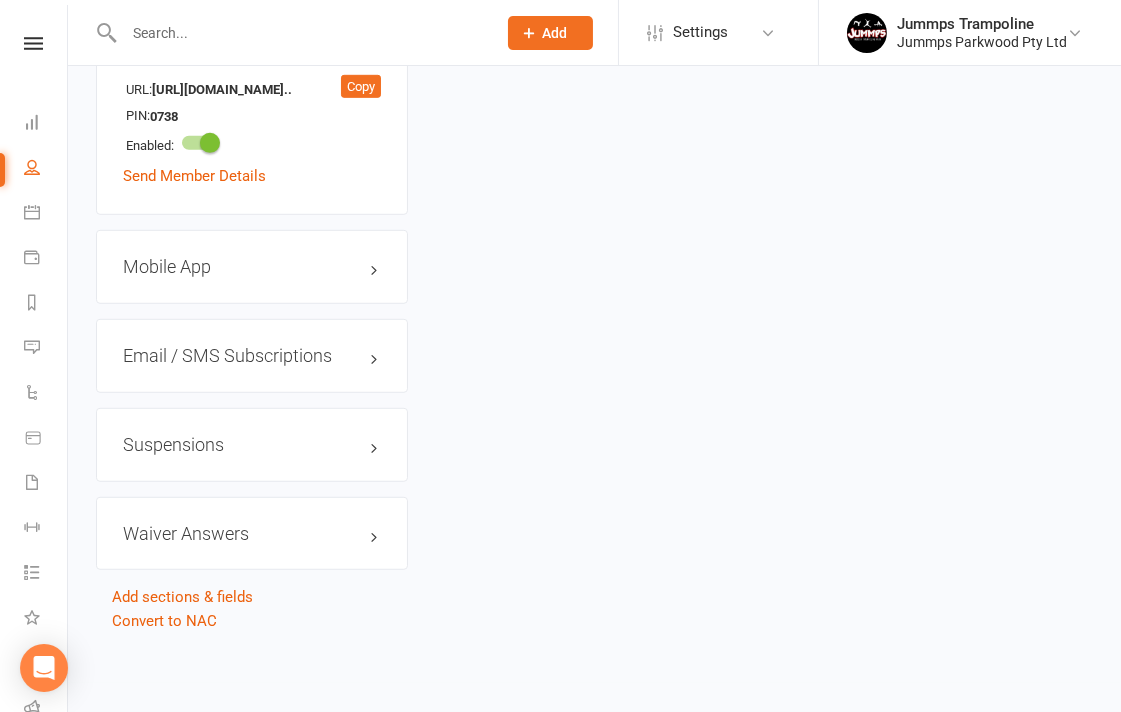 scroll, scrollTop: 0, scrollLeft: 0, axis: both 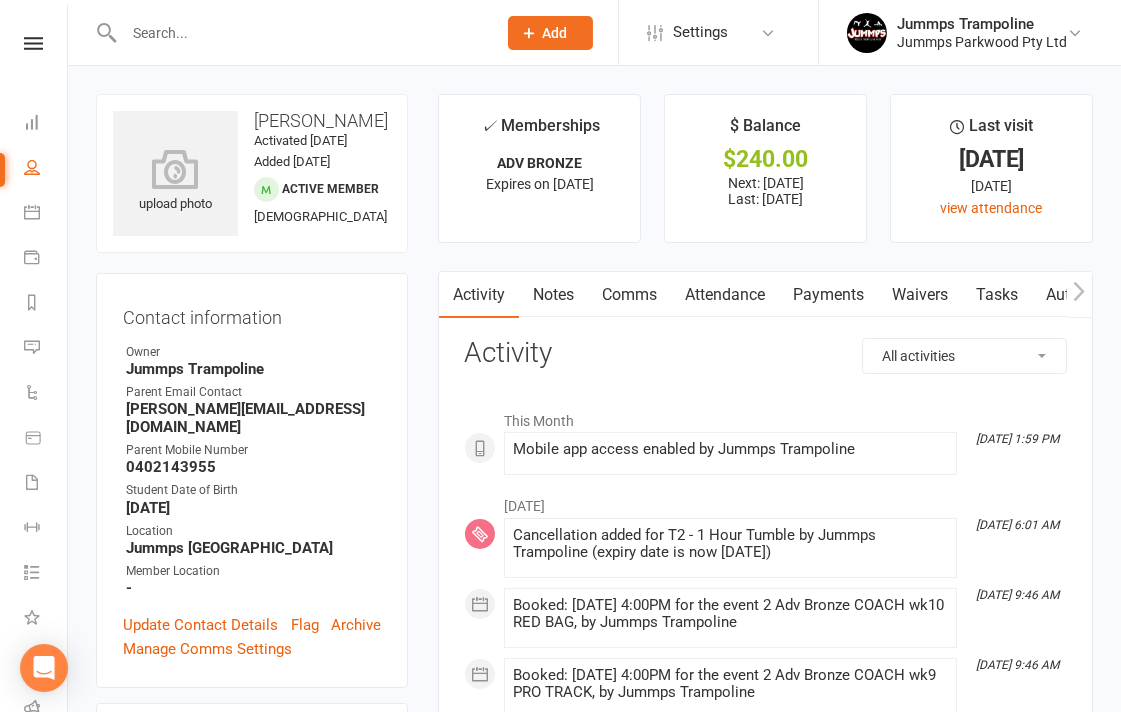 drag, startPoint x: 722, startPoint y: 268, endPoint x: 721, endPoint y: 296, distance: 28.01785 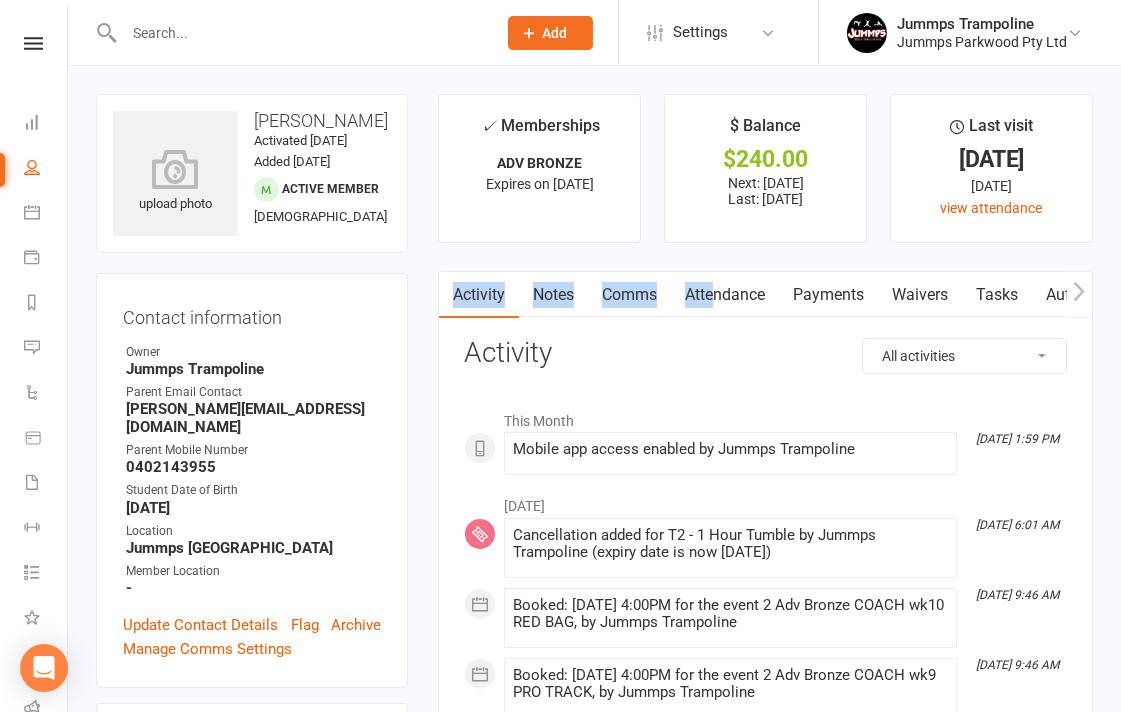 click on "Attendance" at bounding box center (725, 295) 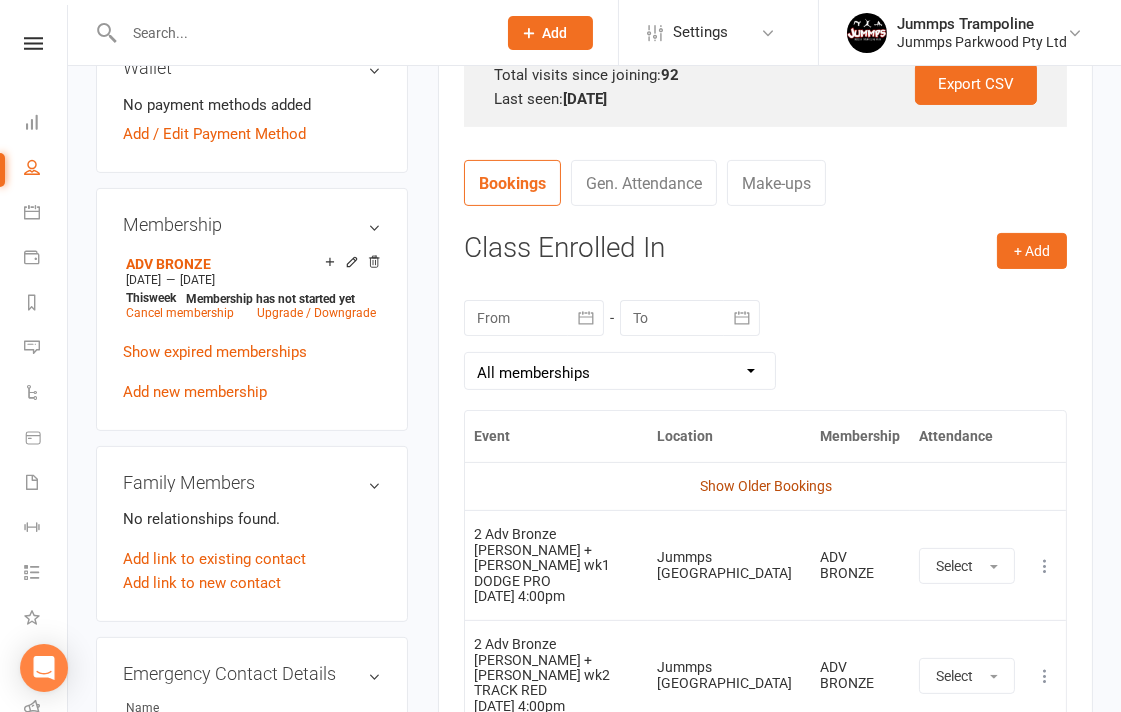 scroll, scrollTop: 777, scrollLeft: 0, axis: vertical 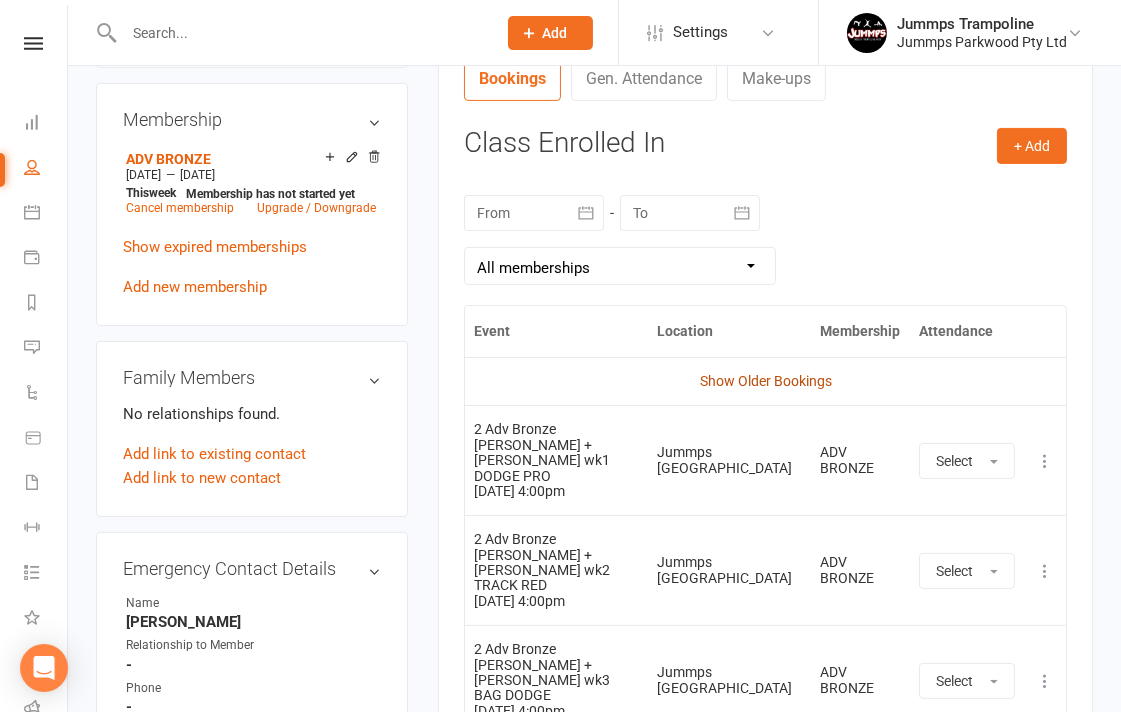 click on "Show Older Bookings" at bounding box center (766, 381) 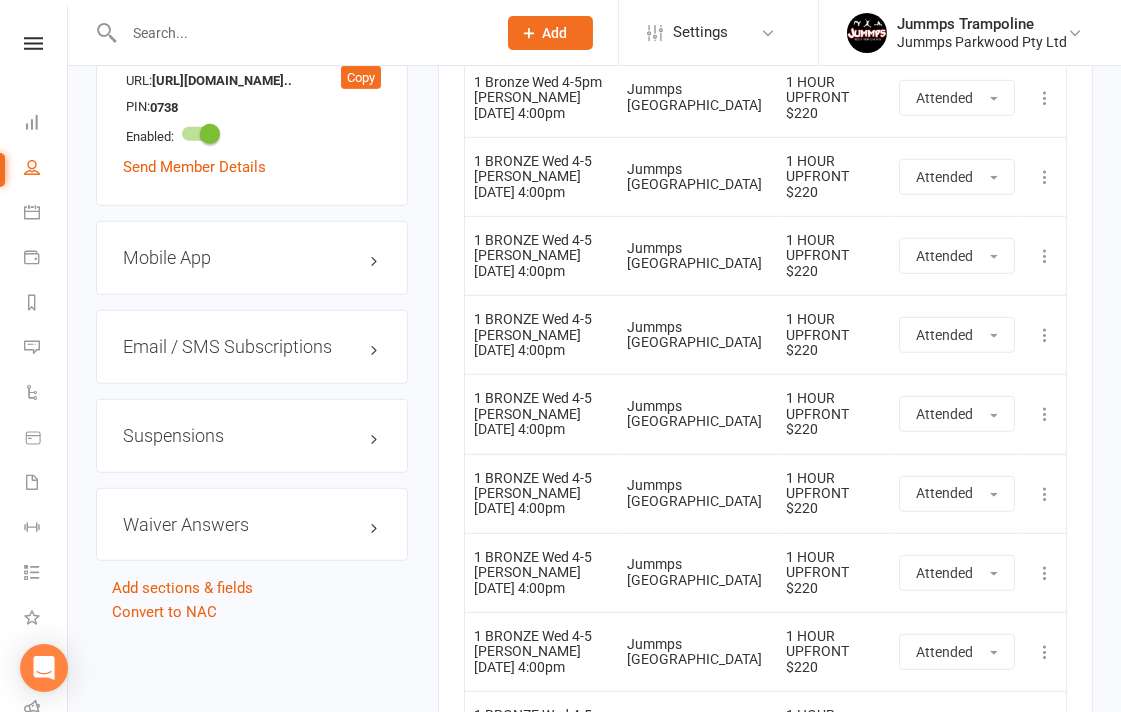 scroll, scrollTop: 2222, scrollLeft: 0, axis: vertical 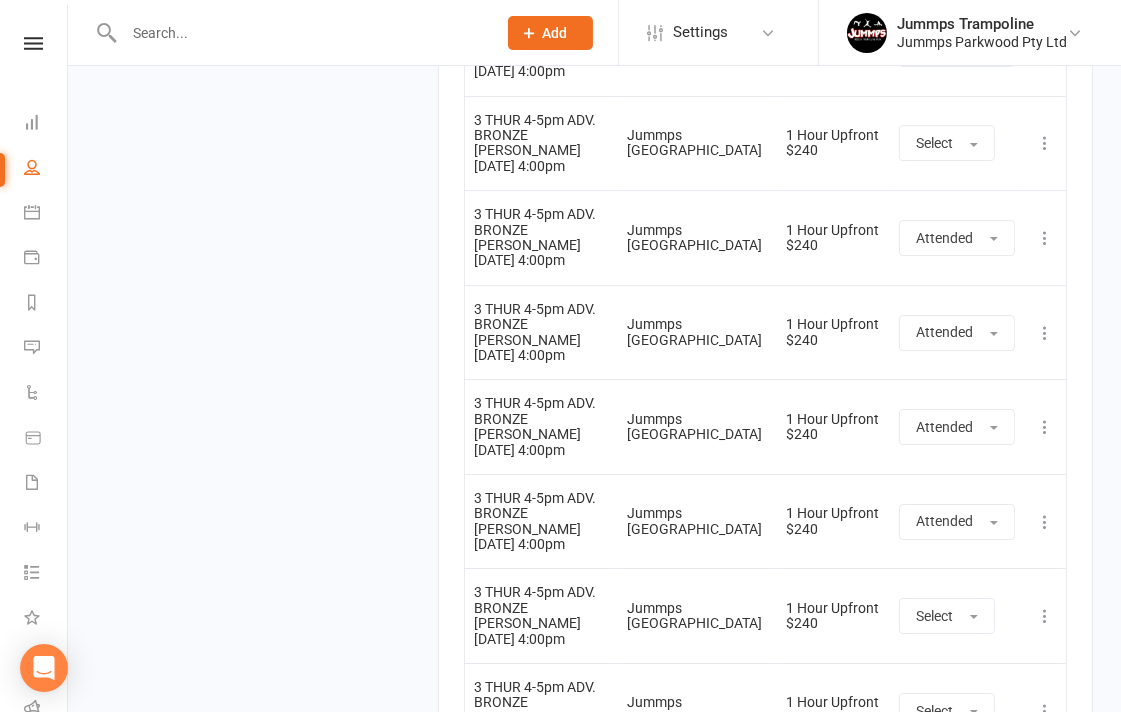 click on "Absent" at bounding box center [957, 1430] 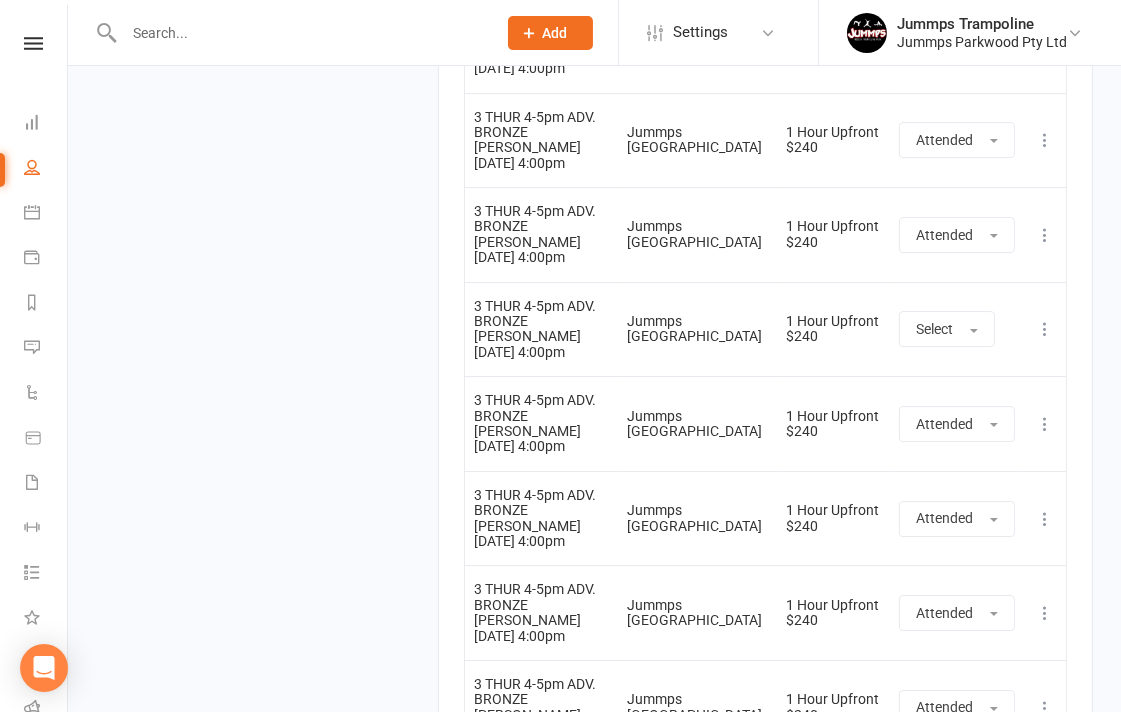 scroll, scrollTop: 8995, scrollLeft: 0, axis: vertical 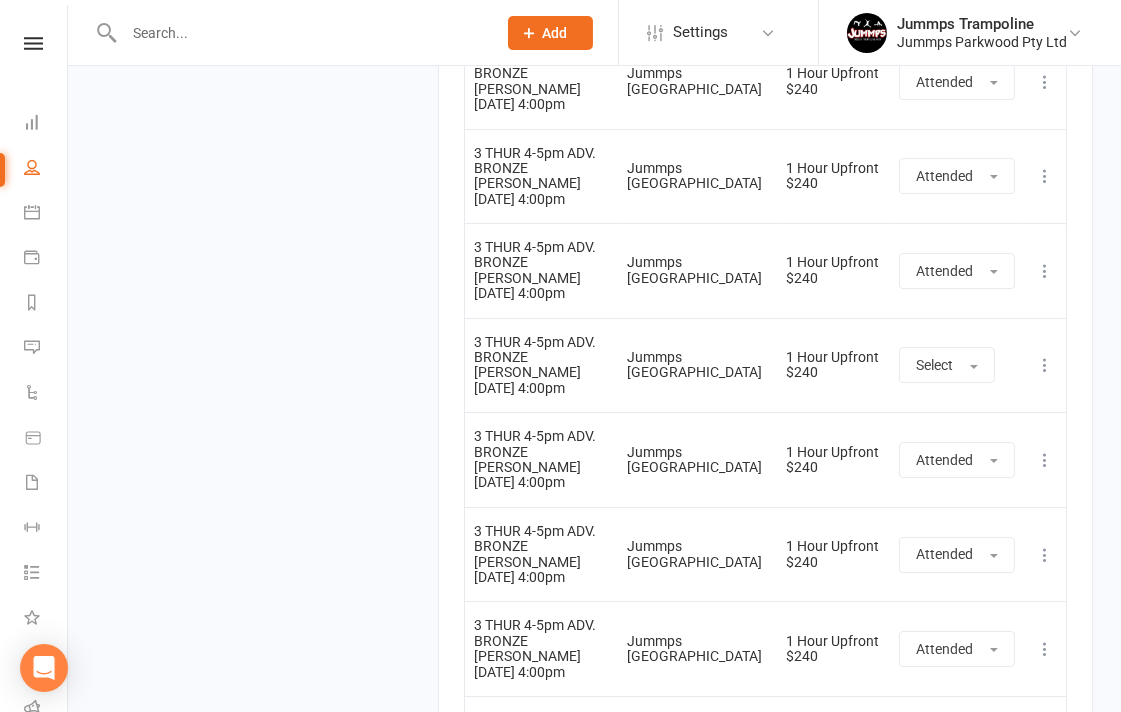 click on "Absent" at bounding box center (950, 1178) 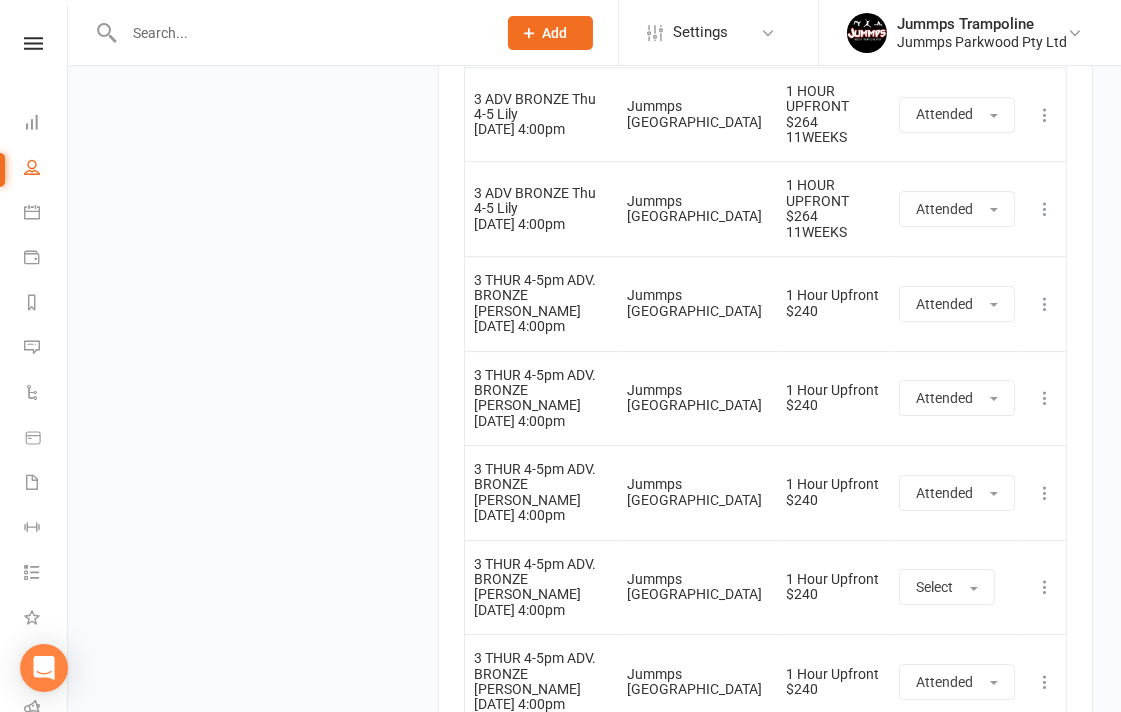 click at bounding box center (300, 33) 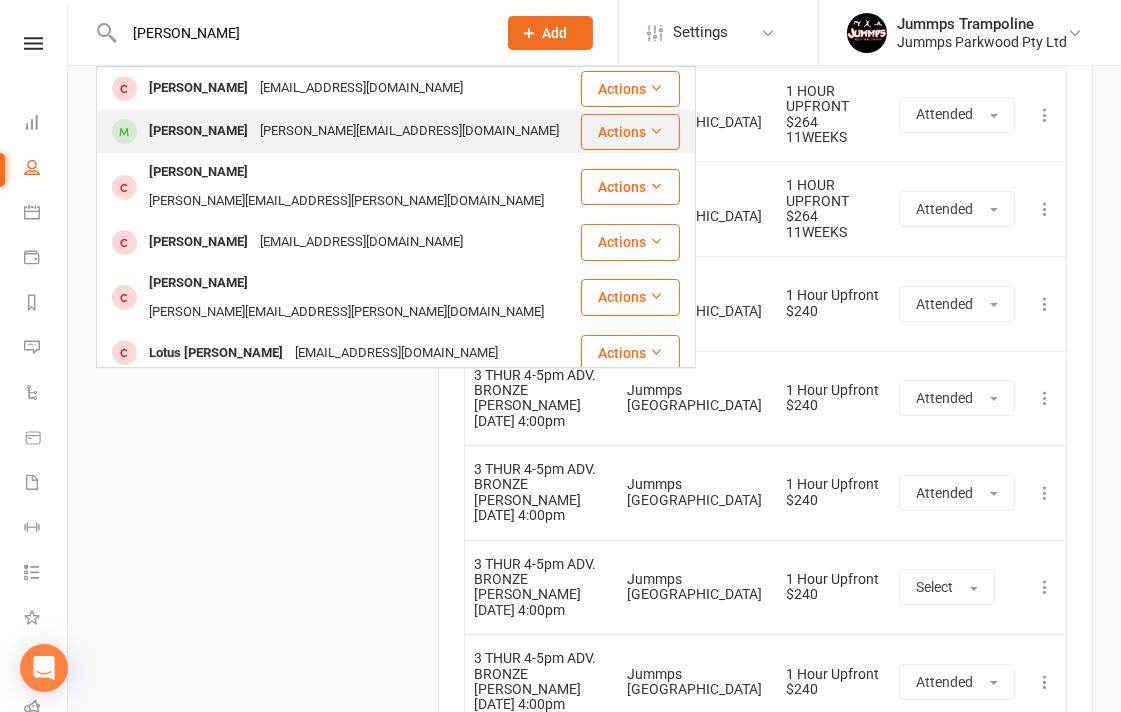 type on "[PERSON_NAME]" 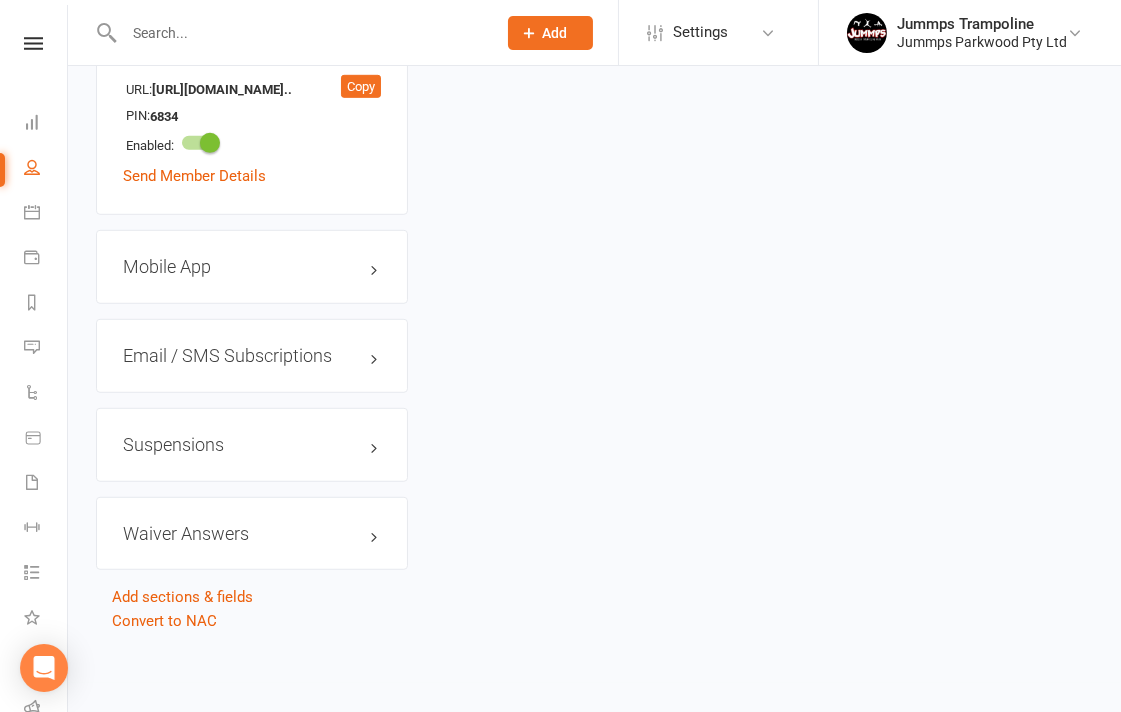 scroll, scrollTop: 0, scrollLeft: 0, axis: both 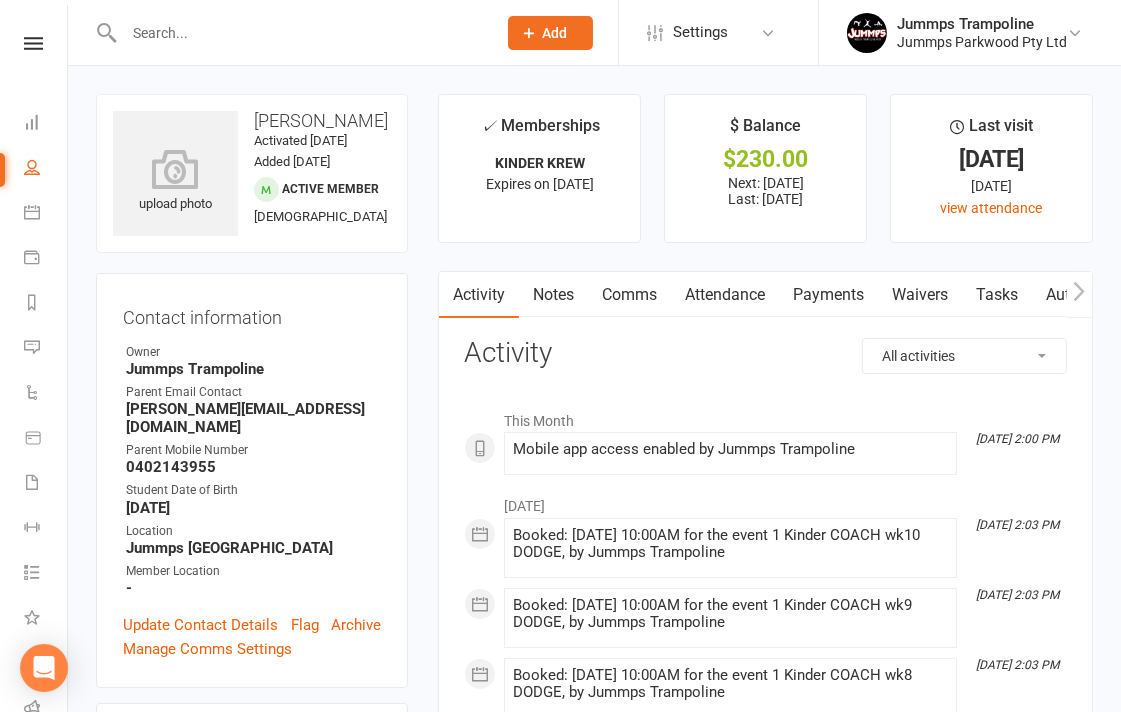 click on "Attendance" at bounding box center [725, 295] 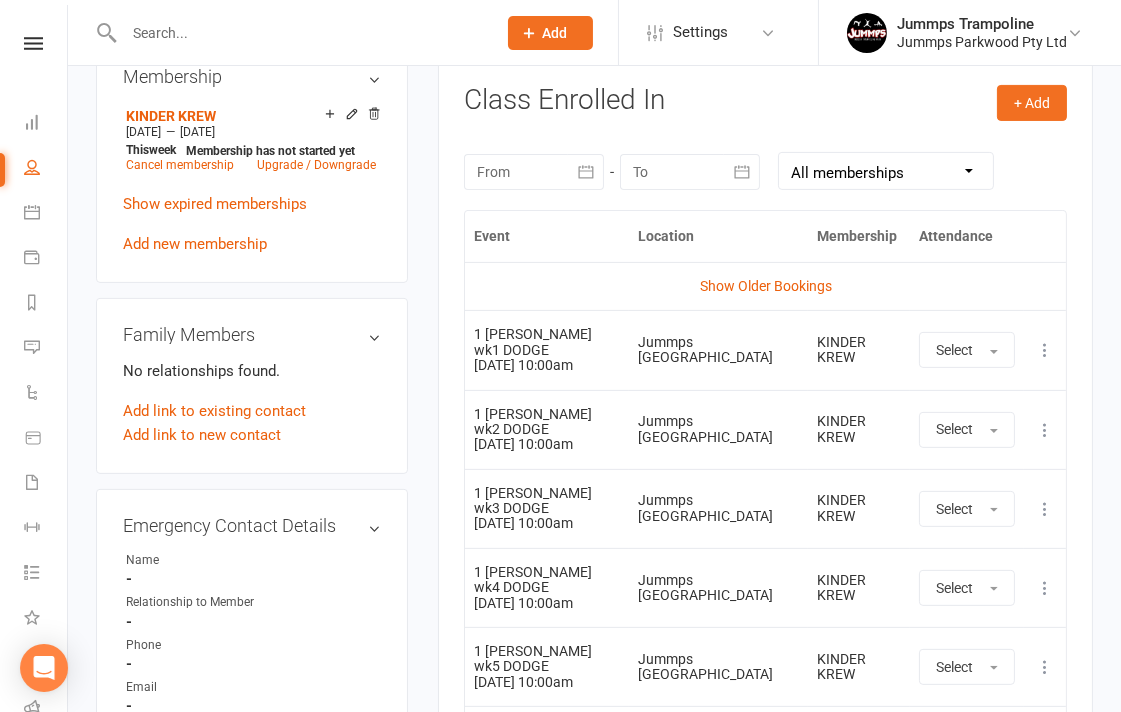 scroll, scrollTop: 812, scrollLeft: 0, axis: vertical 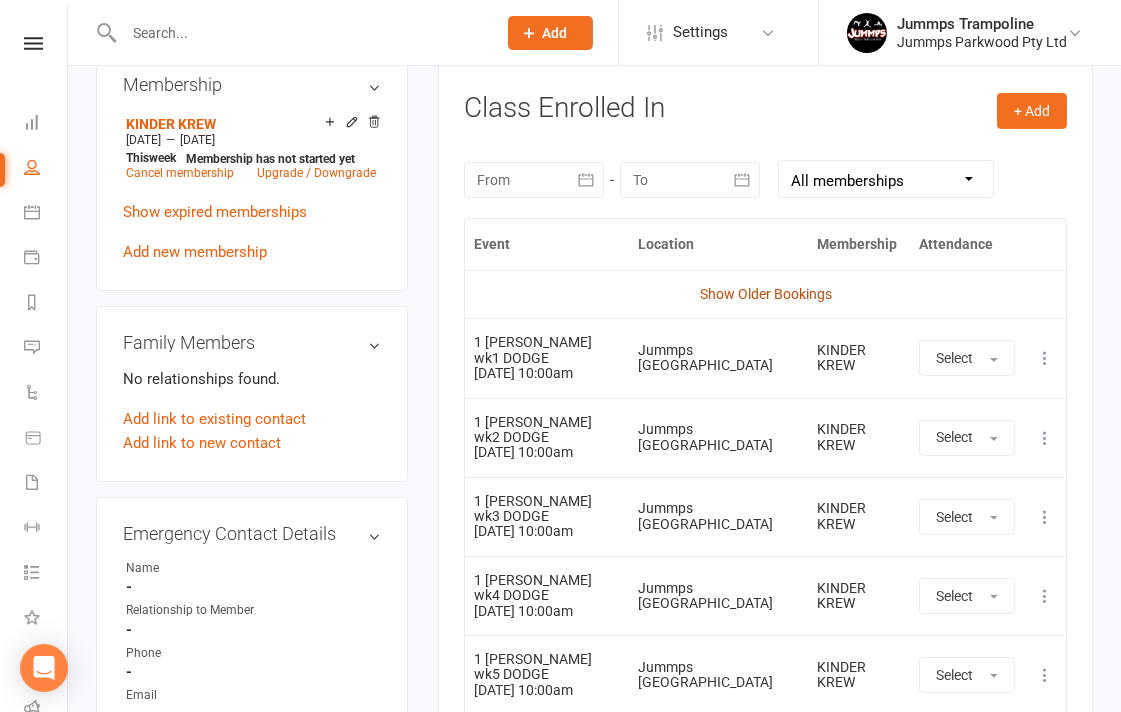 click on "Show Older Bookings" at bounding box center [766, 294] 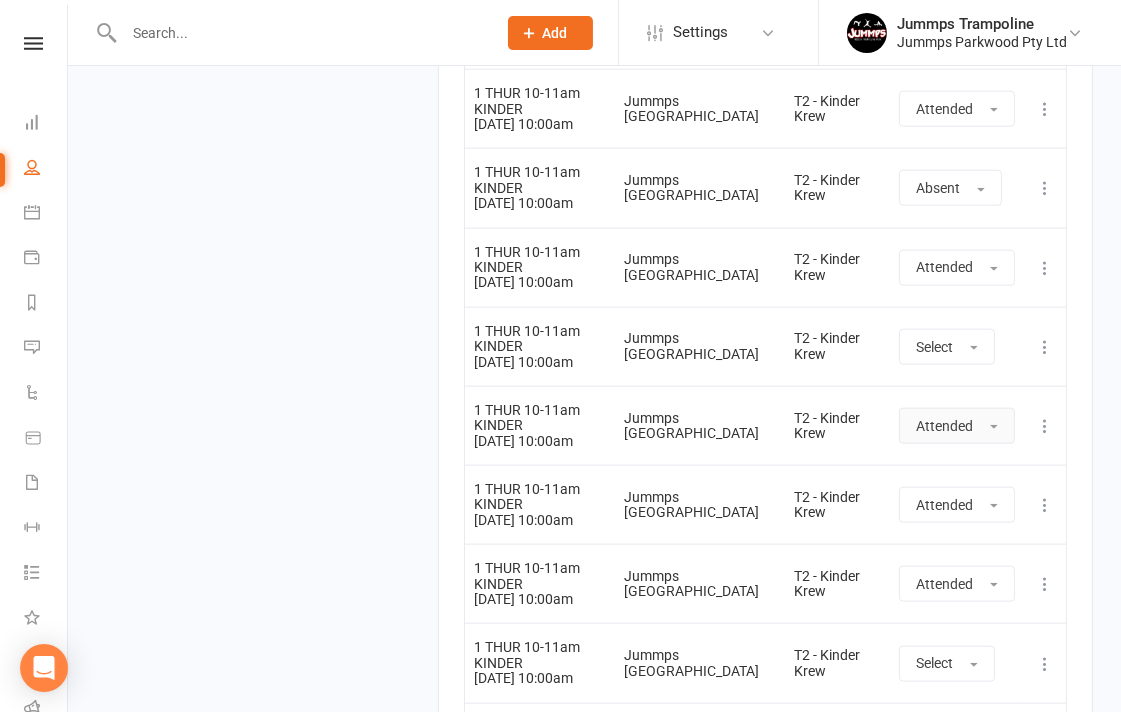scroll, scrollTop: 3066, scrollLeft: 0, axis: vertical 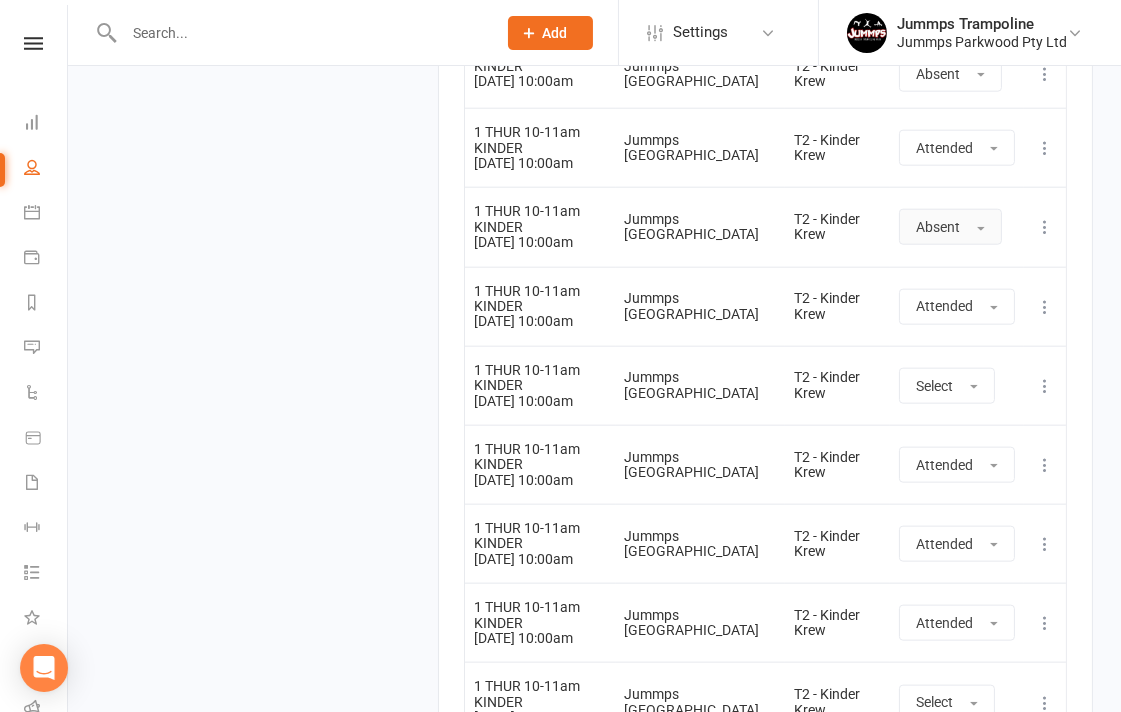 click on "Absent" at bounding box center (938, 227) 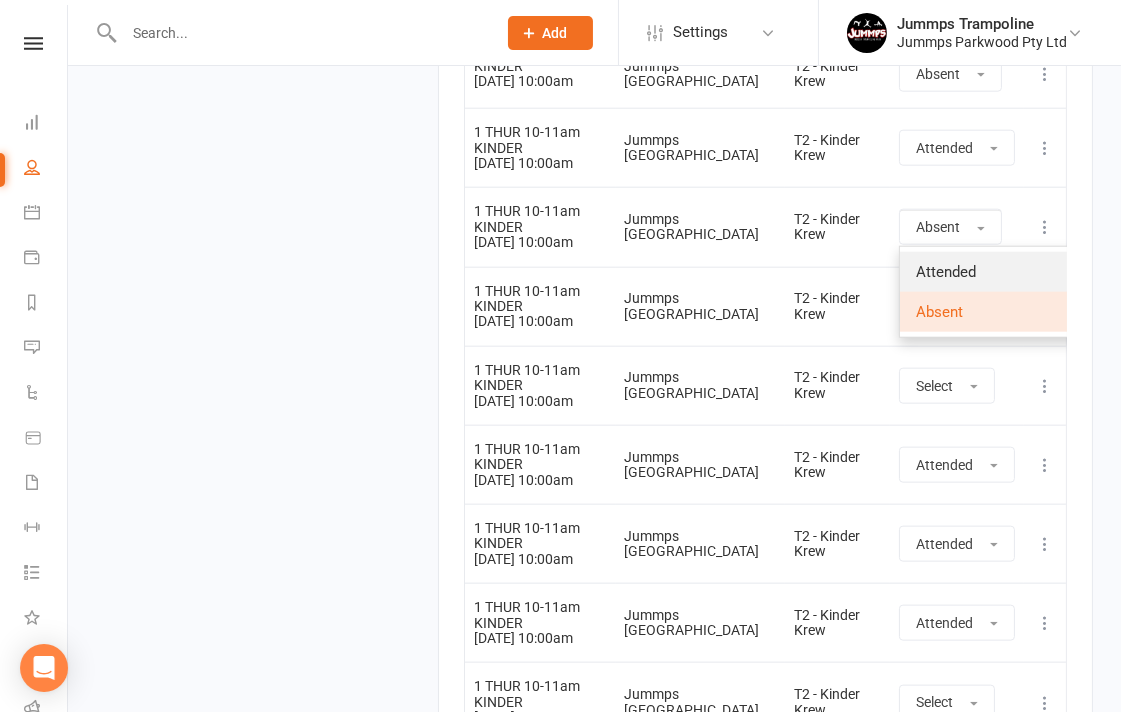 click on "Attended" at bounding box center (946, 272) 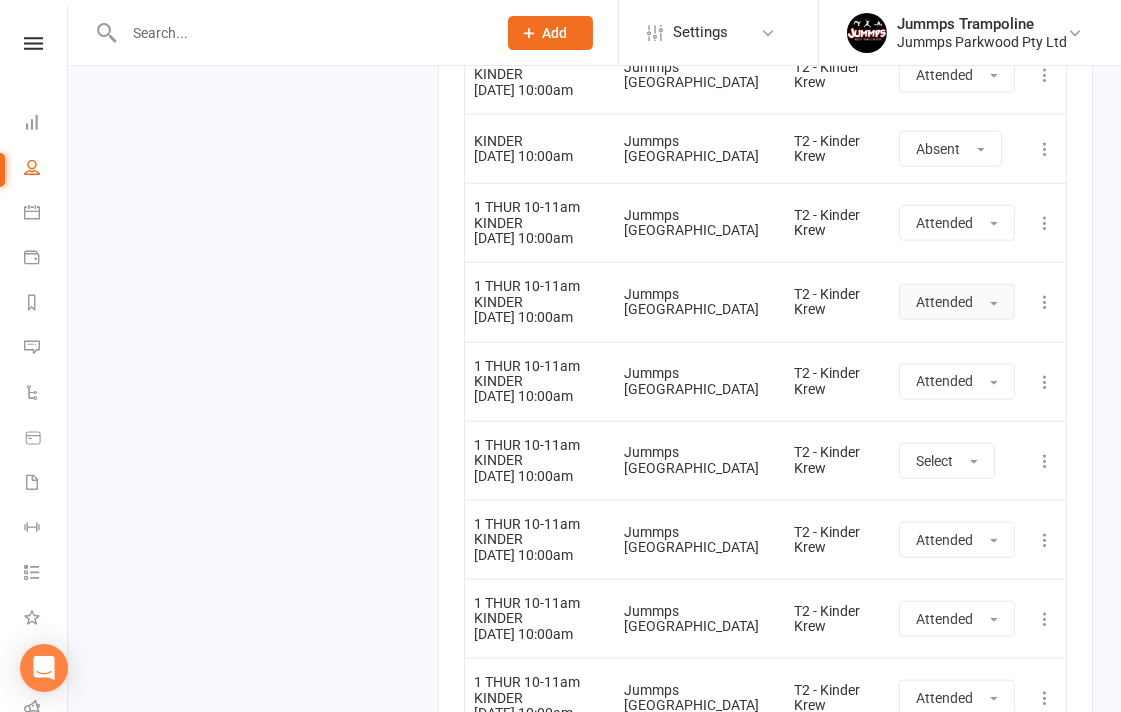 scroll, scrollTop: 2955, scrollLeft: 0, axis: vertical 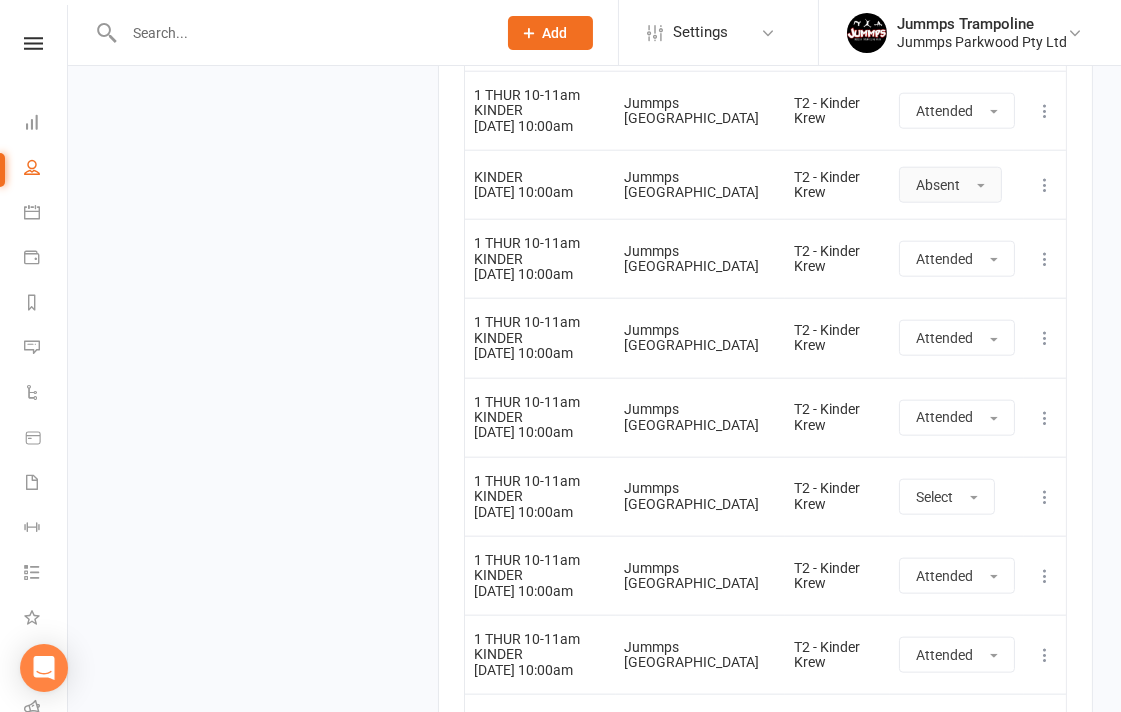 click on "Absent" at bounding box center [938, 185] 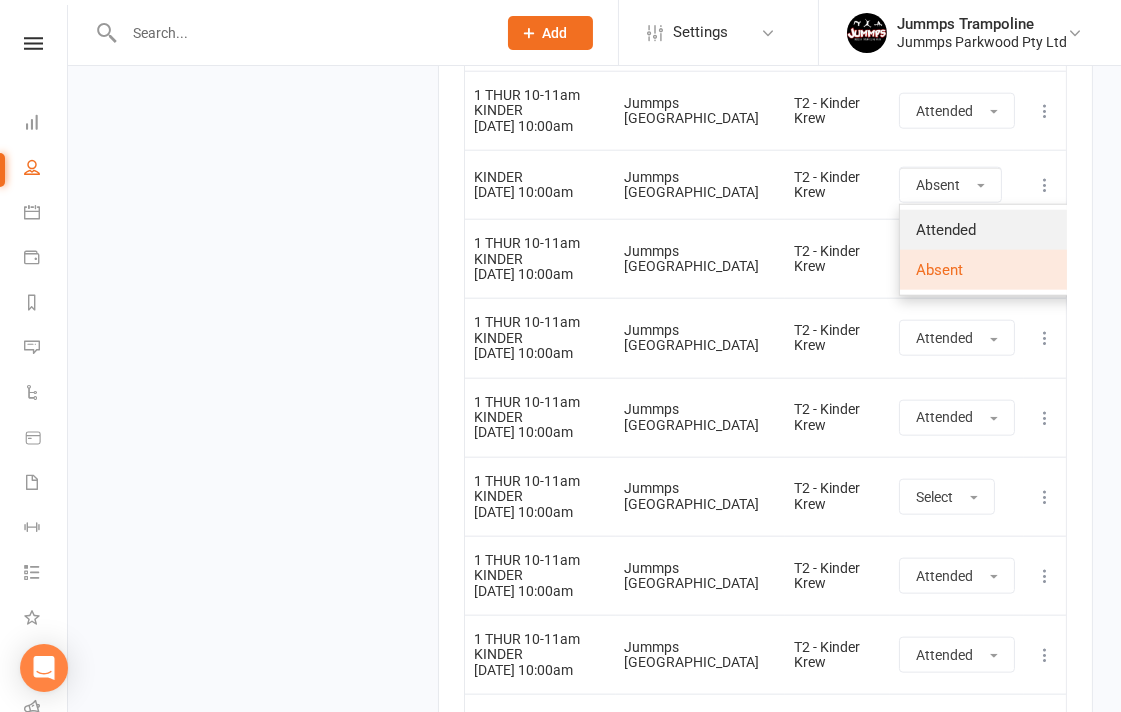 click on "Attended" at bounding box center [946, 230] 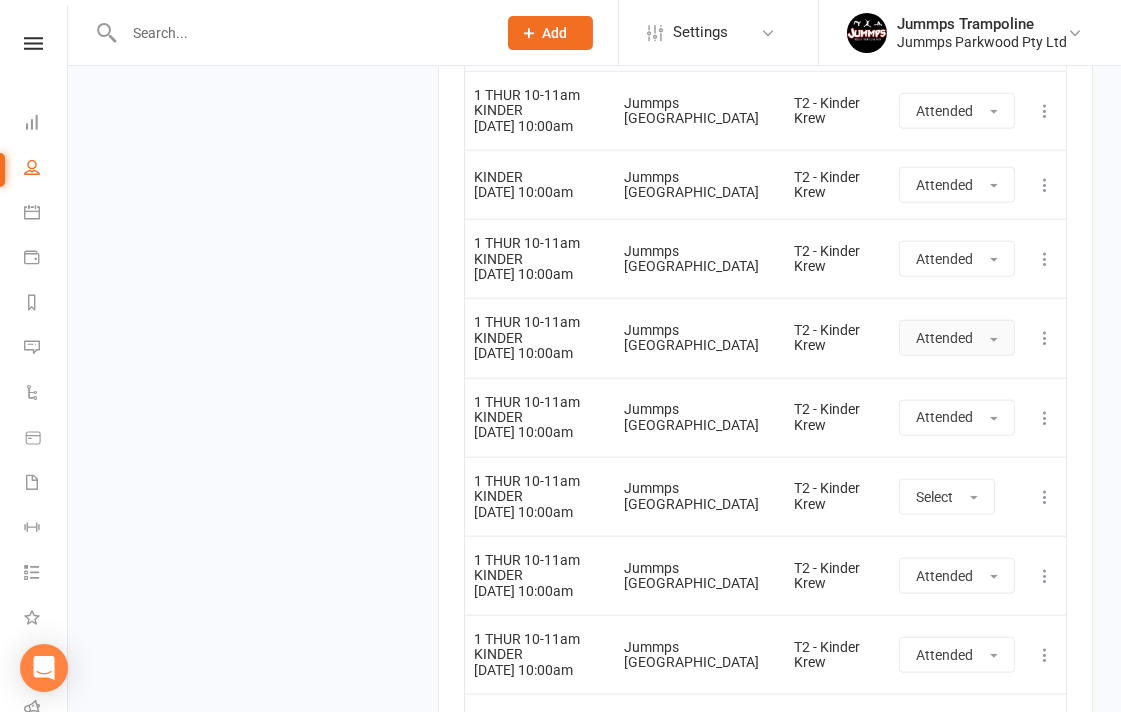 click on "Attended" at bounding box center (944, 338) 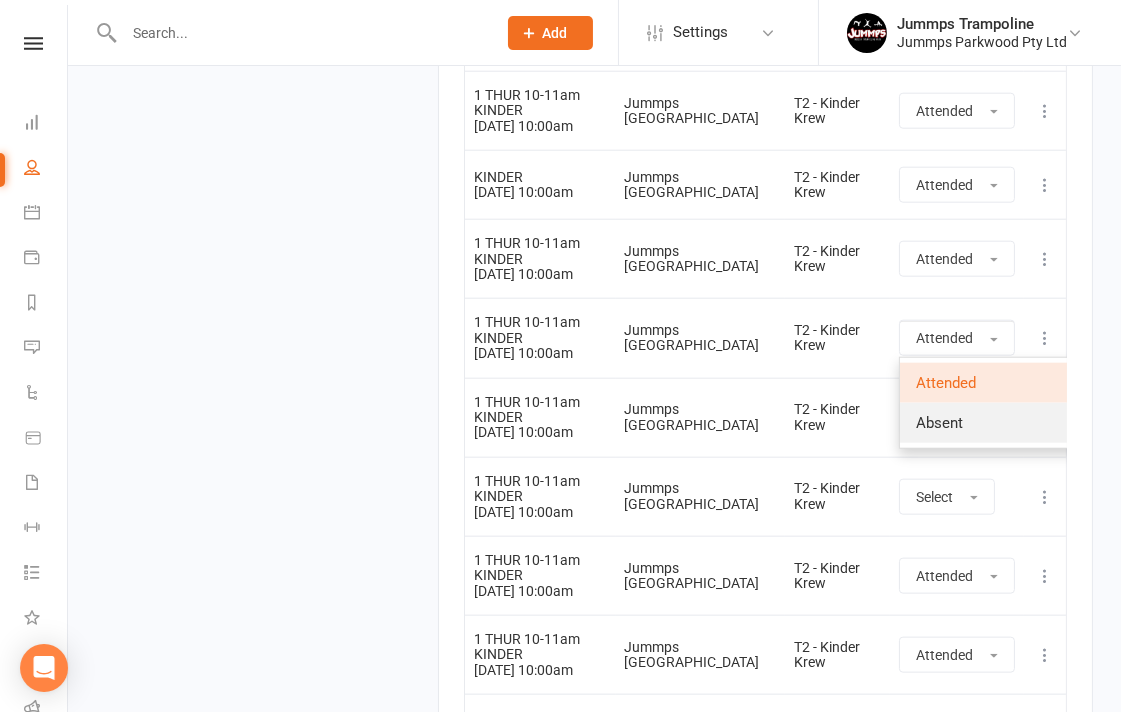 click on "Absent" at bounding box center [939, 423] 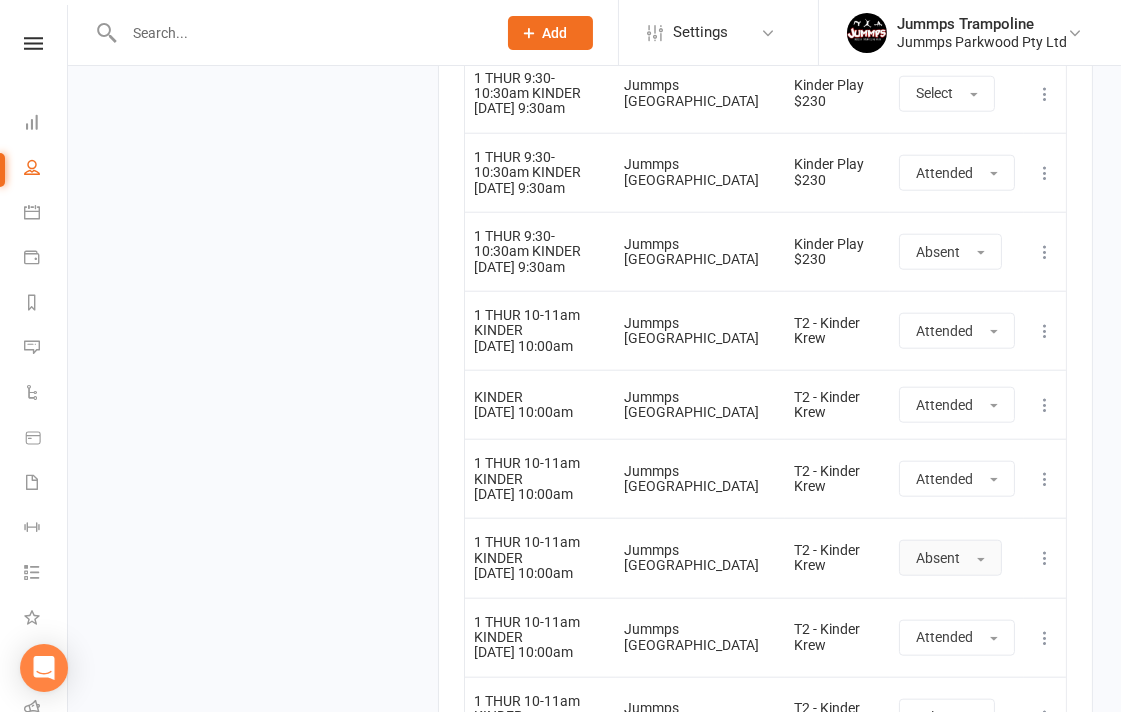 scroll, scrollTop: 2733, scrollLeft: 0, axis: vertical 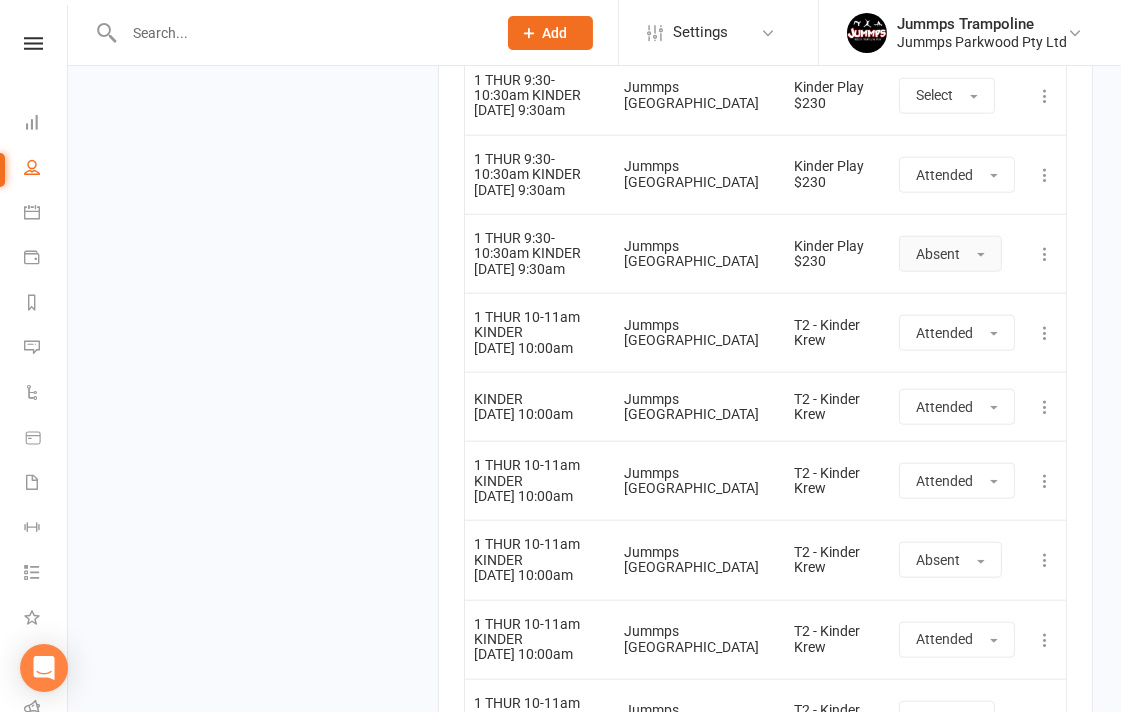 click on "Absent" at bounding box center (938, 254) 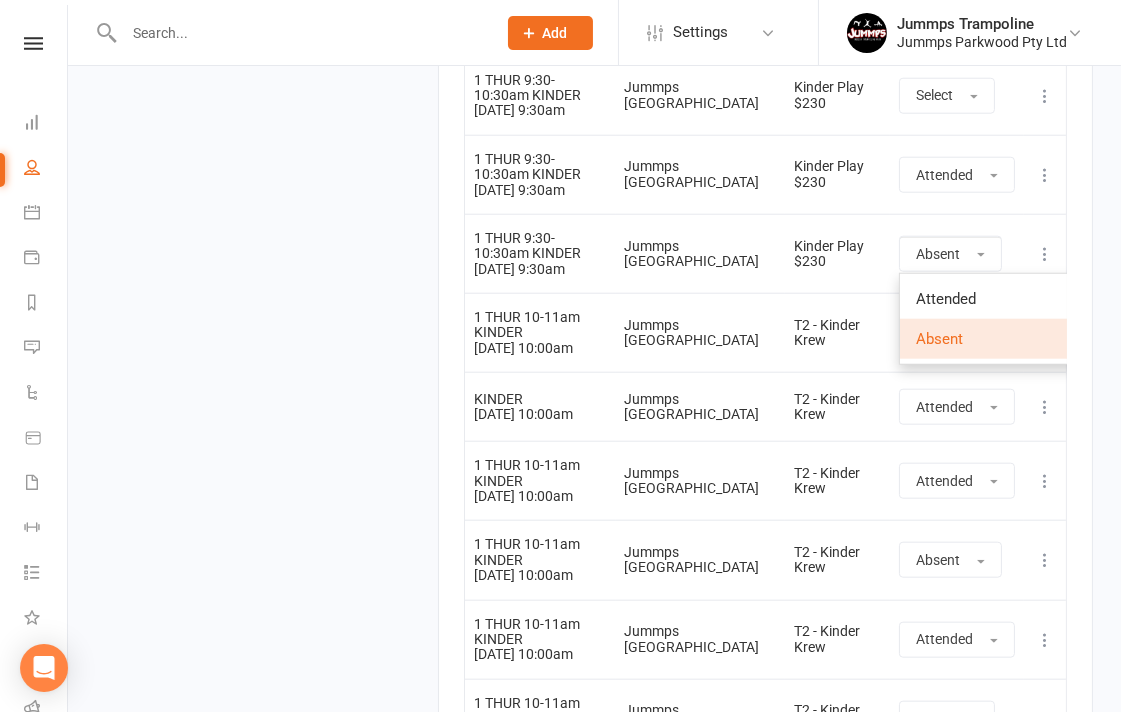 click on "upload photo [PERSON_NAME] Activated [DATE] Added [DATE]   Active member [DEMOGRAPHIC_DATA]  Contact information Owner   Jummps Trampoline Parent Email Contact  [PERSON_NAME][EMAIL_ADDRESS][DOMAIN_NAME]
Parent Mobile Number  [PHONE_NUMBER]
Student Date of Birth  [DEMOGRAPHIC_DATA]
Location  Jummps Trampoline Park
Member Location  -
Update Contact Details Flag Archive Manage Comms Settings
Wallet No payment methods added
Add / Edit Payment Method
Membership      KINDER KREW [DATE] — [DATE] This  week Membership has not started yet     Cancel membership Upgrade / Downgrade Show expired memberships Add new membership
Family Members  No relationships found. Add link to existing contact  Add link to new contact
Emergency Contact Details  edit Name -
Relationship to Member -
Phone -
Email -
Name -
Relationship to Member -
Phone -
Email -
Member Portal Login Details  URL:  [URL][DOMAIN_NAME].. Copy PIN:  6834 Enabled:
Send Member Details
Mobile App  edit Suspensions  edit" at bounding box center [594, -297] 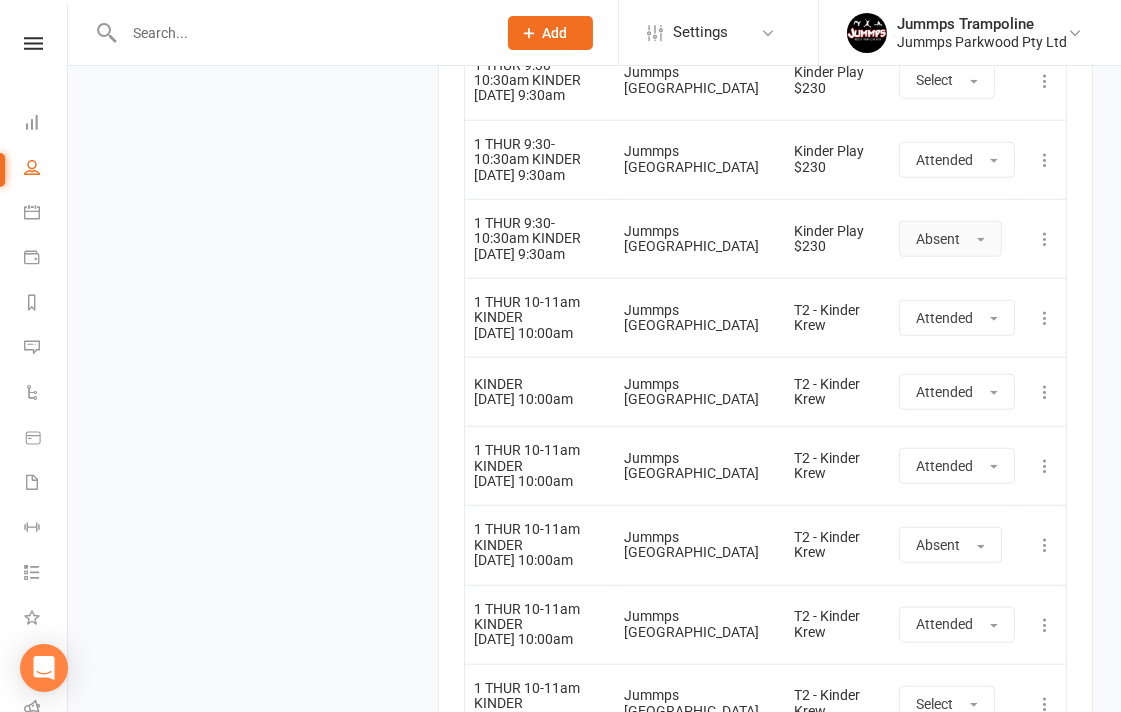 scroll, scrollTop: 2733, scrollLeft: 0, axis: vertical 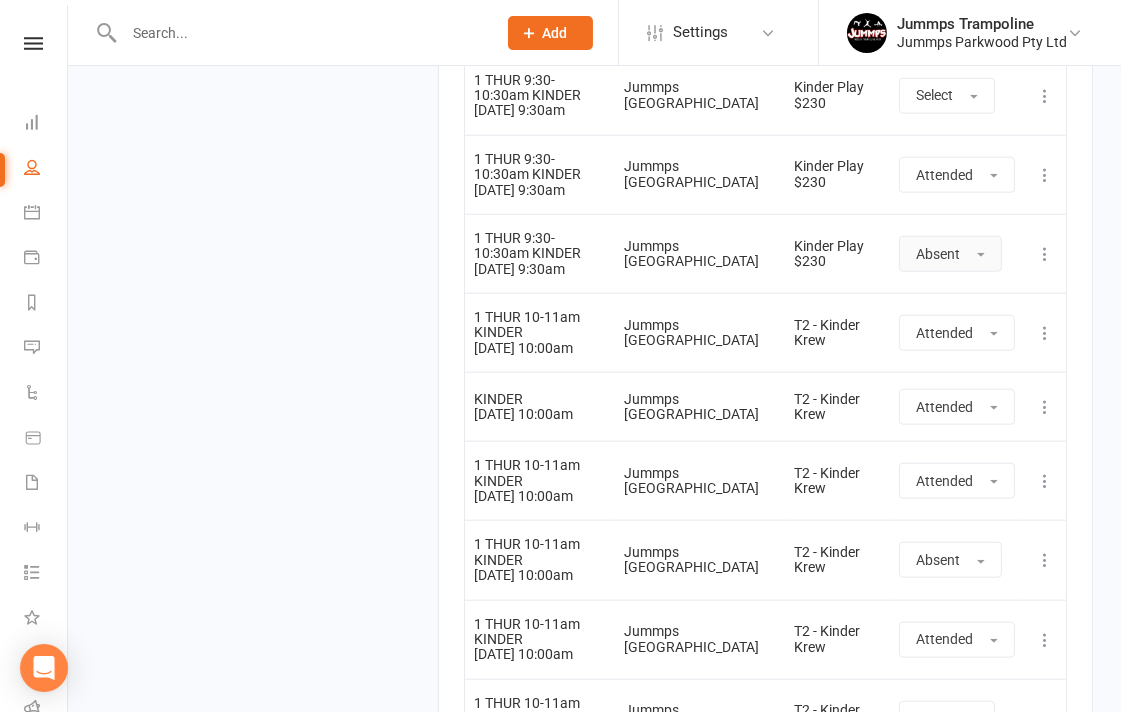 click on "Absent" at bounding box center (950, 254) 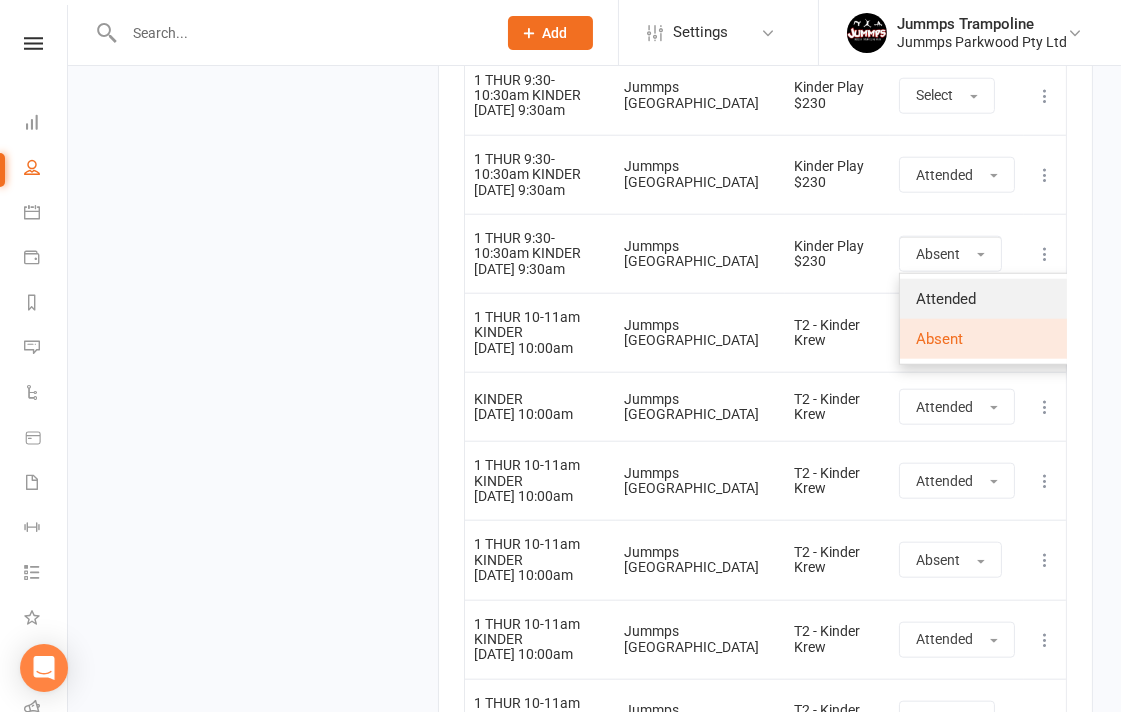 click on "Attended" at bounding box center [946, 299] 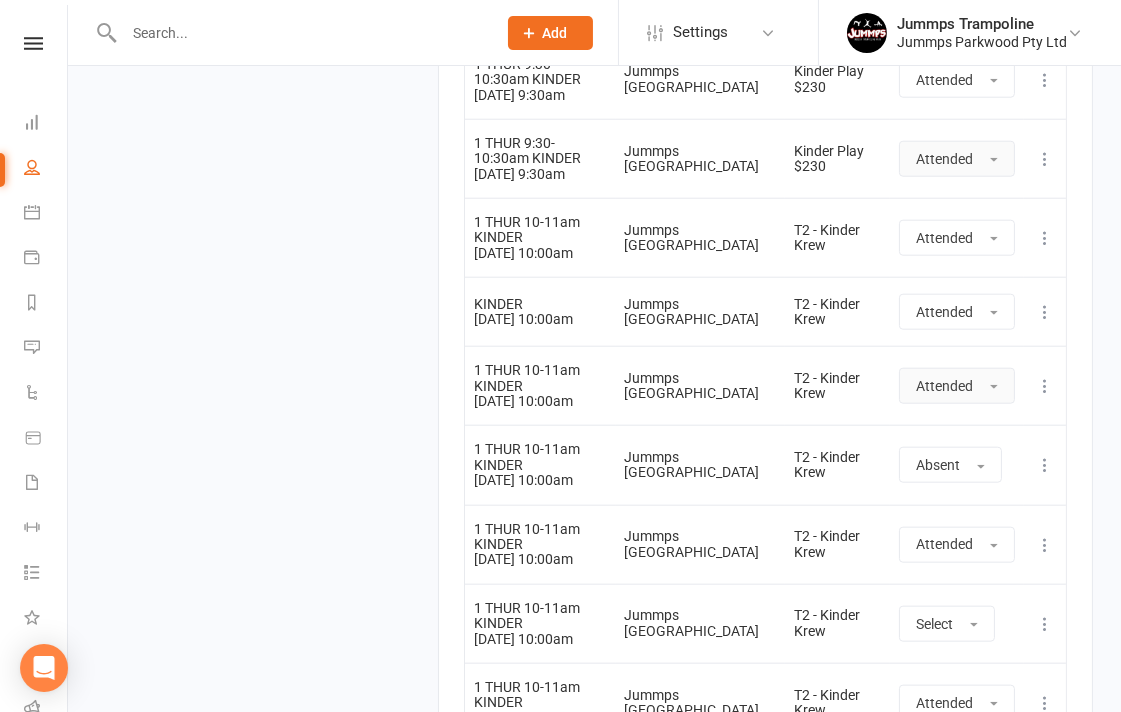 scroll, scrollTop: 2955, scrollLeft: 0, axis: vertical 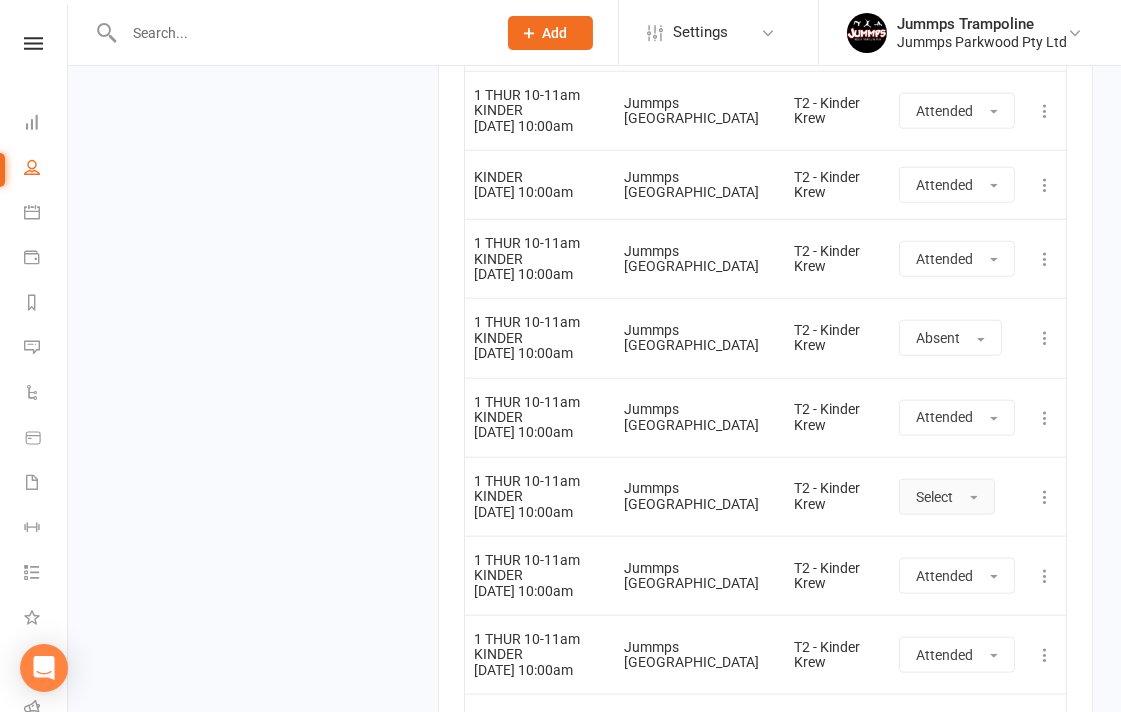 click on "Select" at bounding box center [934, 497] 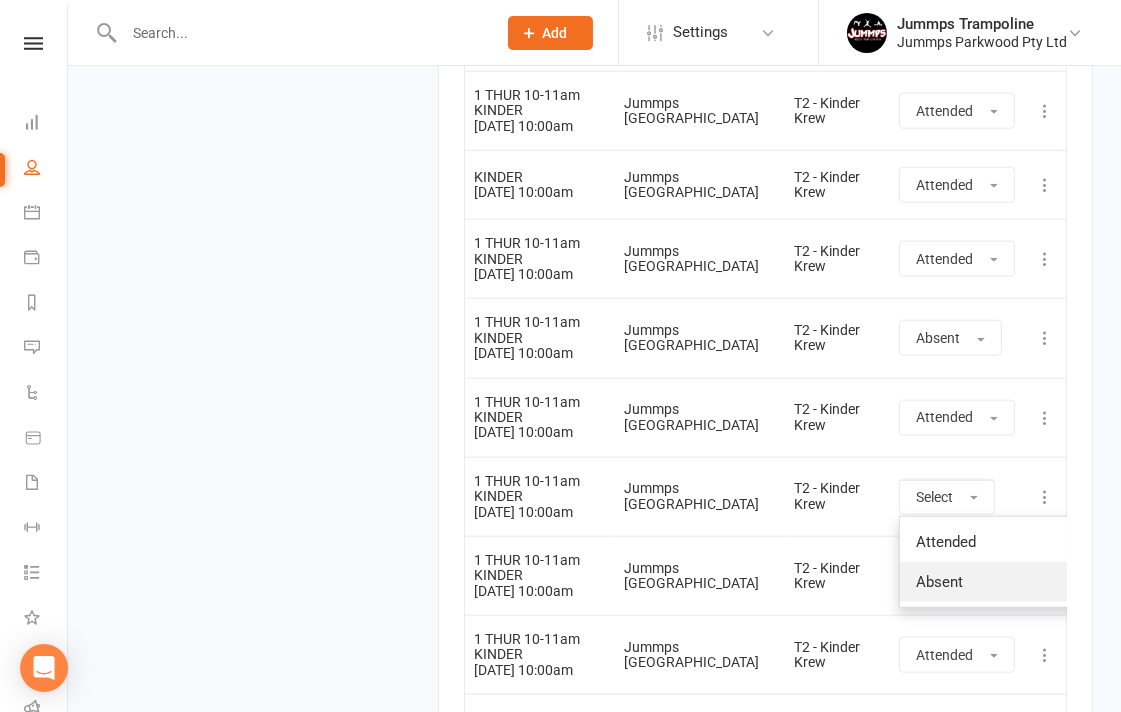 click on "Absent" at bounding box center (939, 582) 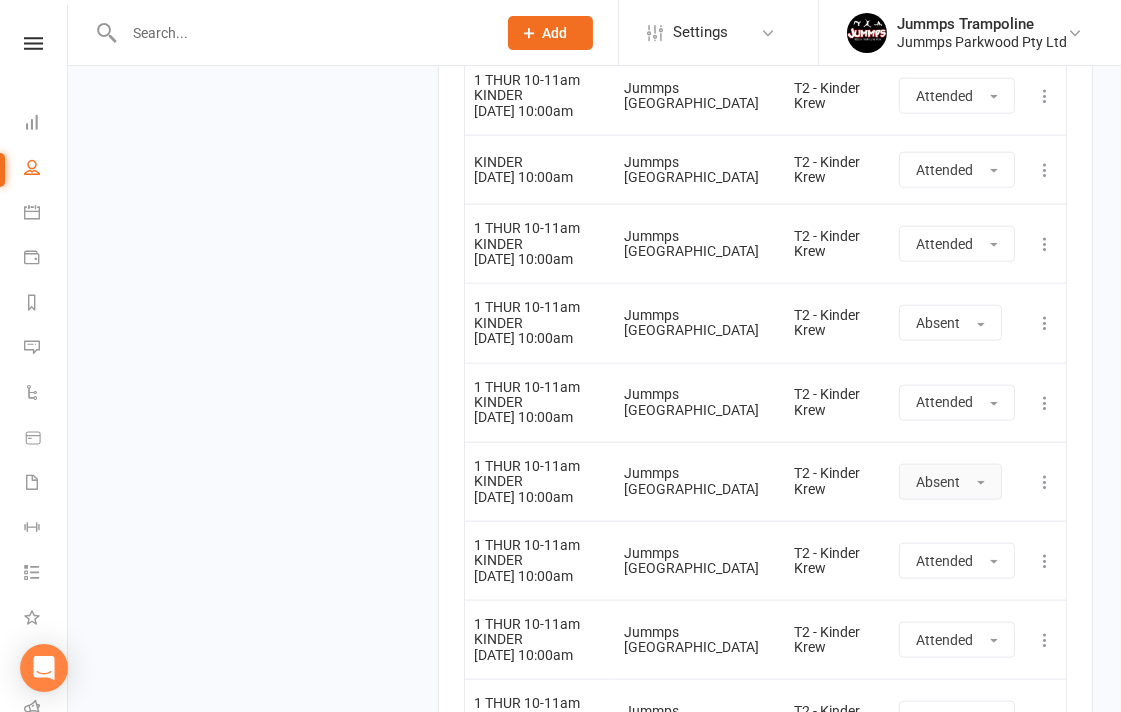 scroll, scrollTop: 2511, scrollLeft: 0, axis: vertical 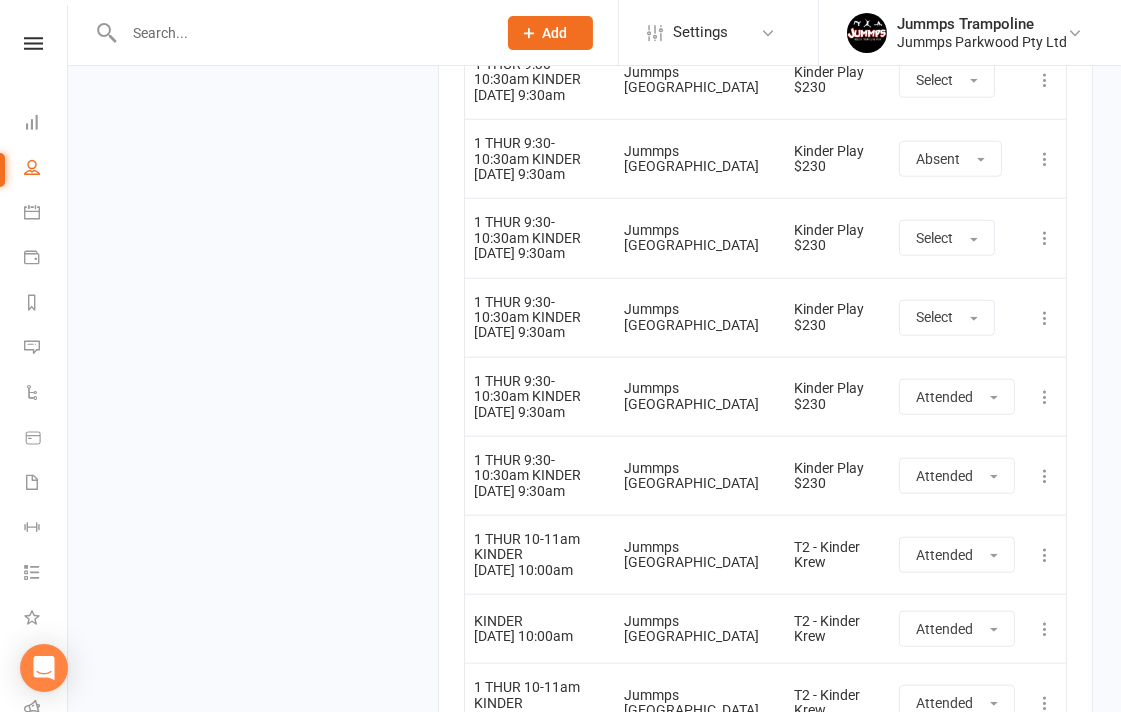 click at bounding box center (300, 33) 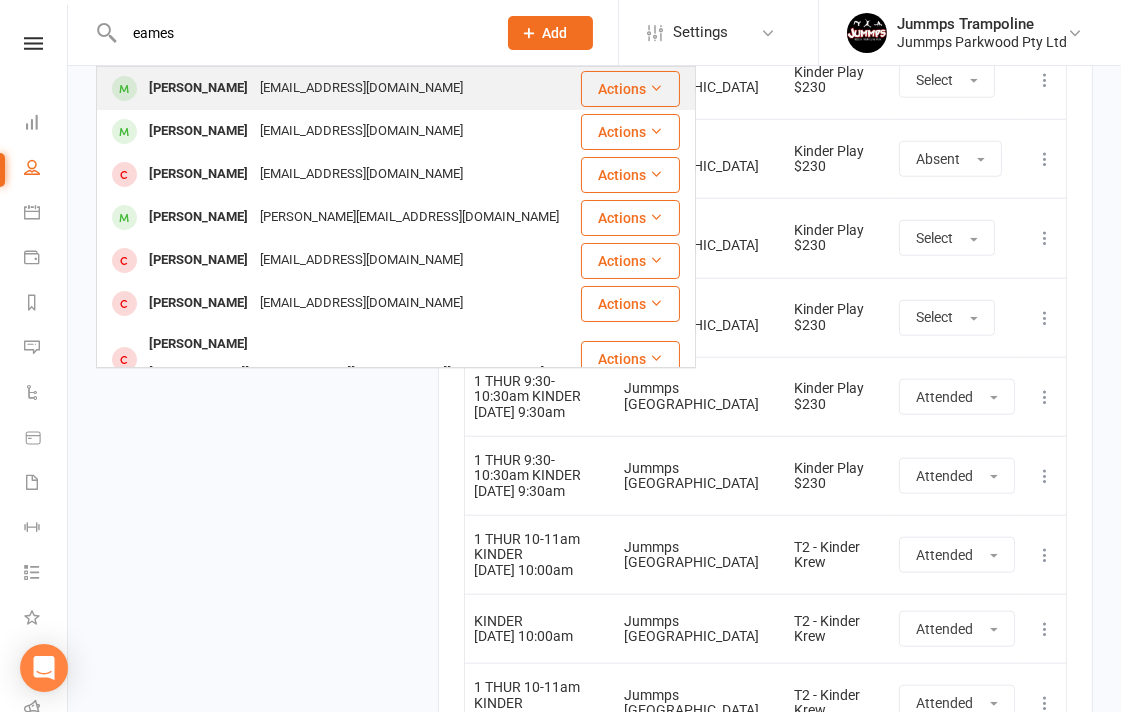type on "eames" 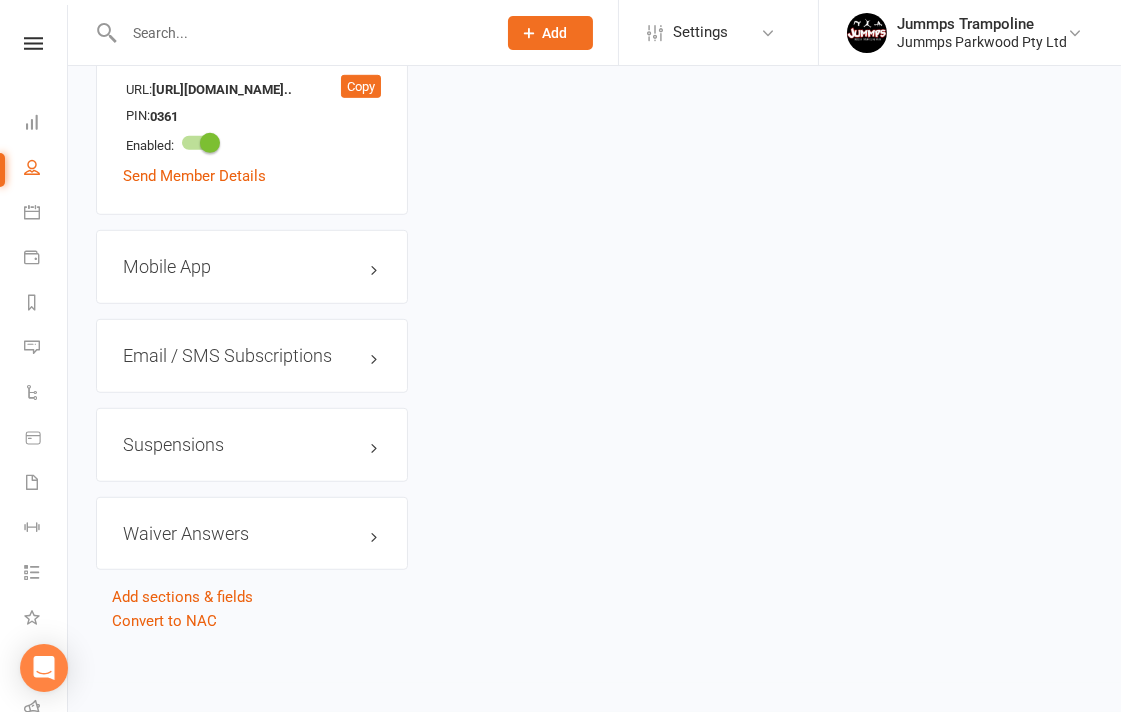 scroll, scrollTop: 0, scrollLeft: 0, axis: both 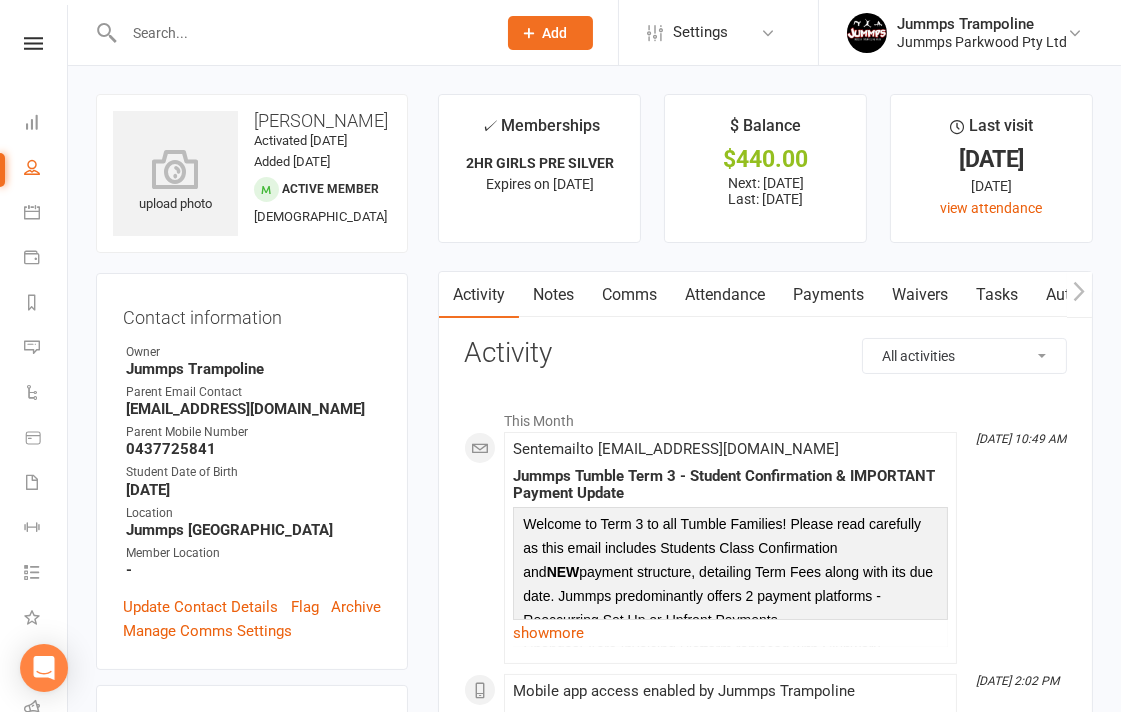 click at bounding box center [300, 33] 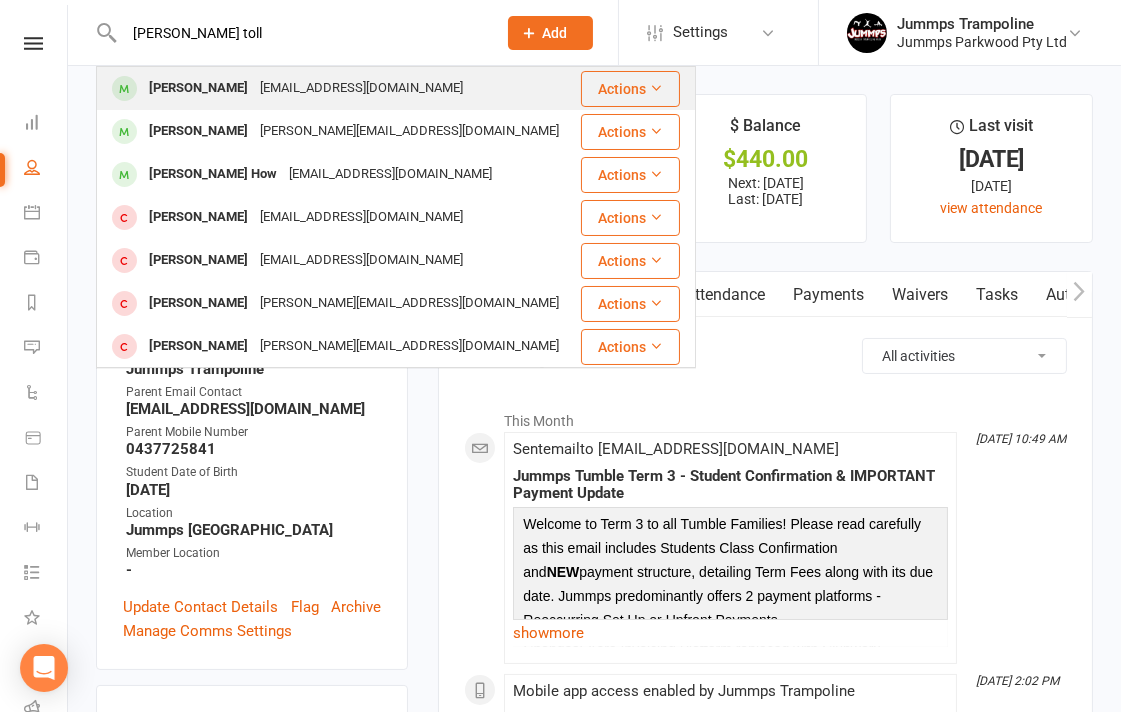 type on "[PERSON_NAME] toll" 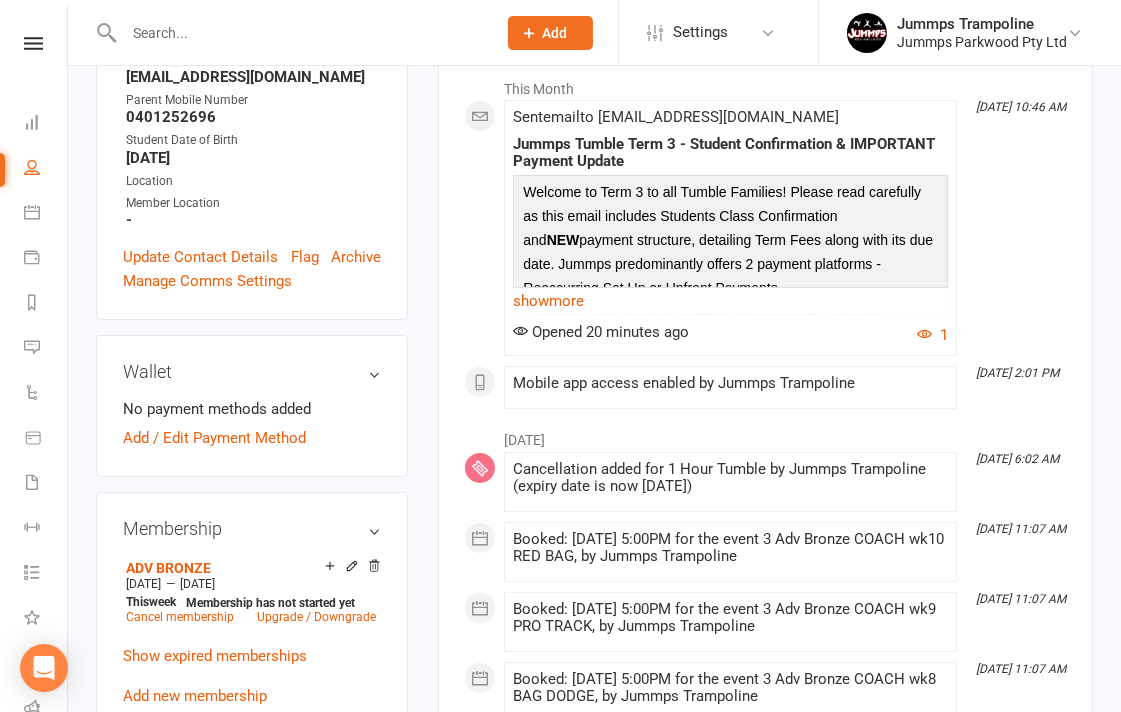 scroll, scrollTop: 555, scrollLeft: 0, axis: vertical 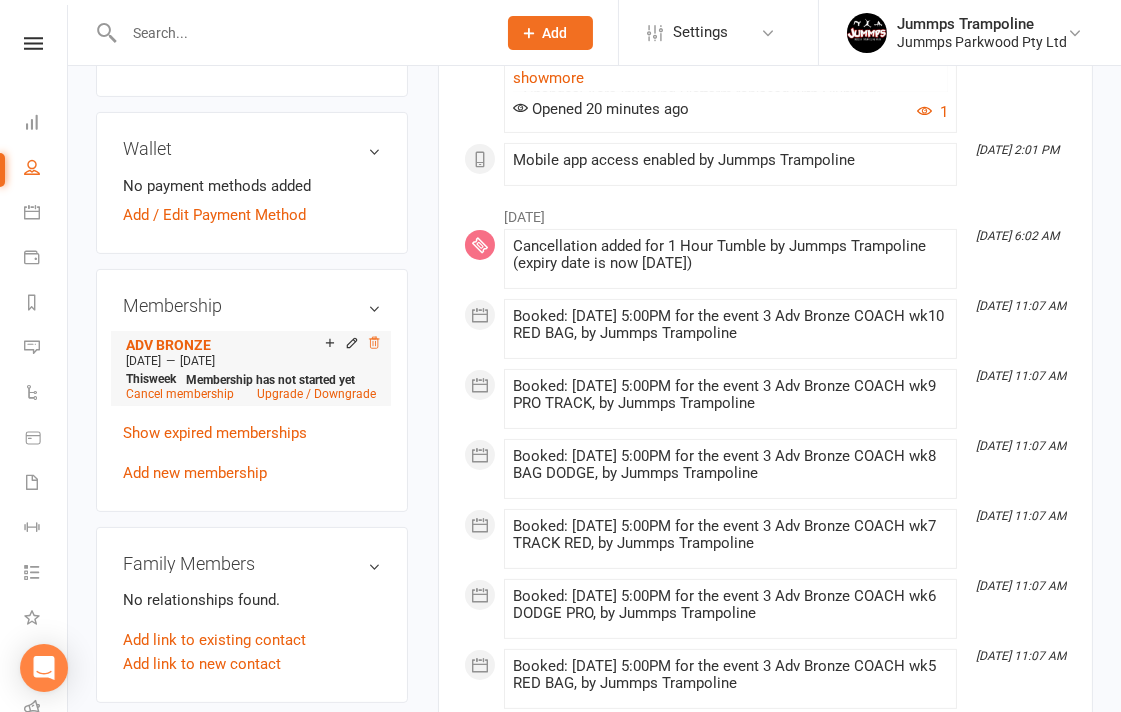 click 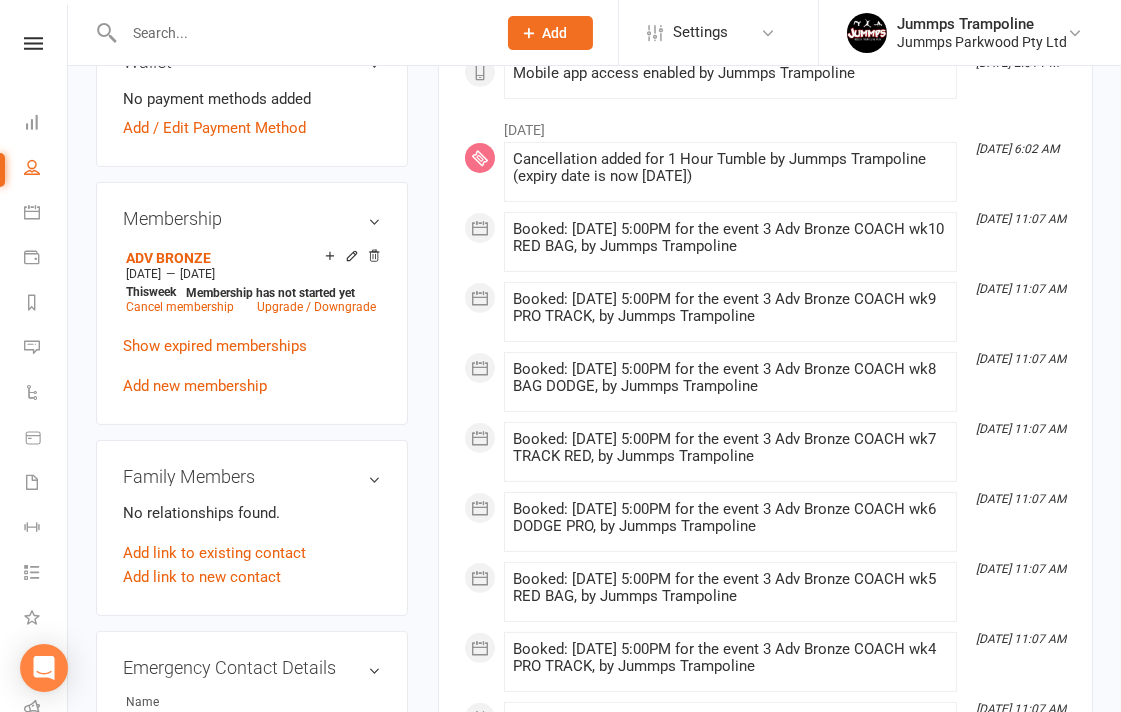 scroll, scrollTop: 0, scrollLeft: 0, axis: both 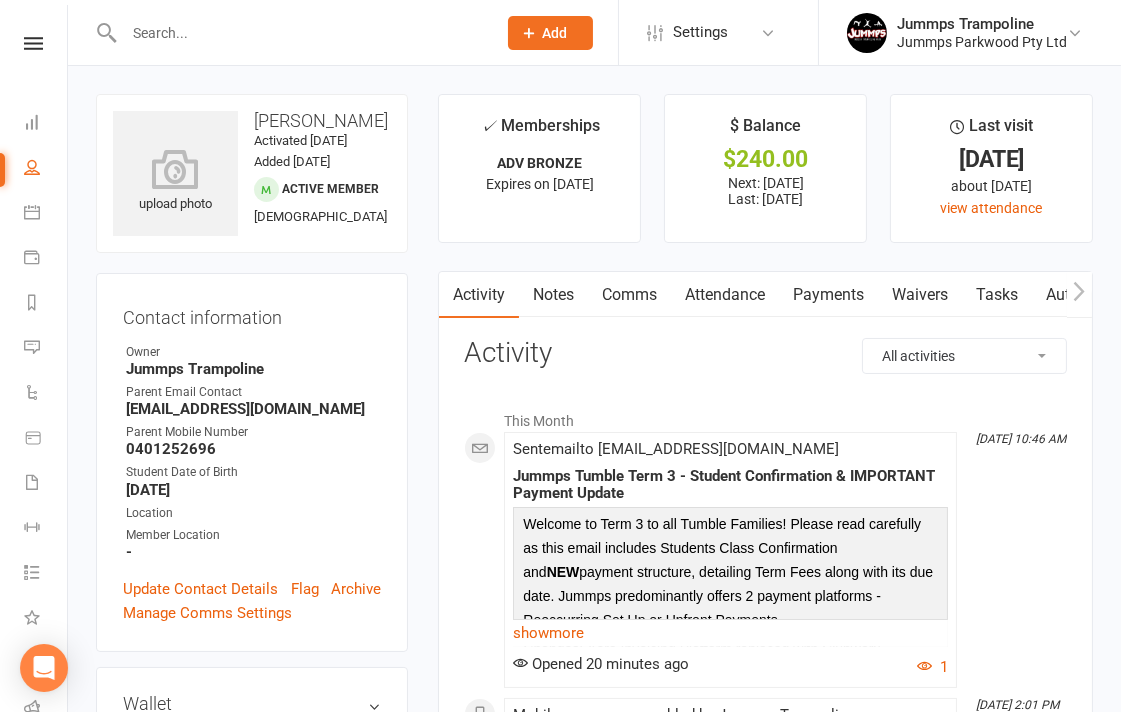 click on "Attendance" at bounding box center (725, 295) 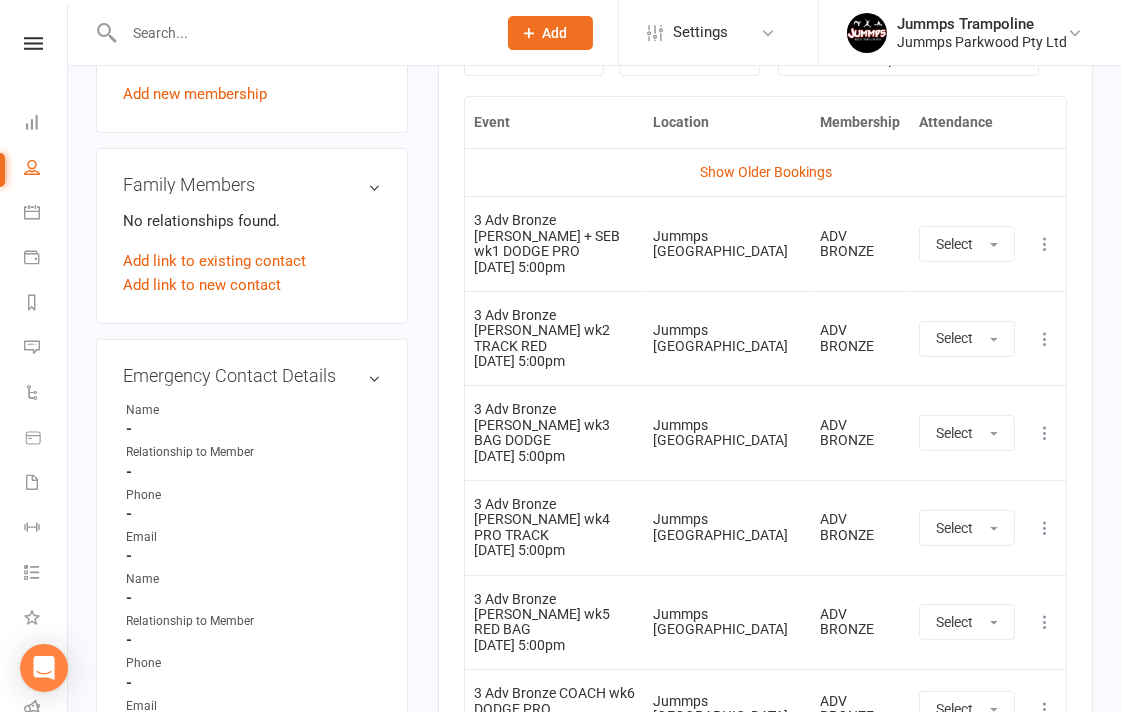 scroll, scrollTop: 945, scrollLeft: 0, axis: vertical 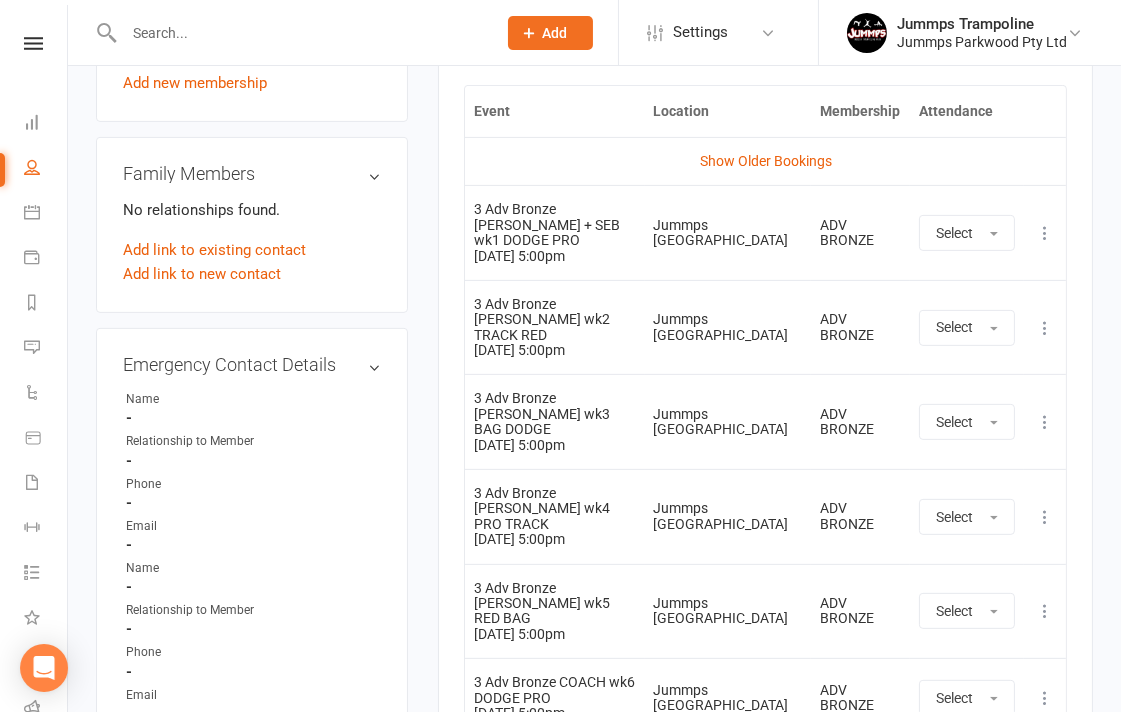 click at bounding box center [1045, 233] 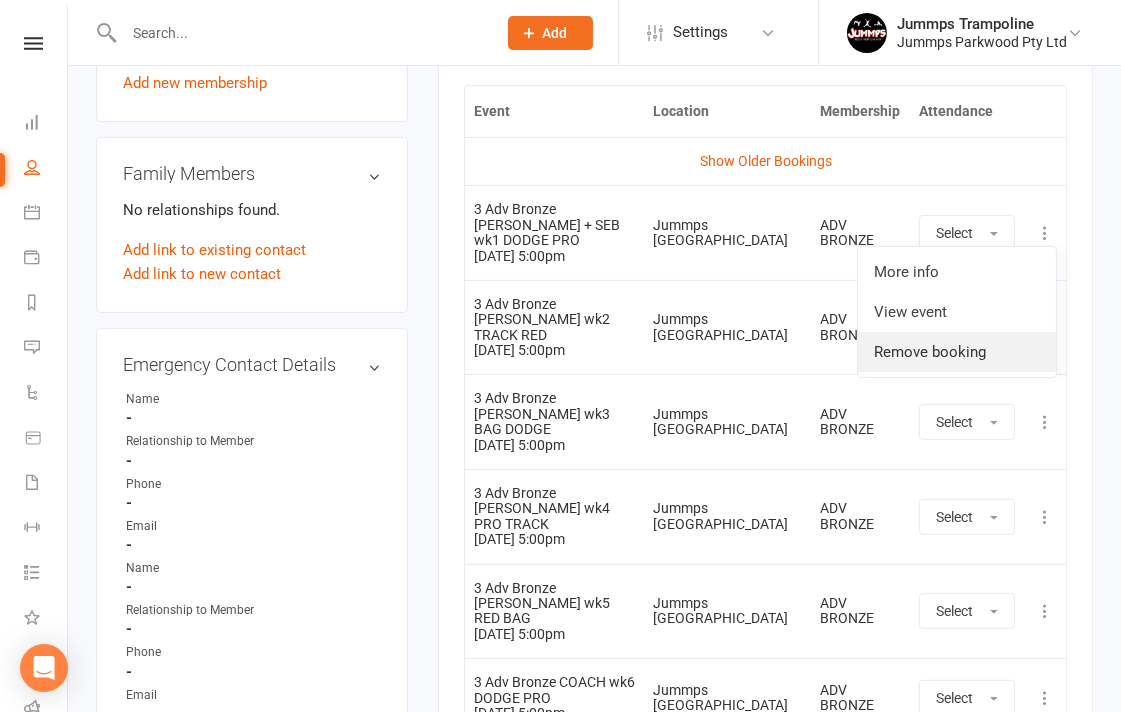 click on "Remove booking" at bounding box center (957, 352) 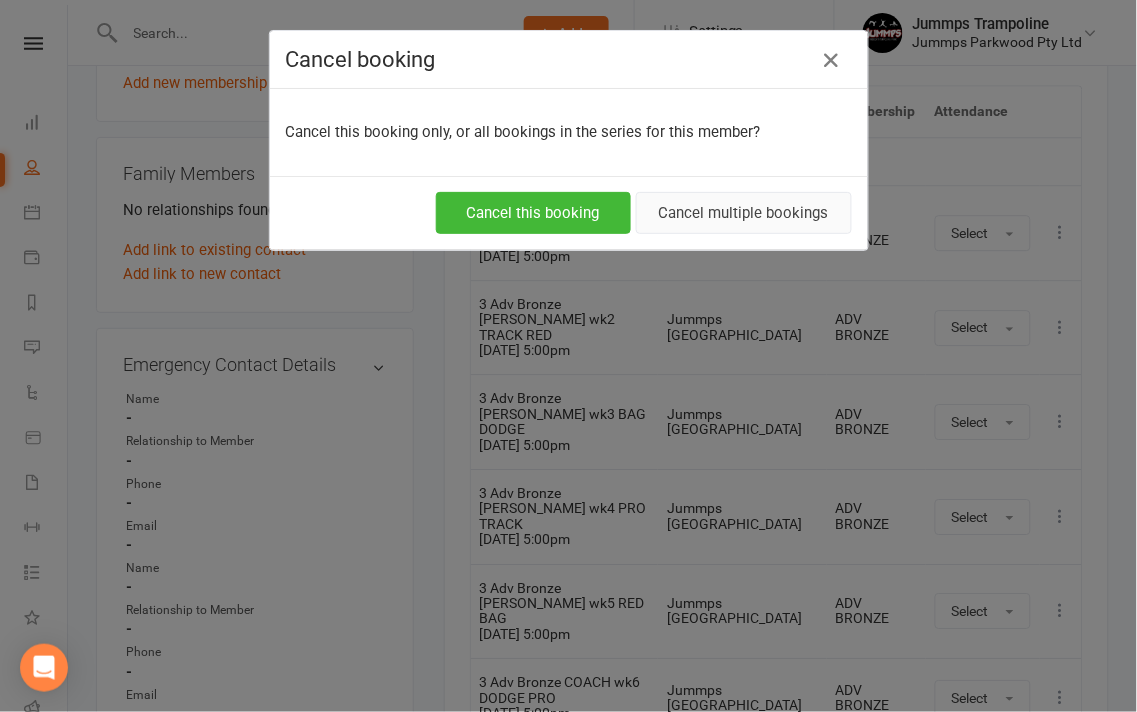click on "Cancel multiple bookings" at bounding box center [744, 213] 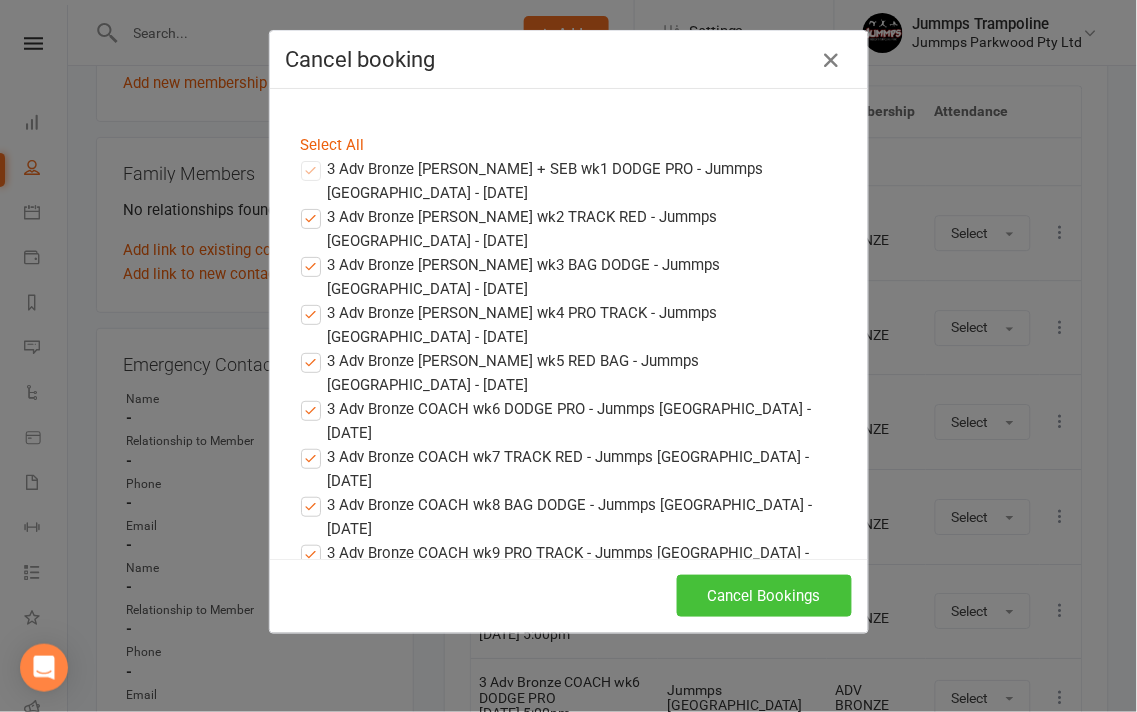 click on "Cancel Bookings" at bounding box center (764, 596) 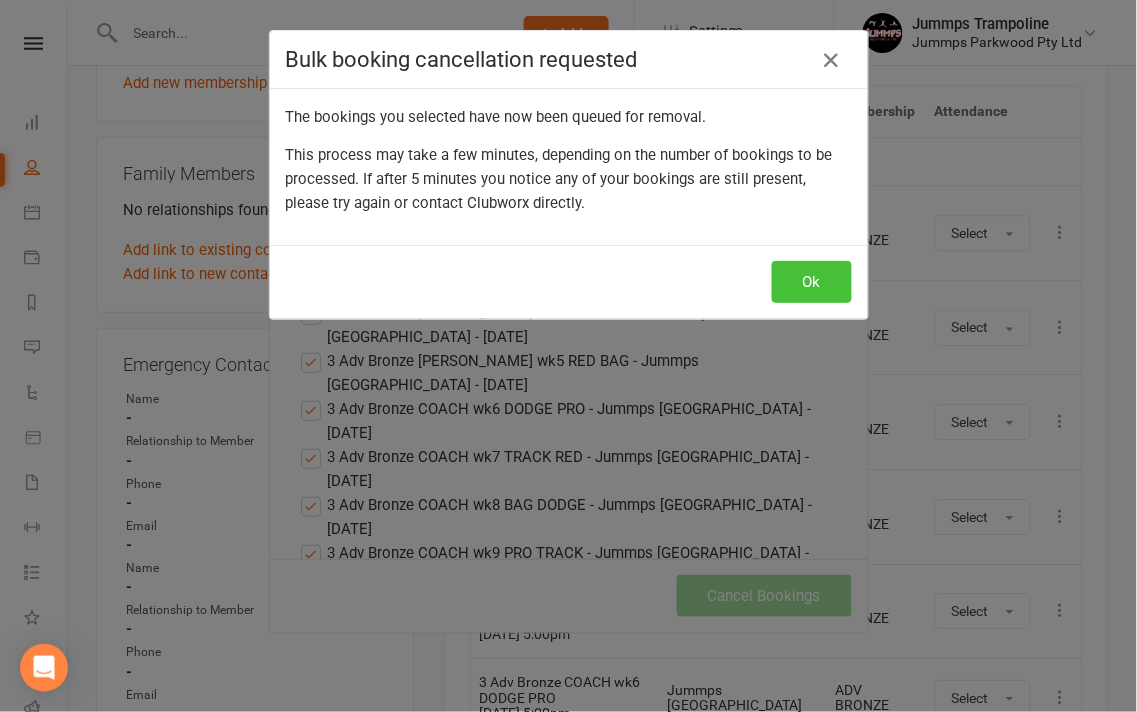 click on "Ok" at bounding box center [812, 282] 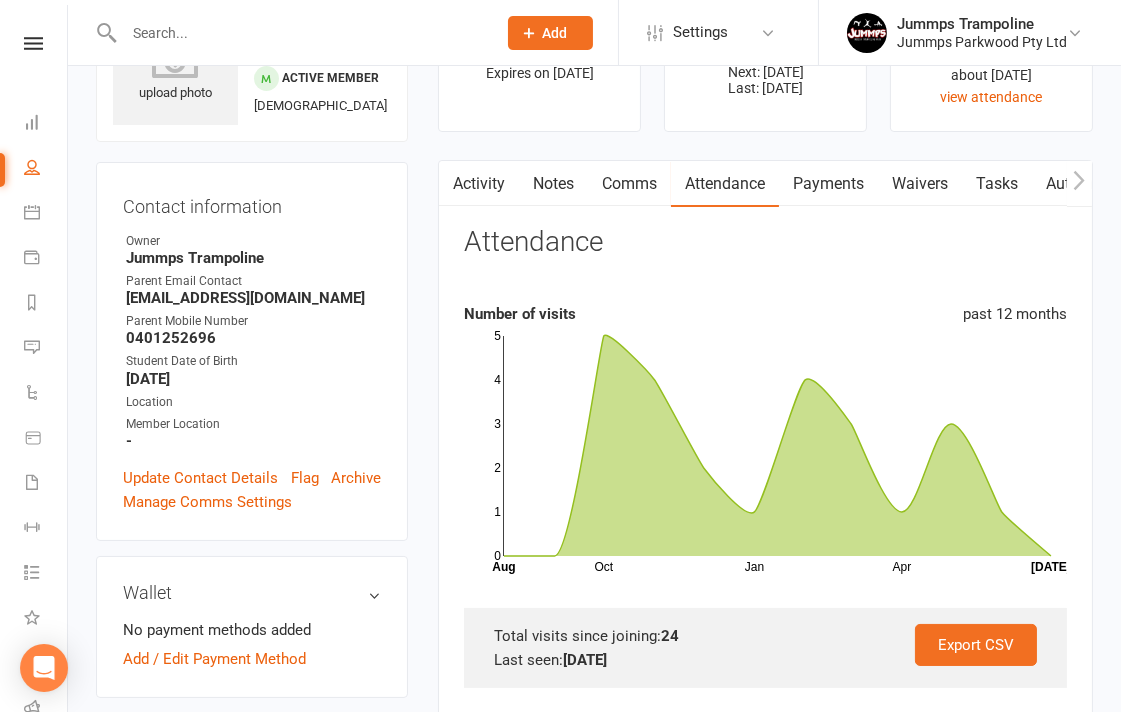 scroll, scrollTop: 0, scrollLeft: 0, axis: both 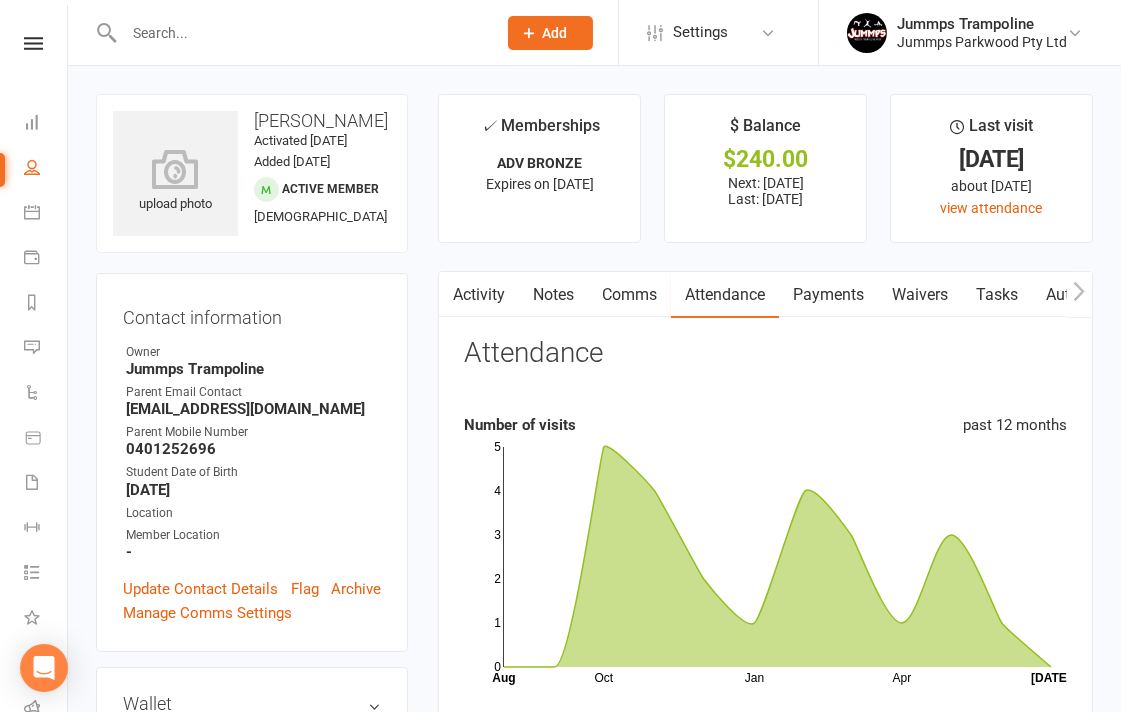 click at bounding box center [300, 33] 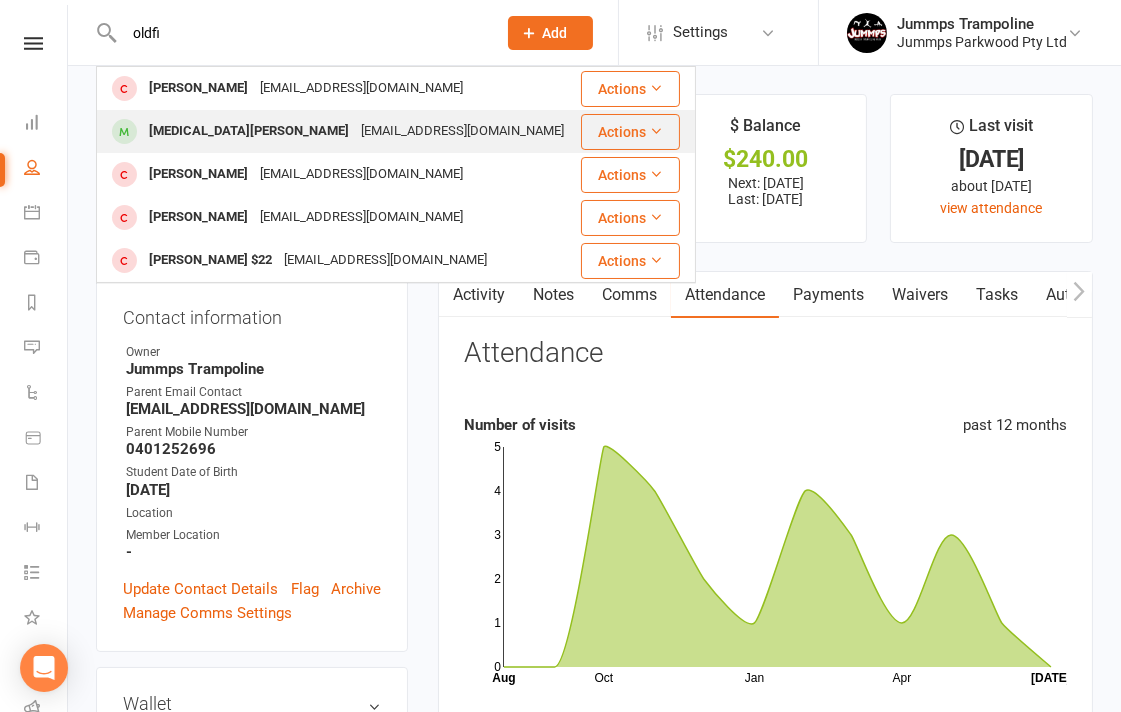 type on "oldfi" 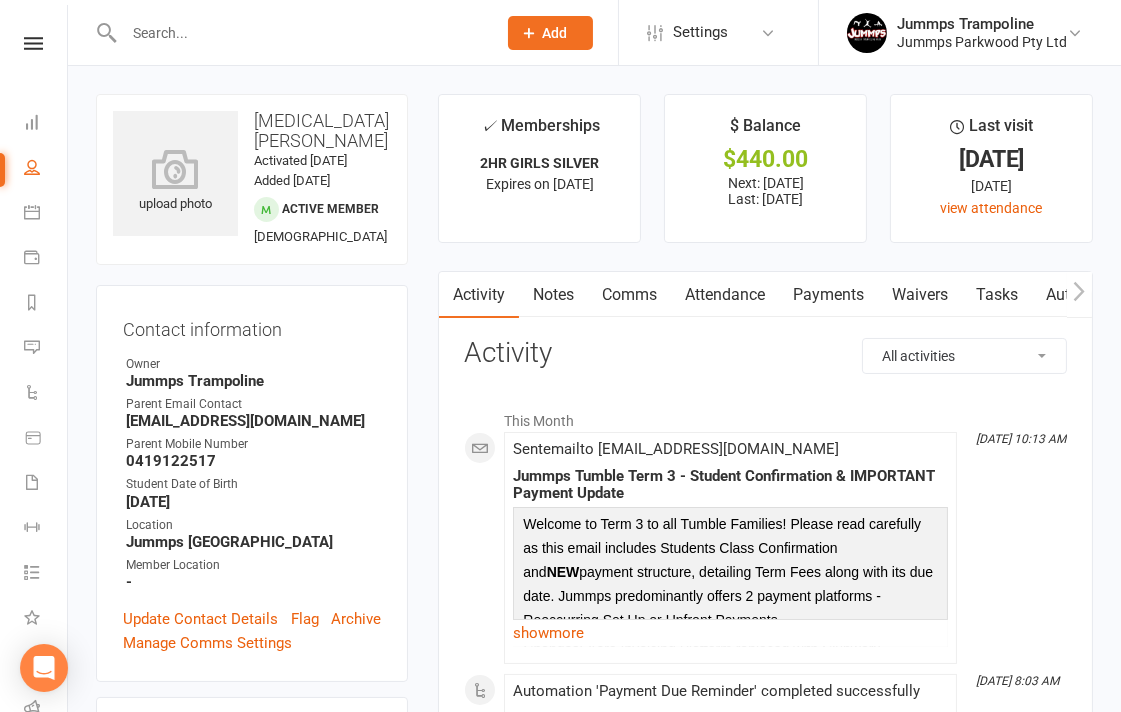 click on "Attendance" at bounding box center [725, 295] 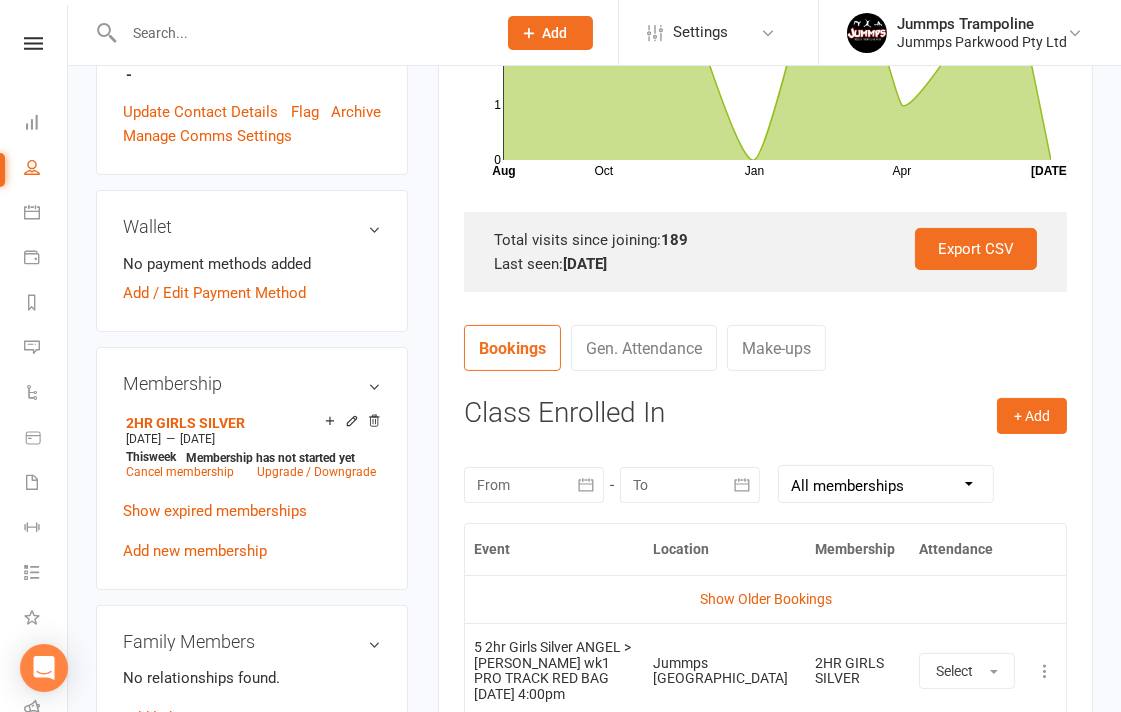 scroll, scrollTop: 830, scrollLeft: 0, axis: vertical 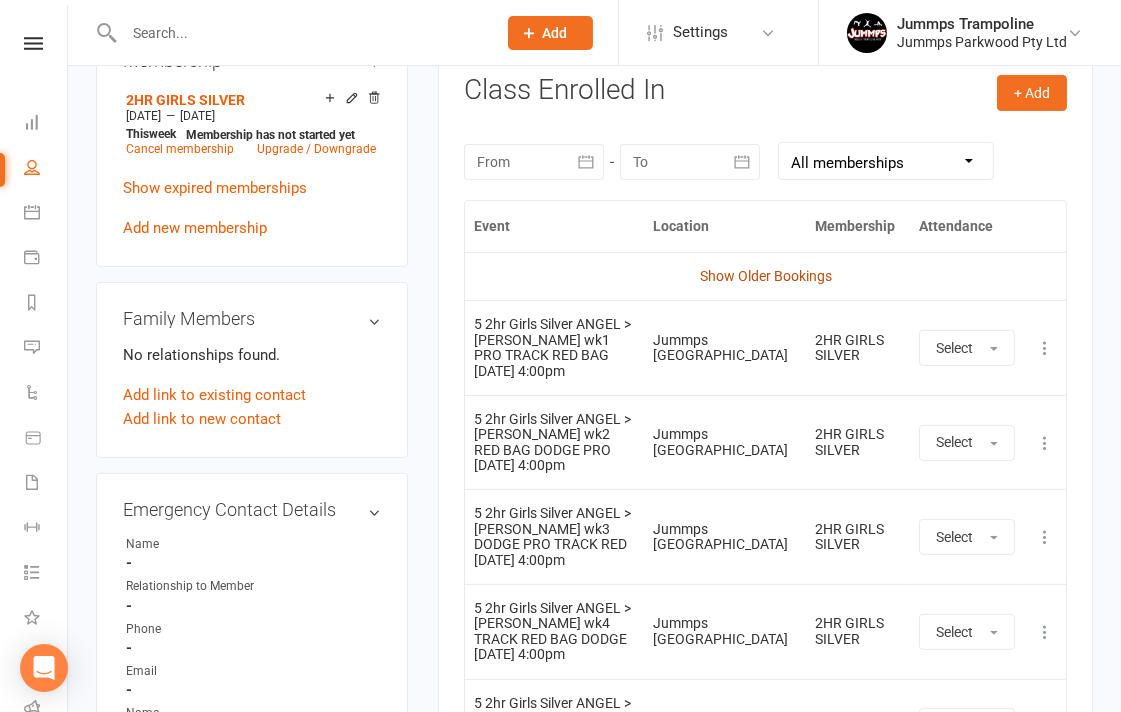 click on "Show Older Bookings" at bounding box center (766, 276) 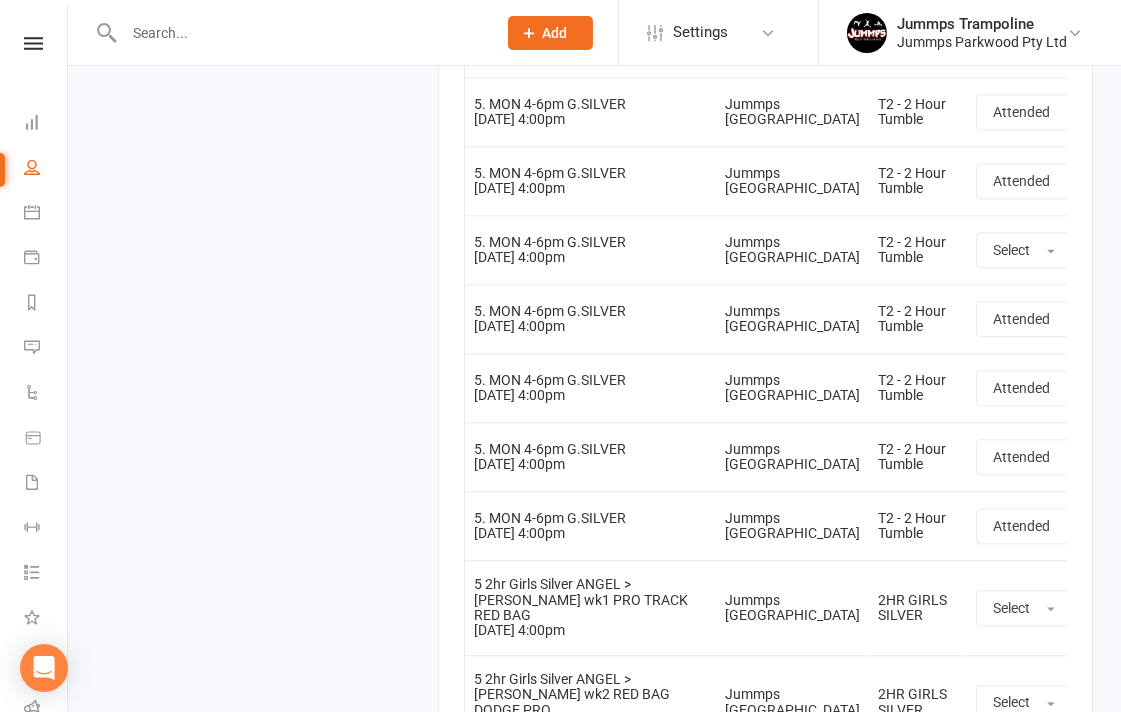 scroll, scrollTop: 16123, scrollLeft: 0, axis: vertical 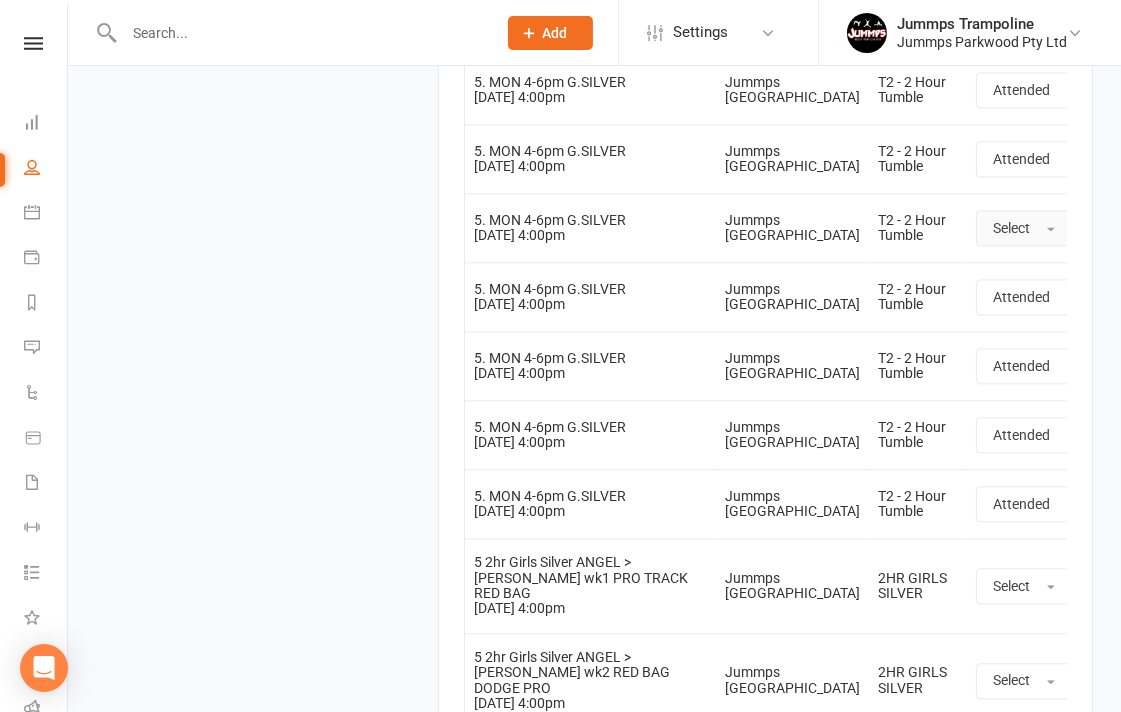 click on "Select" at bounding box center [1011, 228] 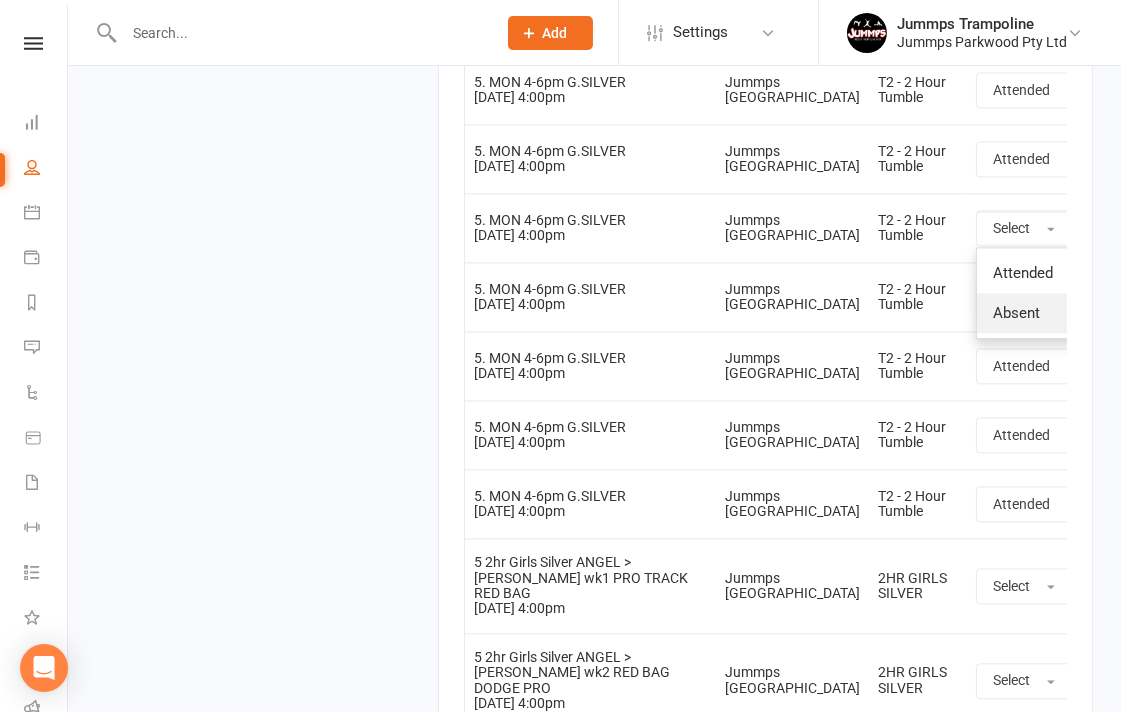click on "Absent" at bounding box center [1016, 313] 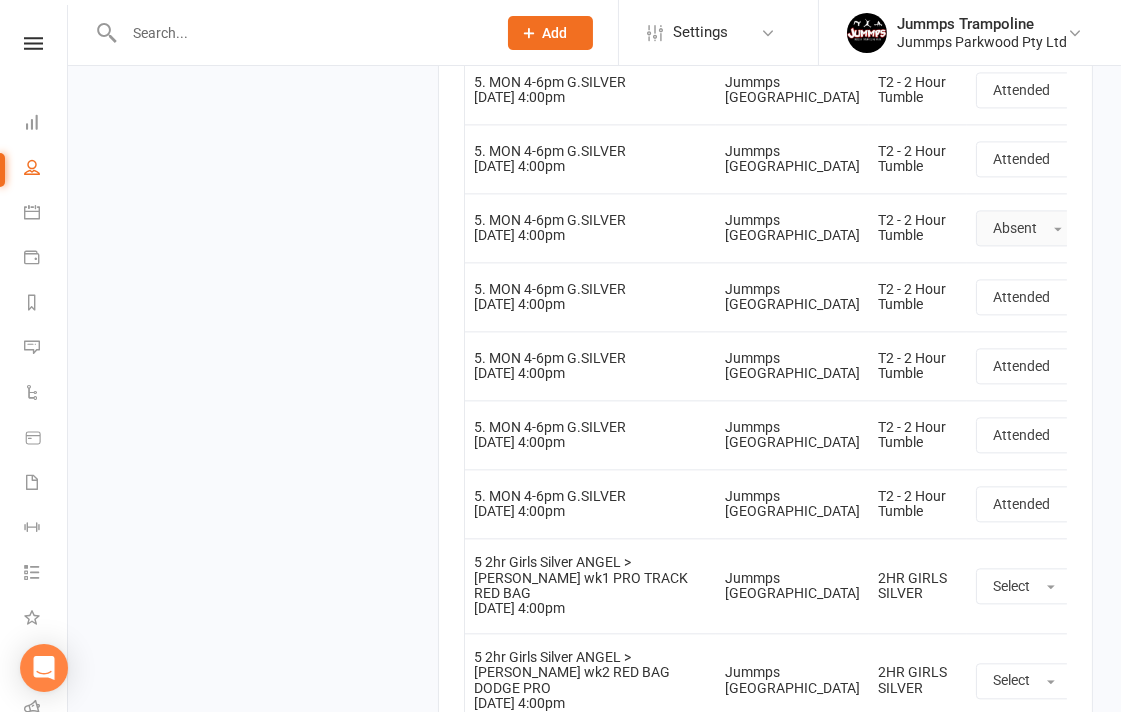 click on "Absent" at bounding box center (1015, 228) 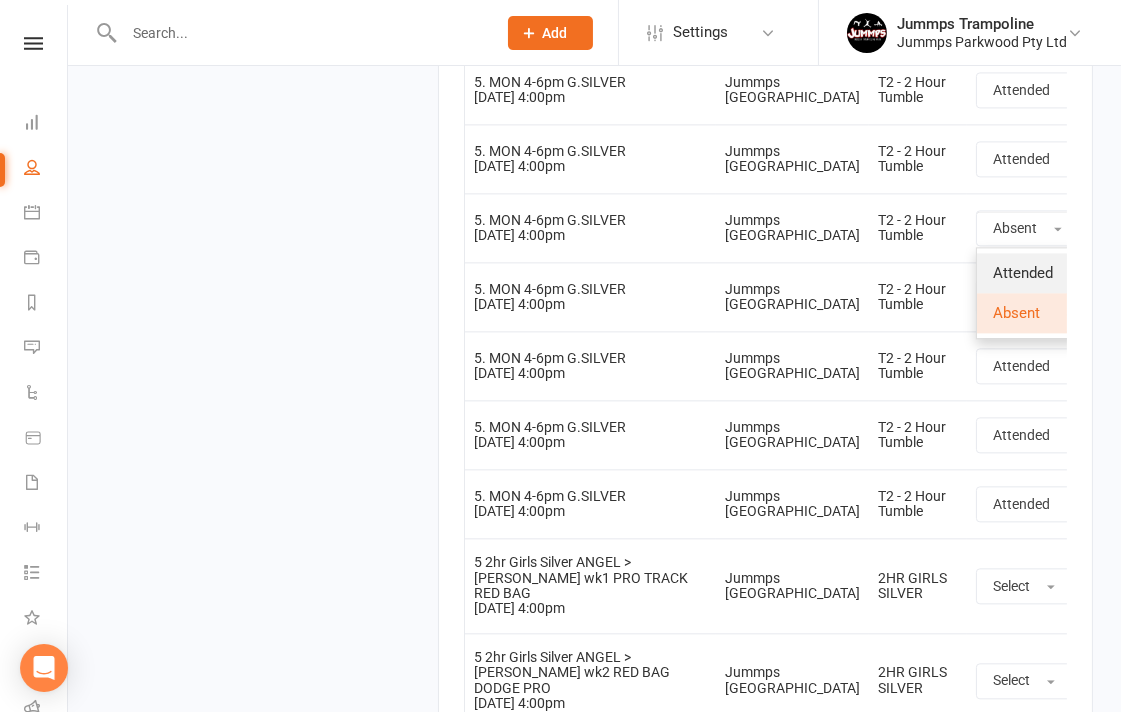 click on "Attended" at bounding box center (1023, 273) 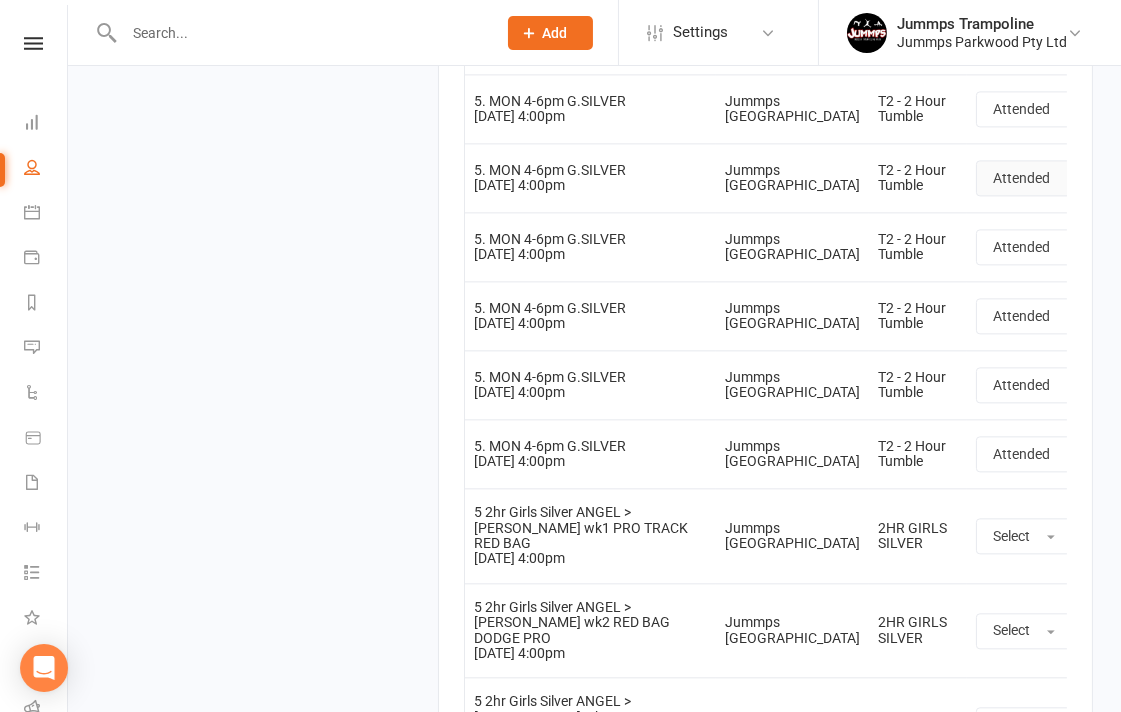 scroll, scrollTop: 16123, scrollLeft: 0, axis: vertical 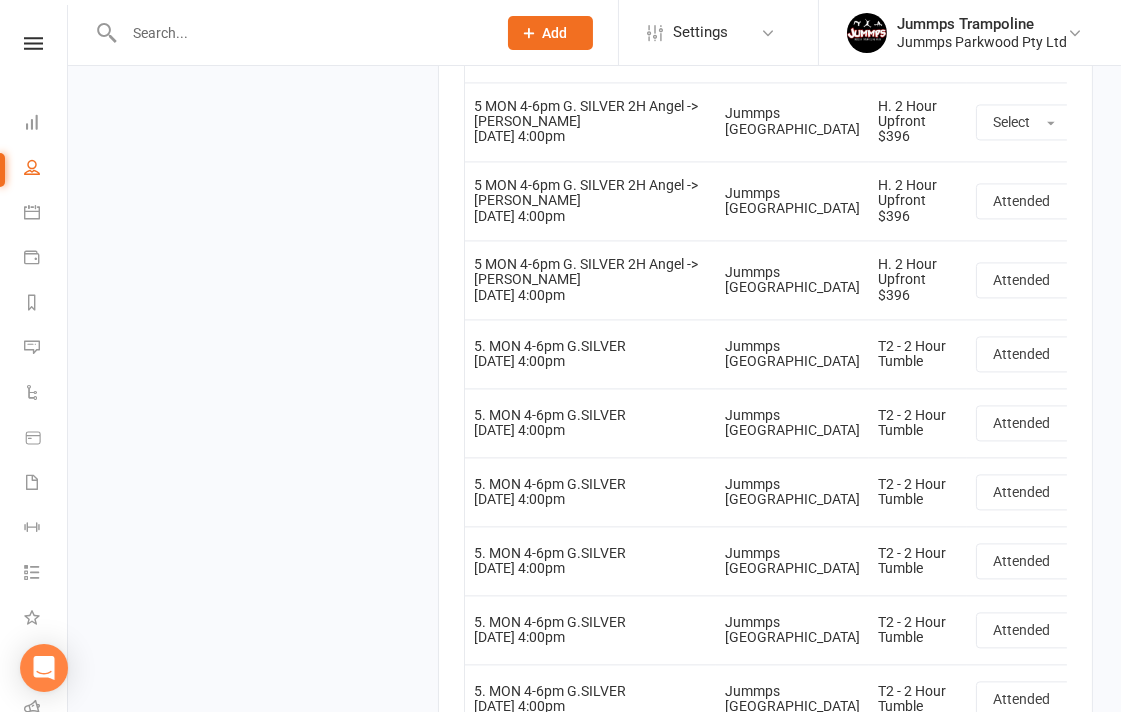 click at bounding box center (300, 33) 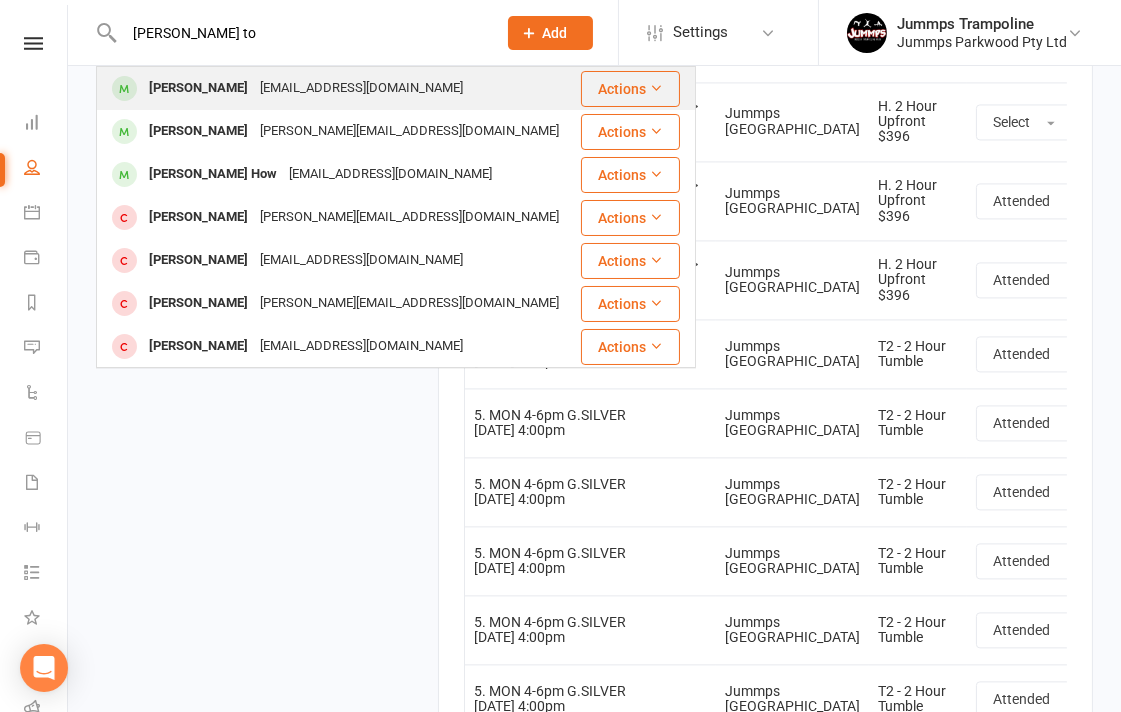 type on "[PERSON_NAME] to" 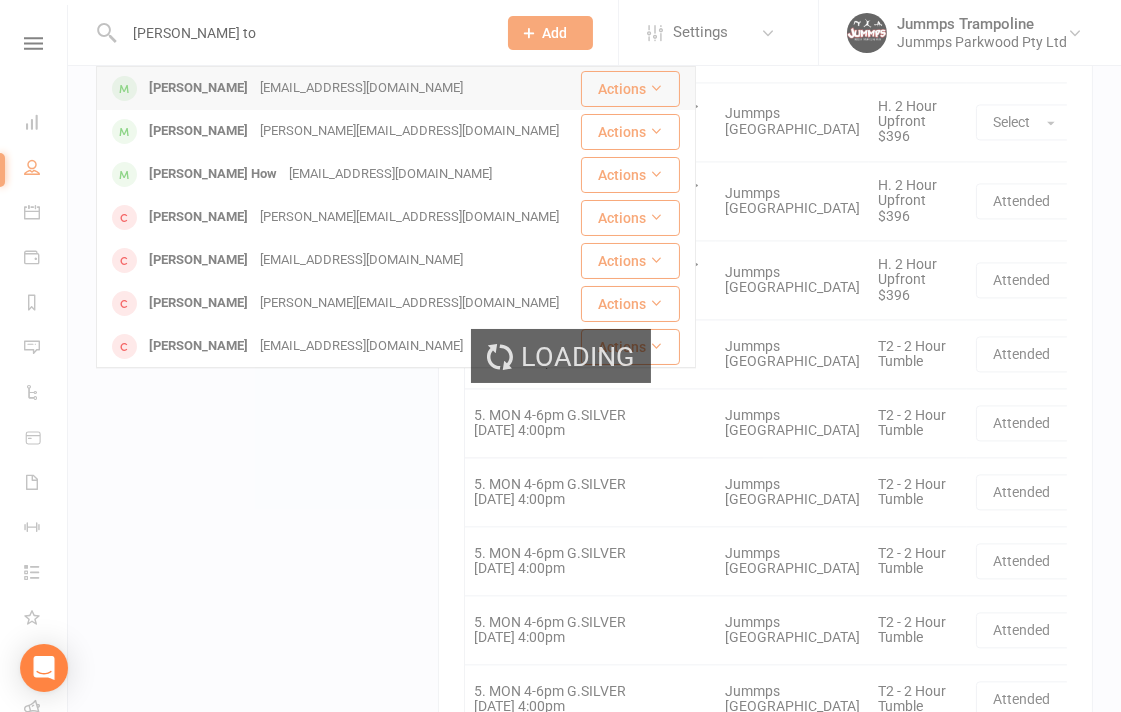 type 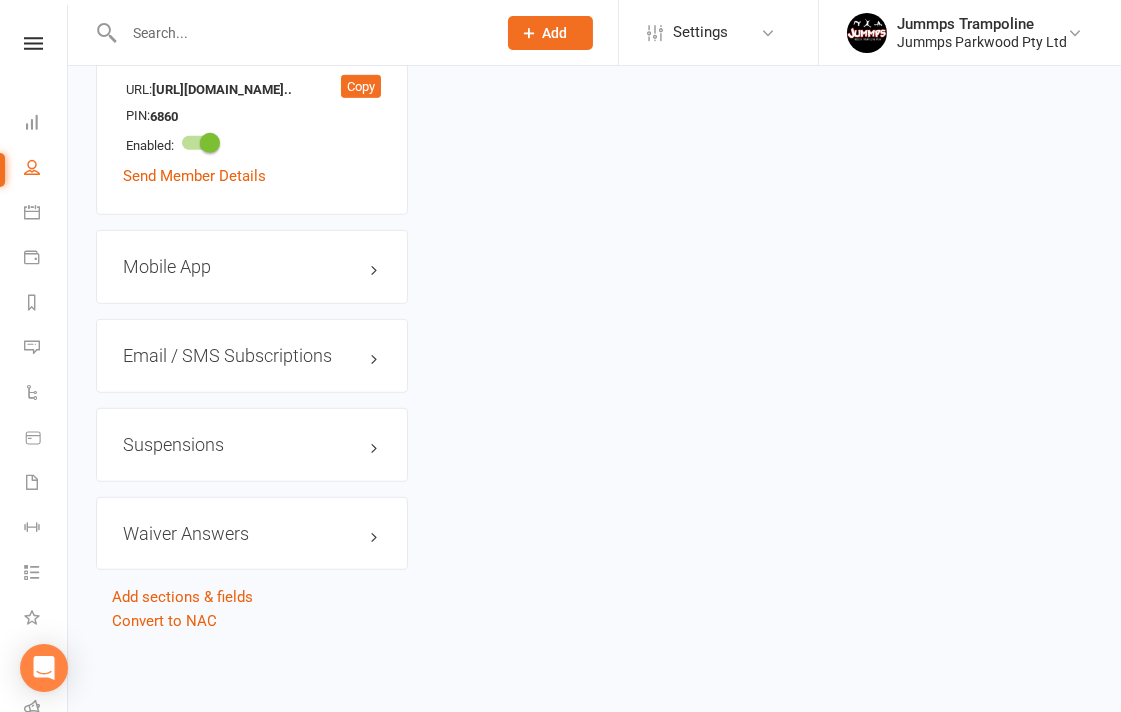 scroll, scrollTop: 0, scrollLeft: 0, axis: both 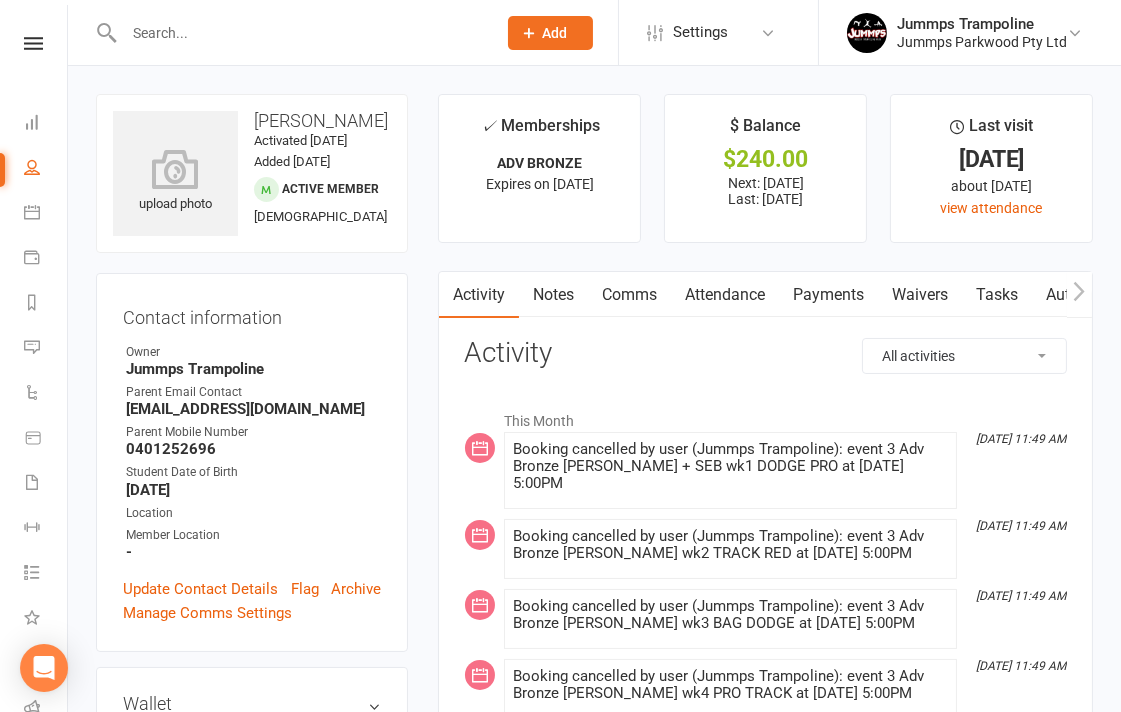 click on "Attendance" at bounding box center [725, 295] 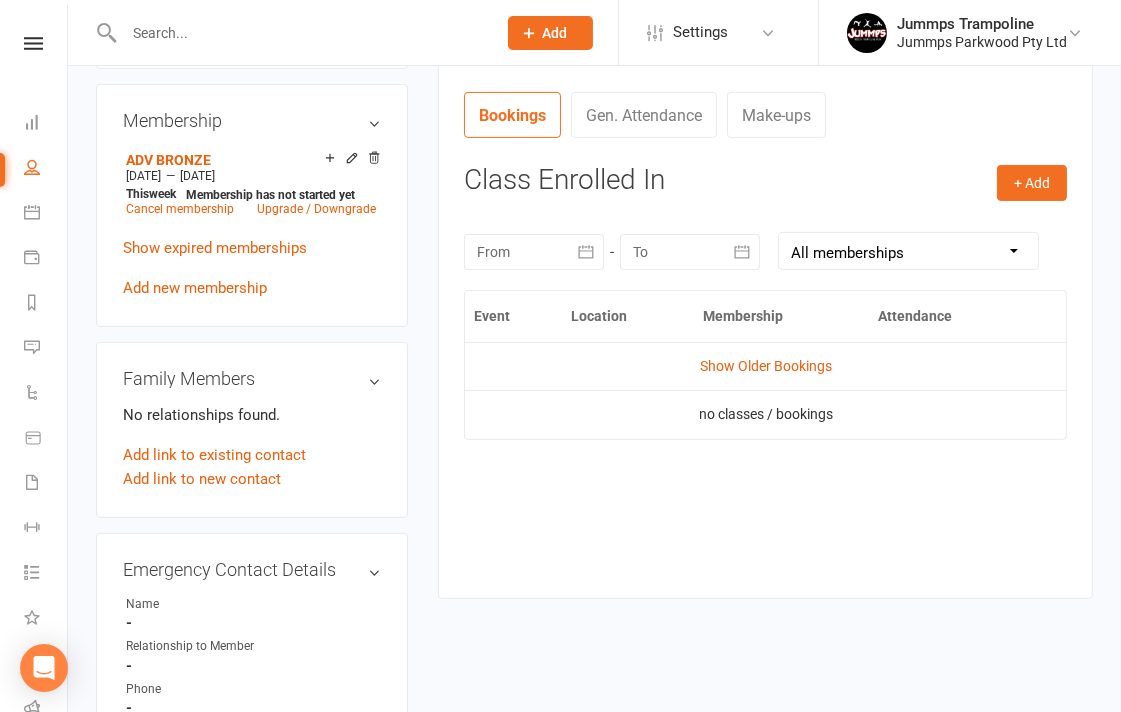 scroll, scrollTop: 888, scrollLeft: 0, axis: vertical 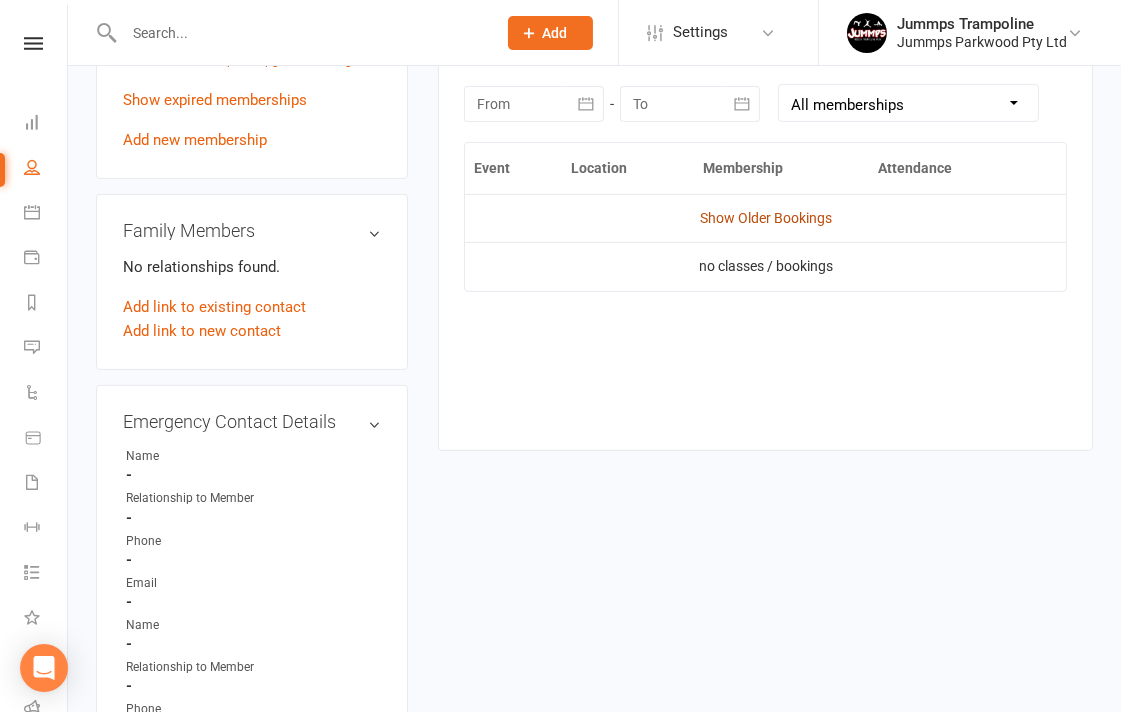 click on "Show Older Bookings" at bounding box center (766, 218) 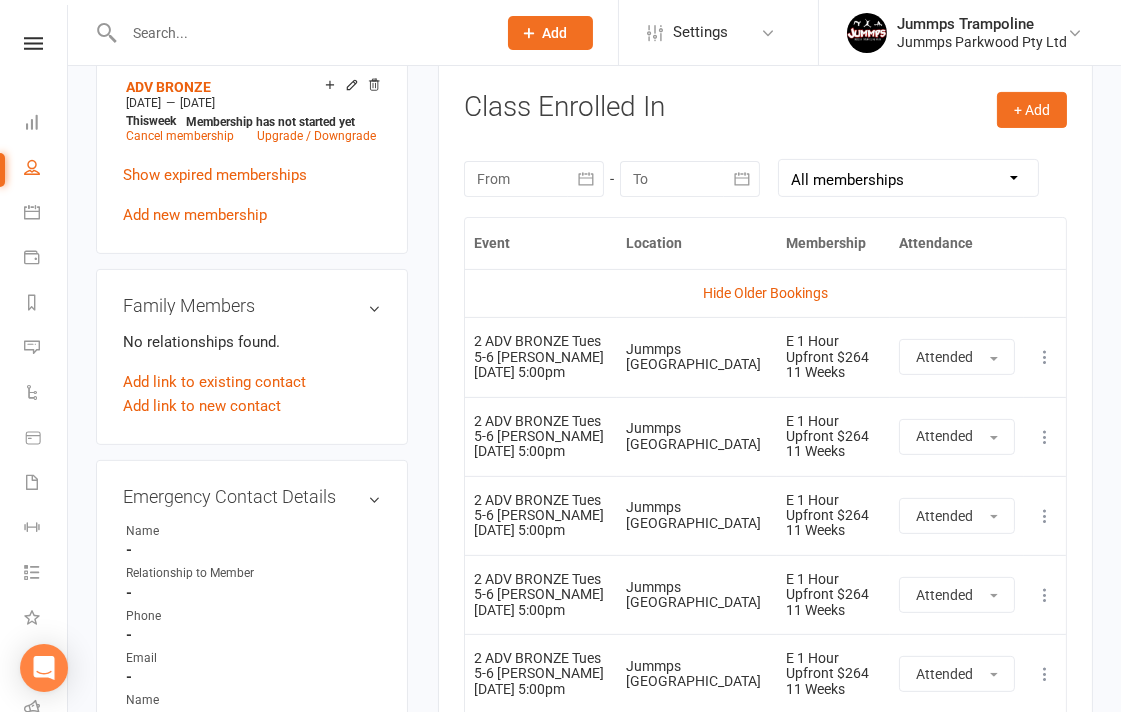 scroll, scrollTop: 702, scrollLeft: 0, axis: vertical 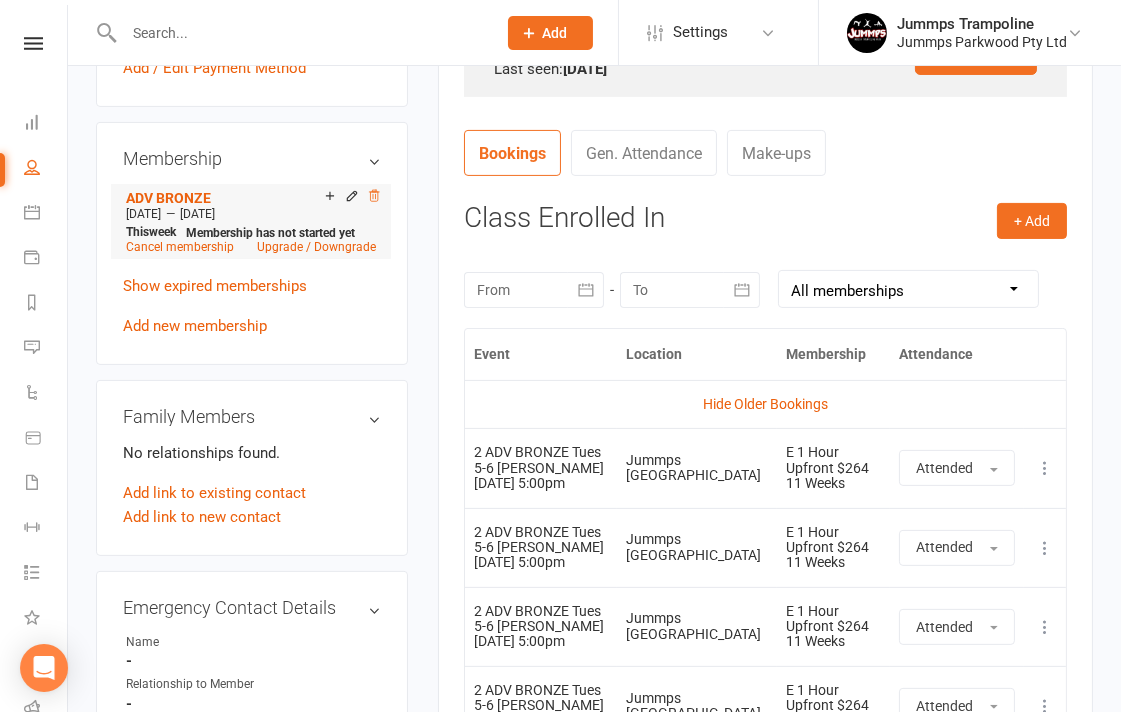 click 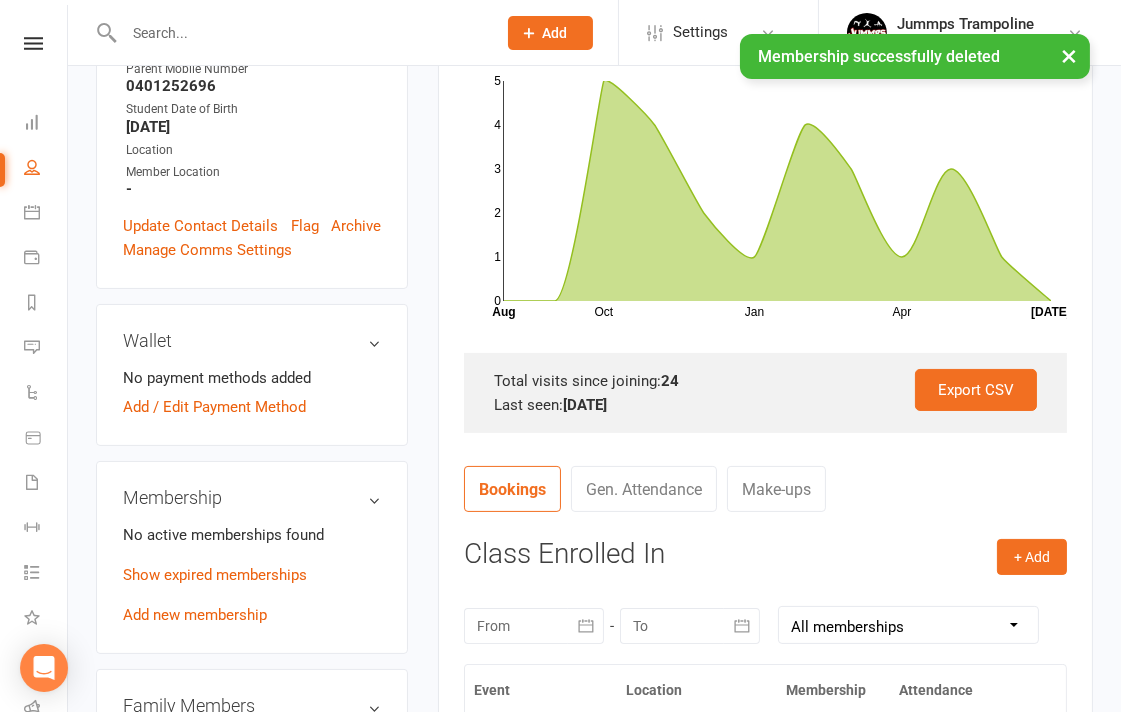scroll, scrollTop: 0, scrollLeft: 0, axis: both 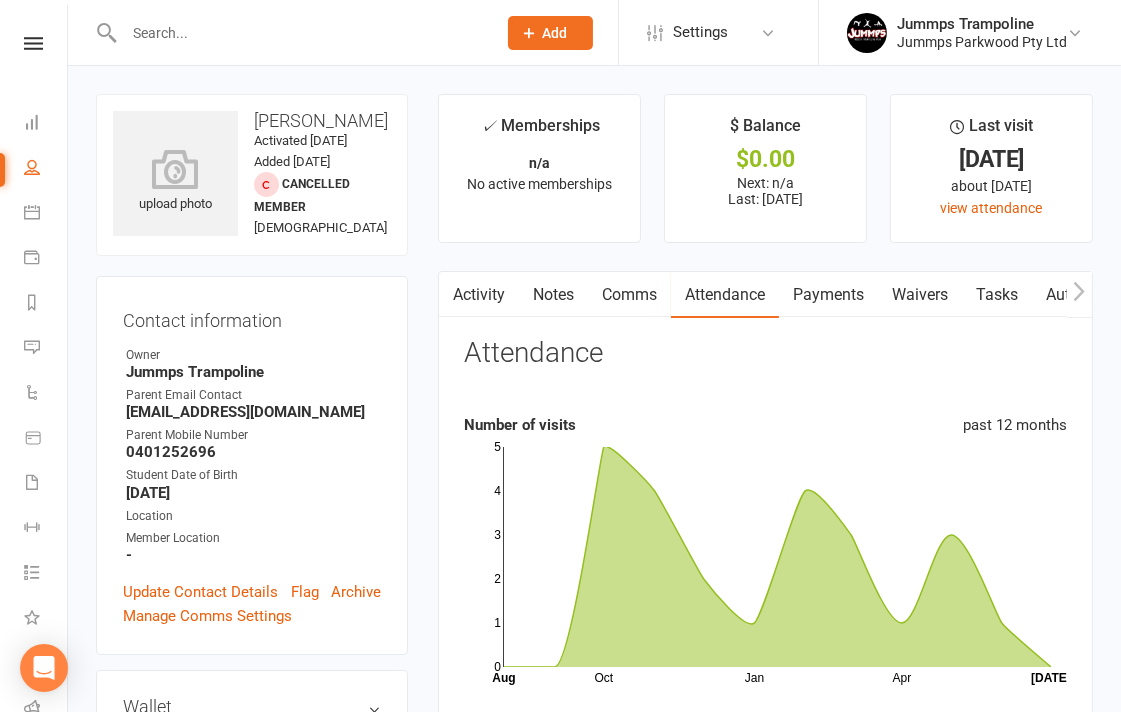click on "Activity" at bounding box center (479, 295) 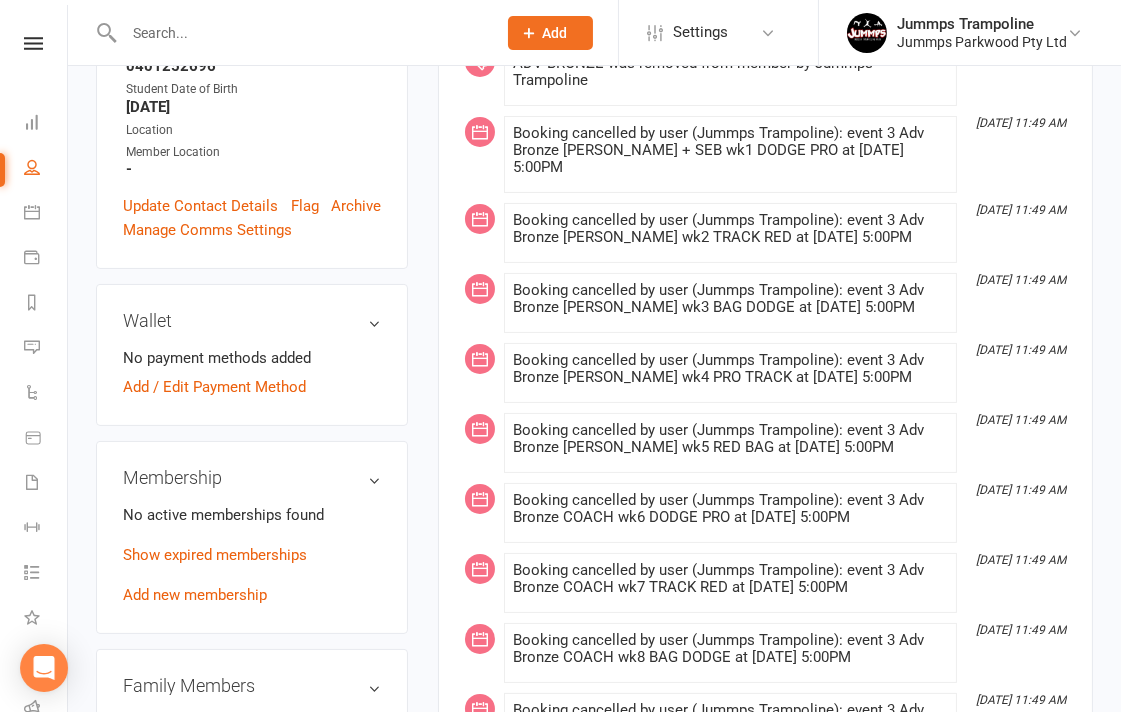 scroll, scrollTop: 333, scrollLeft: 0, axis: vertical 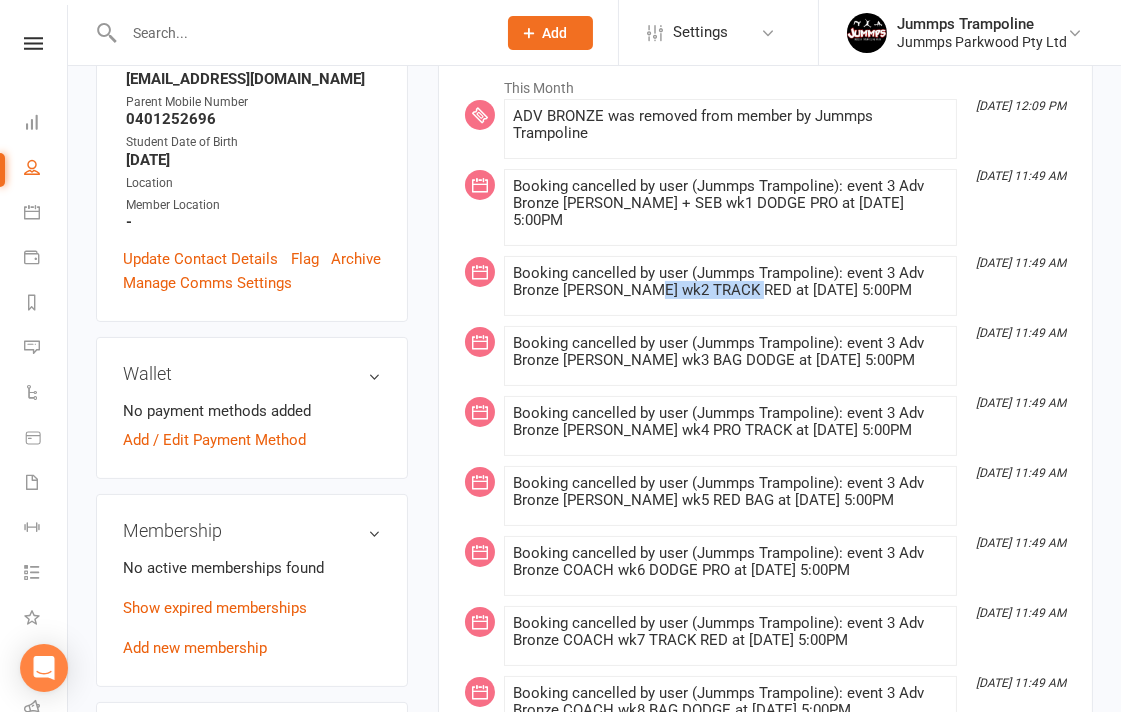 drag, startPoint x: 662, startPoint y: 274, endPoint x: 752, endPoint y: 270, distance: 90.088844 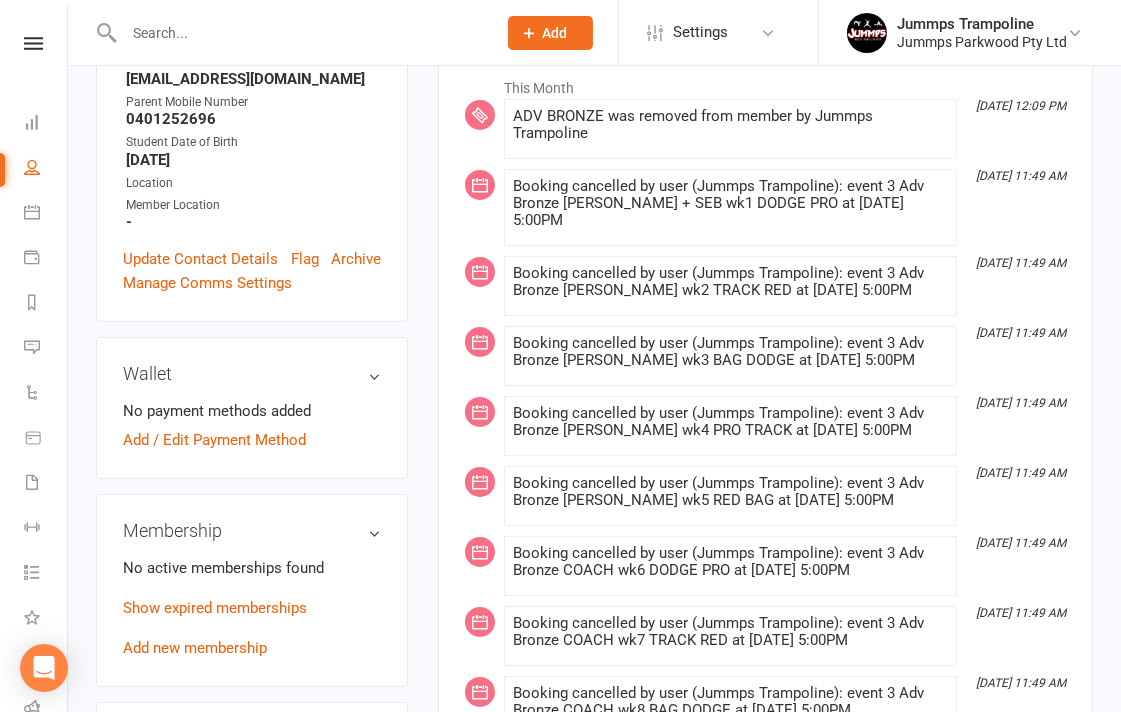 click on "Booking cancelled by user (Jummps Trampoline): event 3 Adv Bronze [PERSON_NAME] + SEB wk1 DODGE PRO at [DATE] 5:00PM" at bounding box center [730, 203] 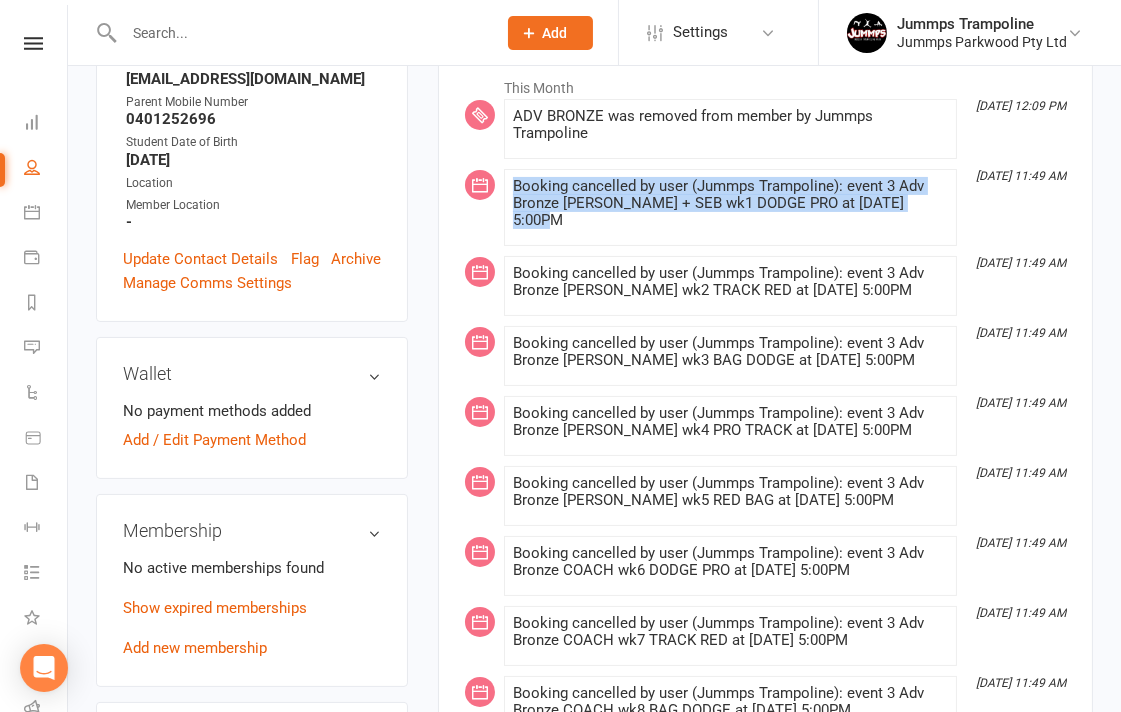 drag, startPoint x: 517, startPoint y: 188, endPoint x: 937, endPoint y: 206, distance: 420.38553 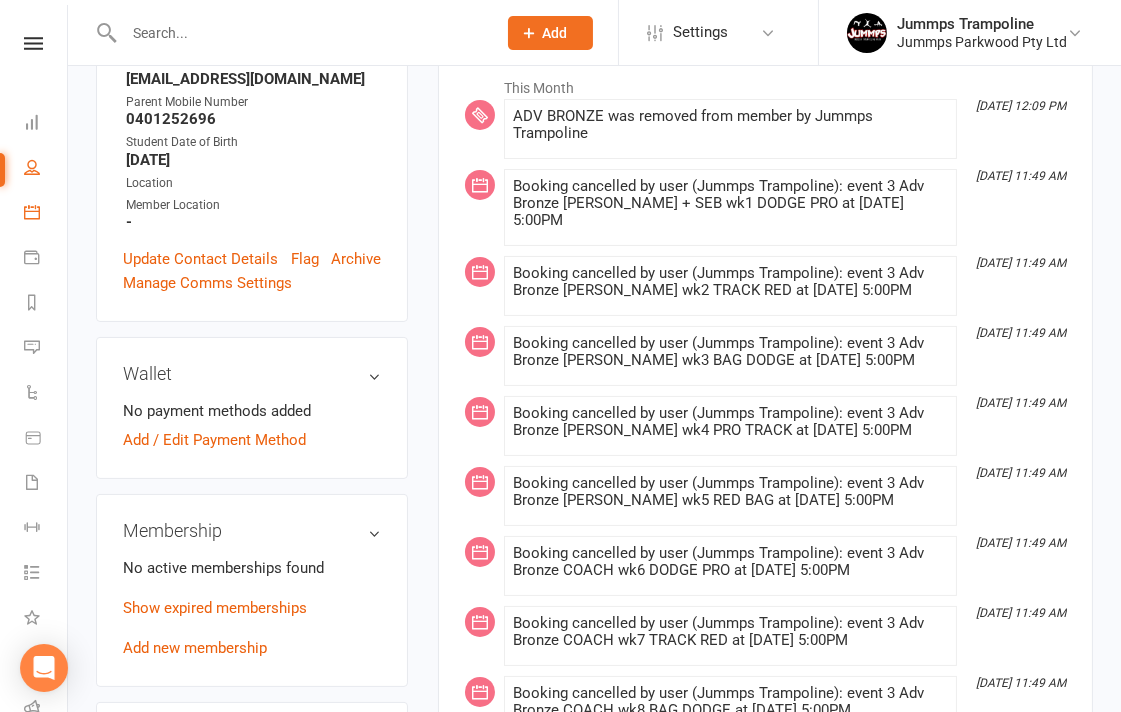 click on "Calendar" at bounding box center [46, 214] 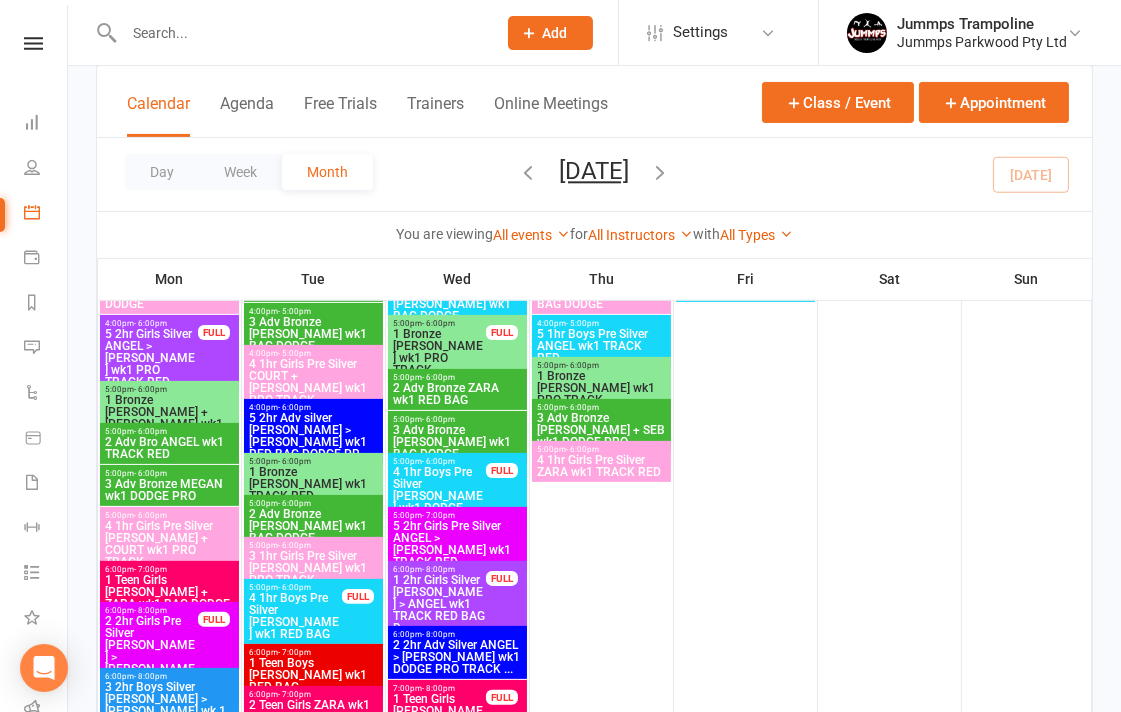scroll, scrollTop: 666, scrollLeft: 0, axis: vertical 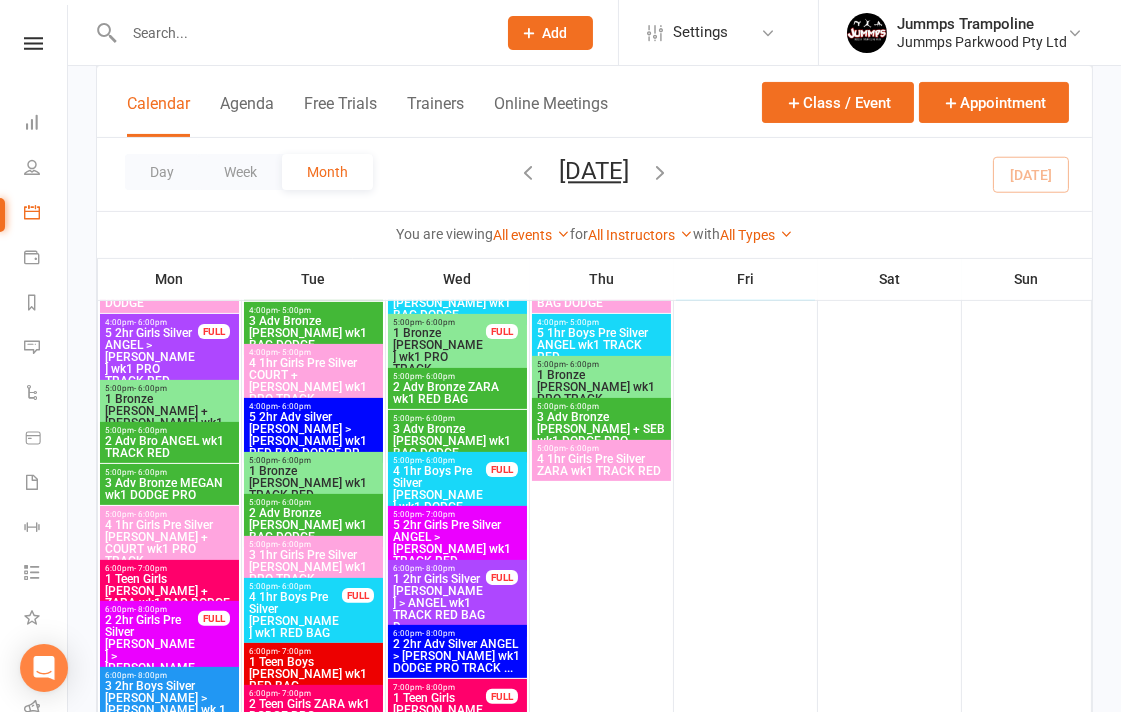 drag, startPoint x: 307, startPoint y: 326, endPoint x: 312, endPoint y: 382, distance: 56.22277 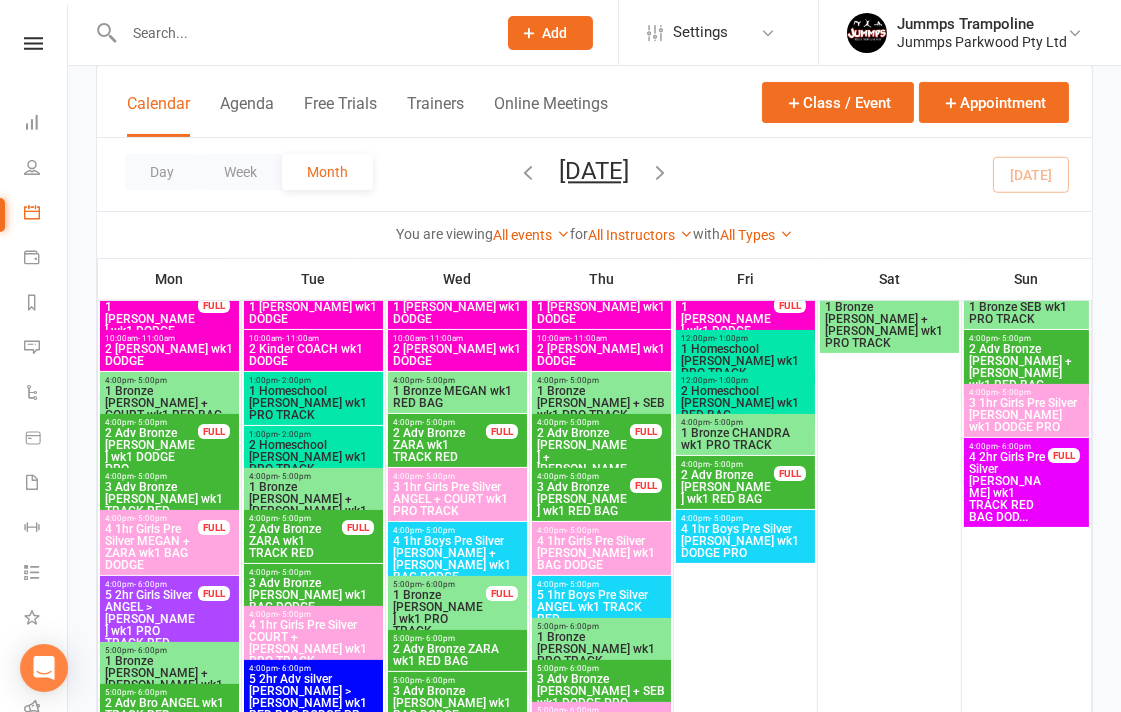 scroll, scrollTop: 444, scrollLeft: 0, axis: vertical 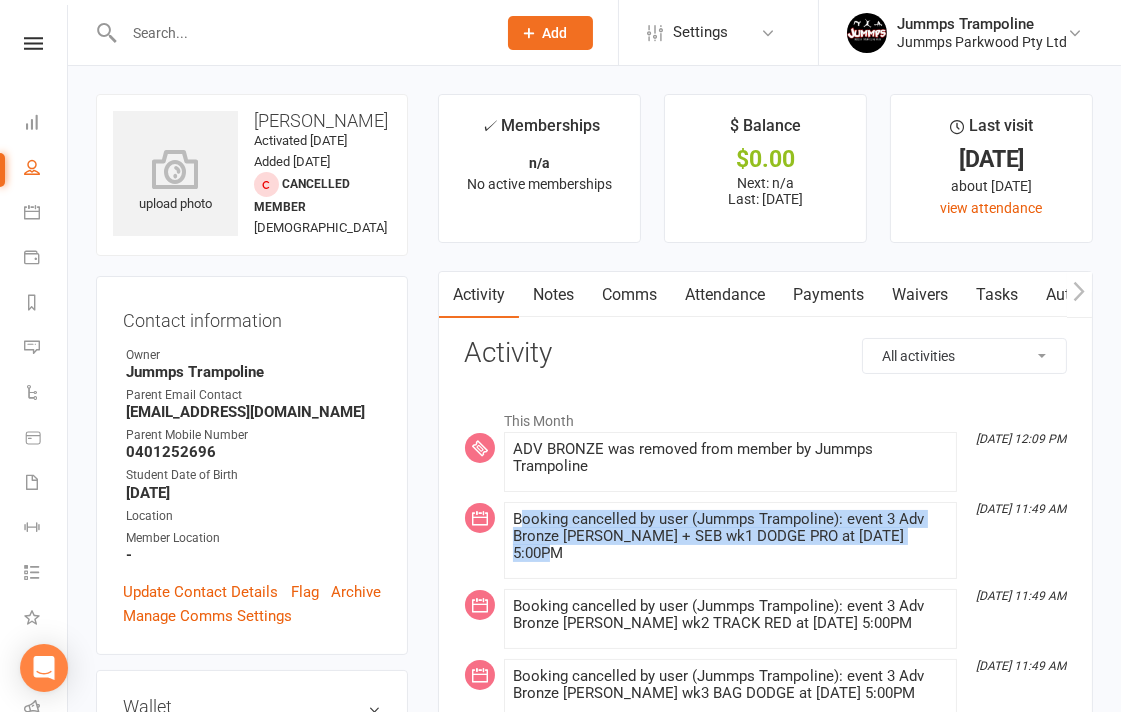 drag, startPoint x: 520, startPoint y: 525, endPoint x: 954, endPoint y: 534, distance: 434.09332 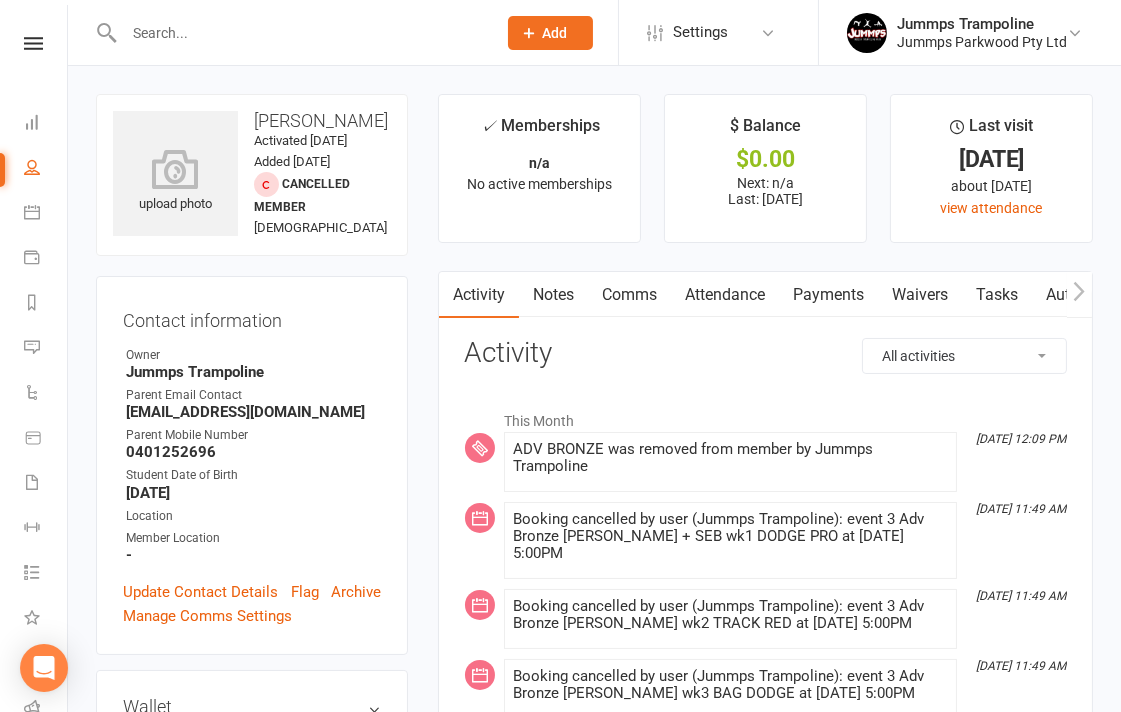 click on "upload photo [PERSON_NAME] Activated [DATE] Added [DATE]   Cancelled member [DEMOGRAPHIC_DATA]  Contact information Owner   Jummps Trampoline Parent Email Contact  [EMAIL_ADDRESS][DOMAIN_NAME]
Parent Mobile Number  [PHONE_NUMBER]
Student Date of Birth  [DEMOGRAPHIC_DATA]
Location
Member Location  -
Update Contact Details Flag Archive Manage Comms Settings
Wallet No payment methods added
Add / Edit Payment Method
Membership  No active memberships found Show expired memberships Add new membership
Family Members  No relationships found. Add link to existing contact  Add link to new contact
Emergency Contact Details  edit Name -
Relationship to Member -
Phone -
Email -
Name -
Relationship to Member -
Phone -
Email -
Member Portal Login Details  URL:  [URL][DOMAIN_NAME].. Copy PIN:  6860 Enabled:
Send Member Details
Mobile App  Email / SMS Subscriptions  edit Suspensions  Waiver Answers  edit Add sections & fields Convert to NAC ✓ Memberships n/a $ Balance $0.00" at bounding box center [594, 1281] 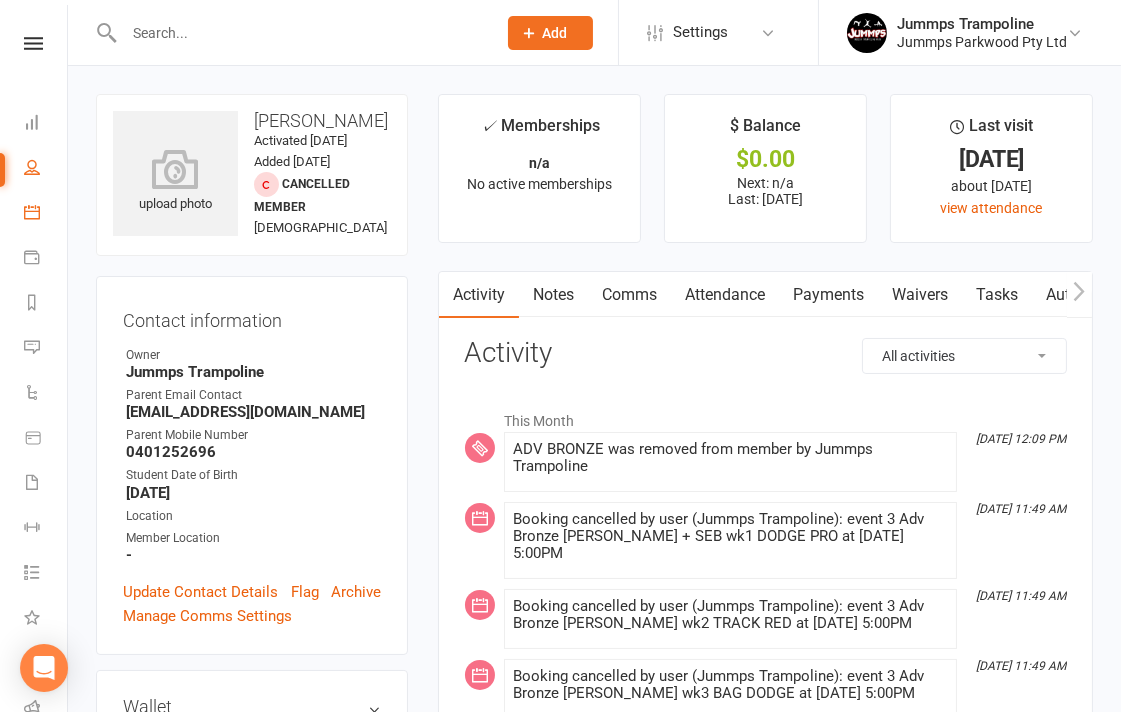 click on "Calendar" at bounding box center (46, 214) 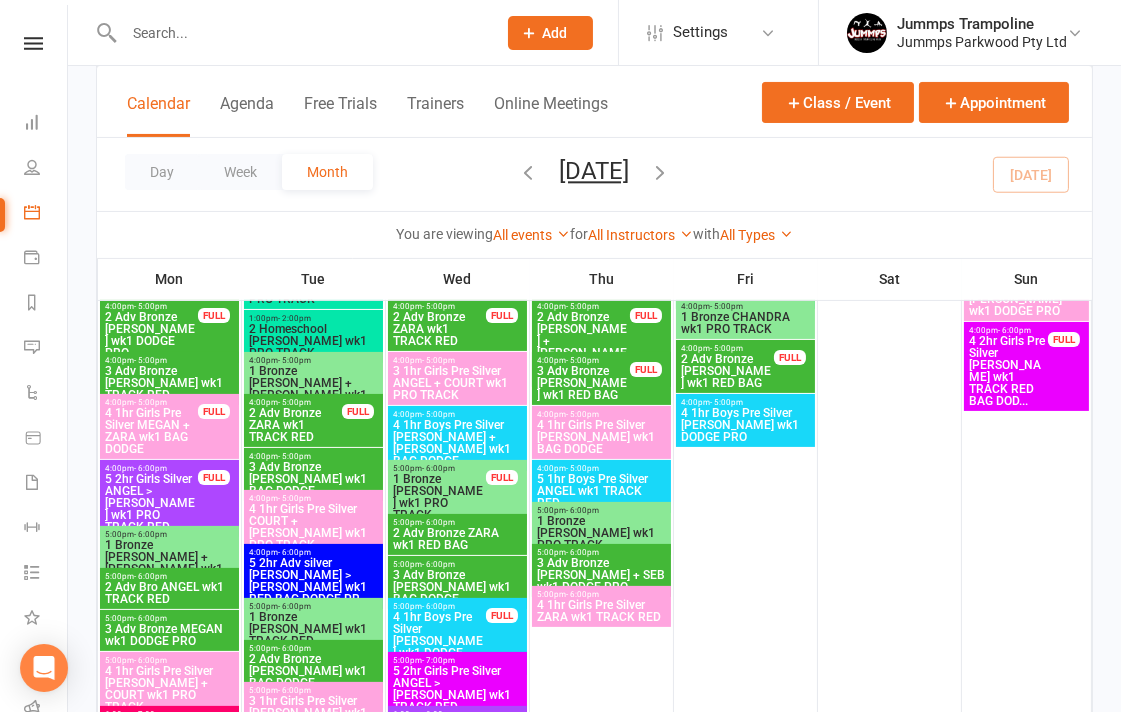 scroll, scrollTop: 555, scrollLeft: 0, axis: vertical 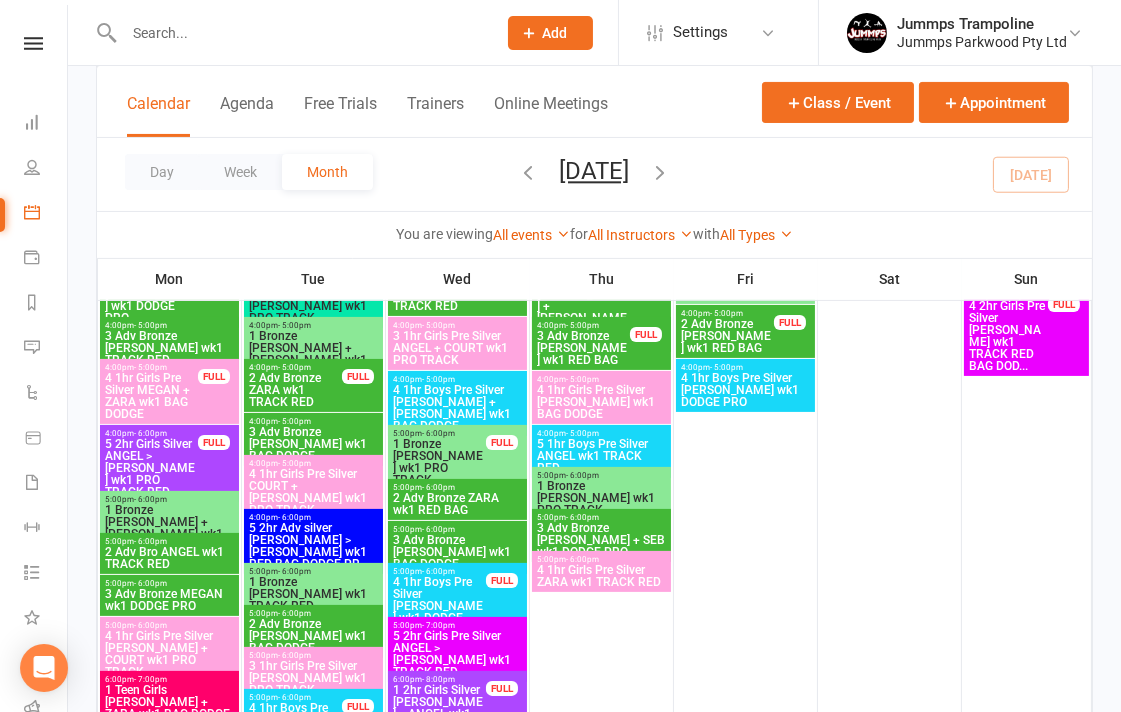 click on "3 Adv Bronze [PERSON_NAME] + SEB wk1 DODGE PRO" at bounding box center (601, 540) 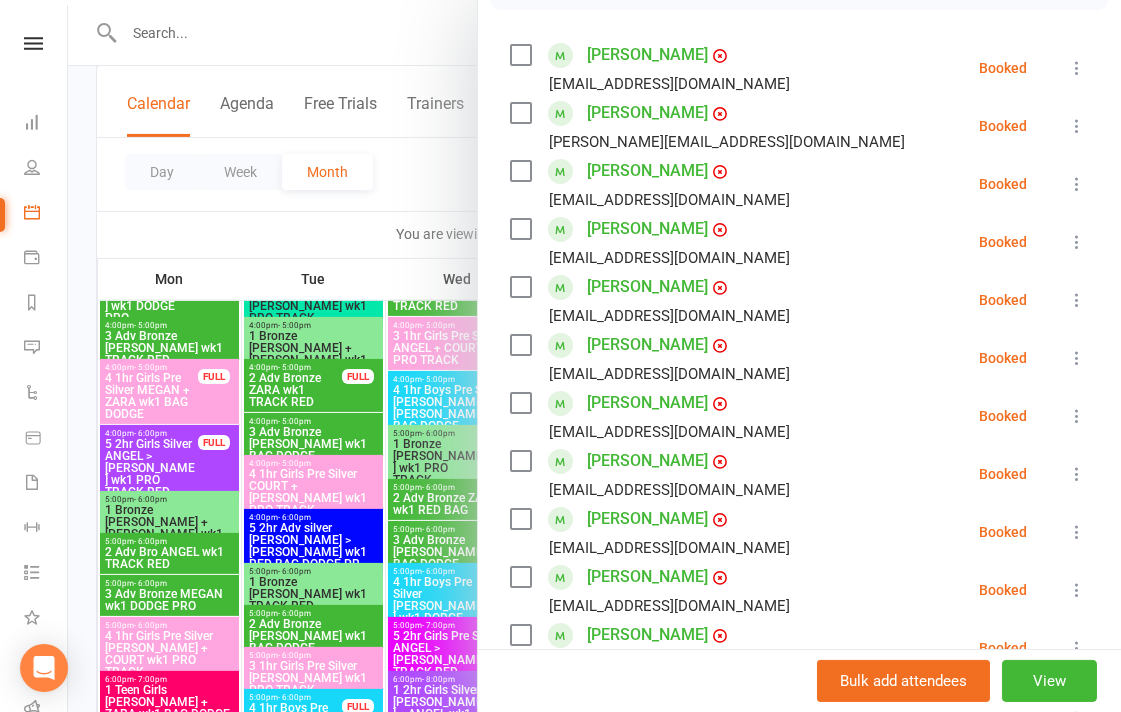 scroll, scrollTop: 222, scrollLeft: 0, axis: vertical 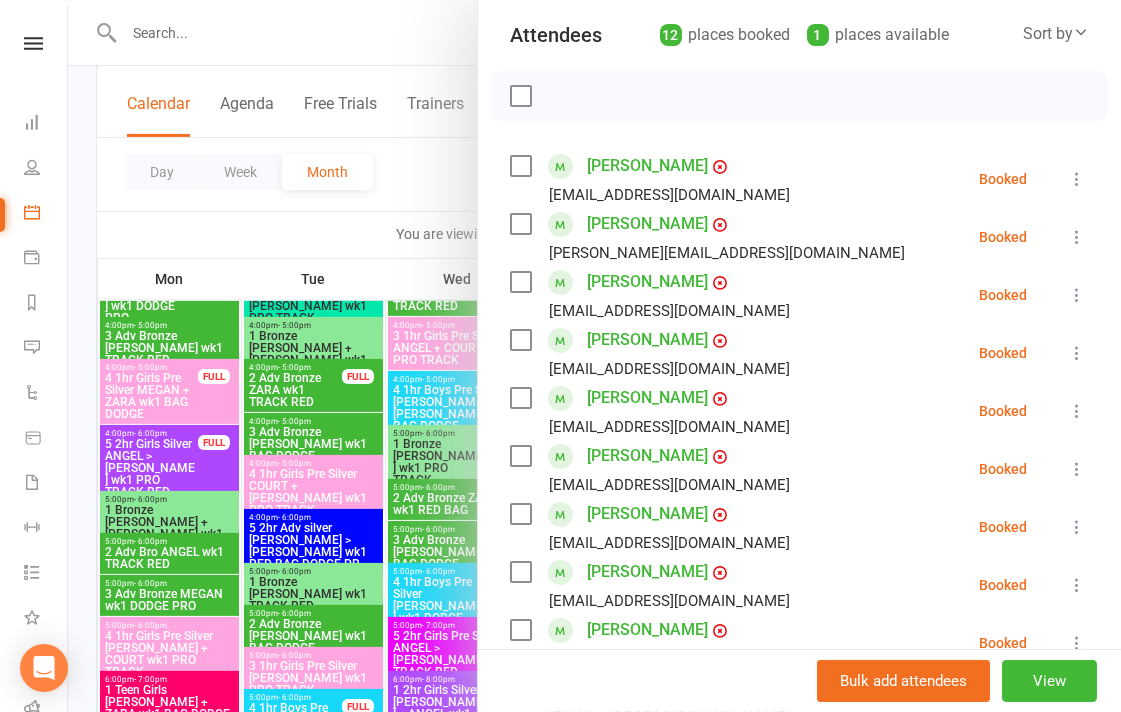 click at bounding box center [594, 356] 